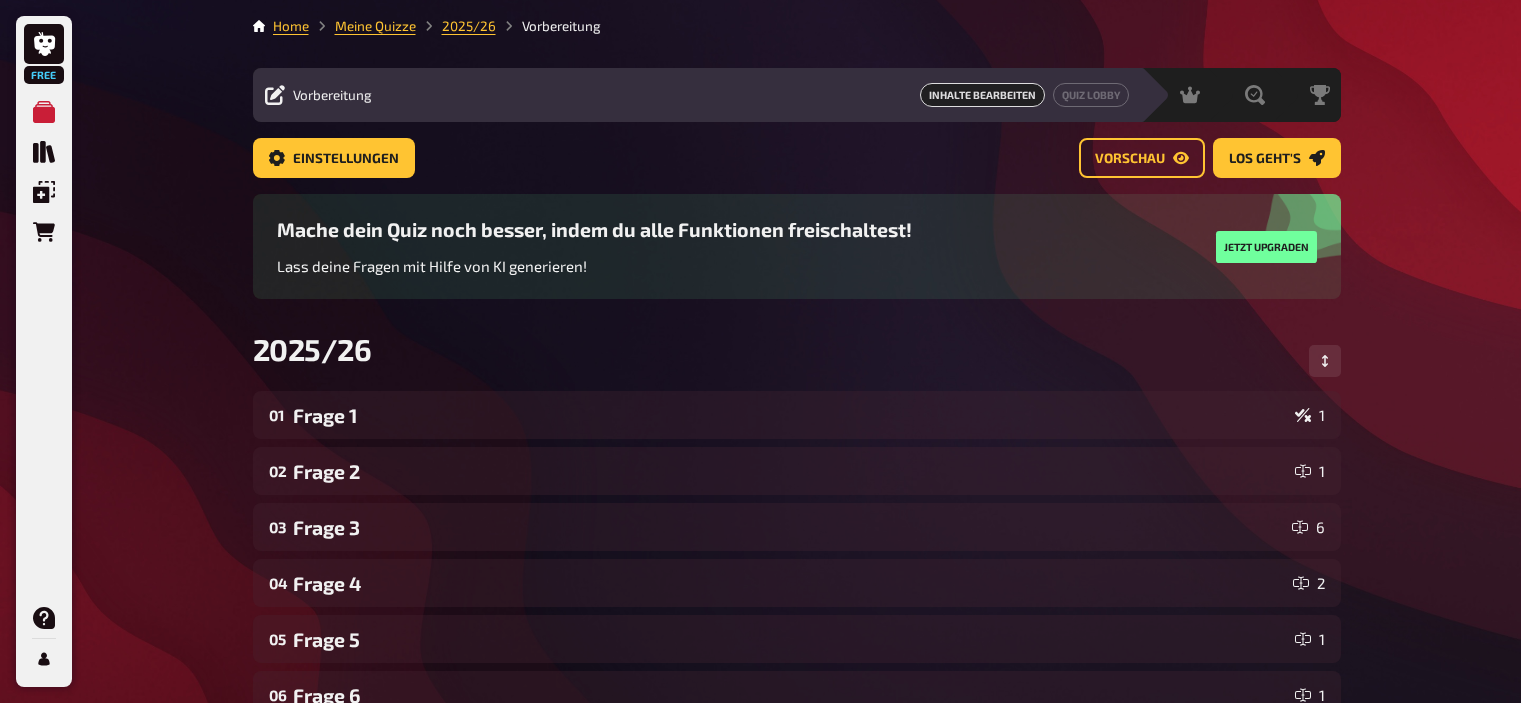 scroll, scrollTop: 0, scrollLeft: 0, axis: both 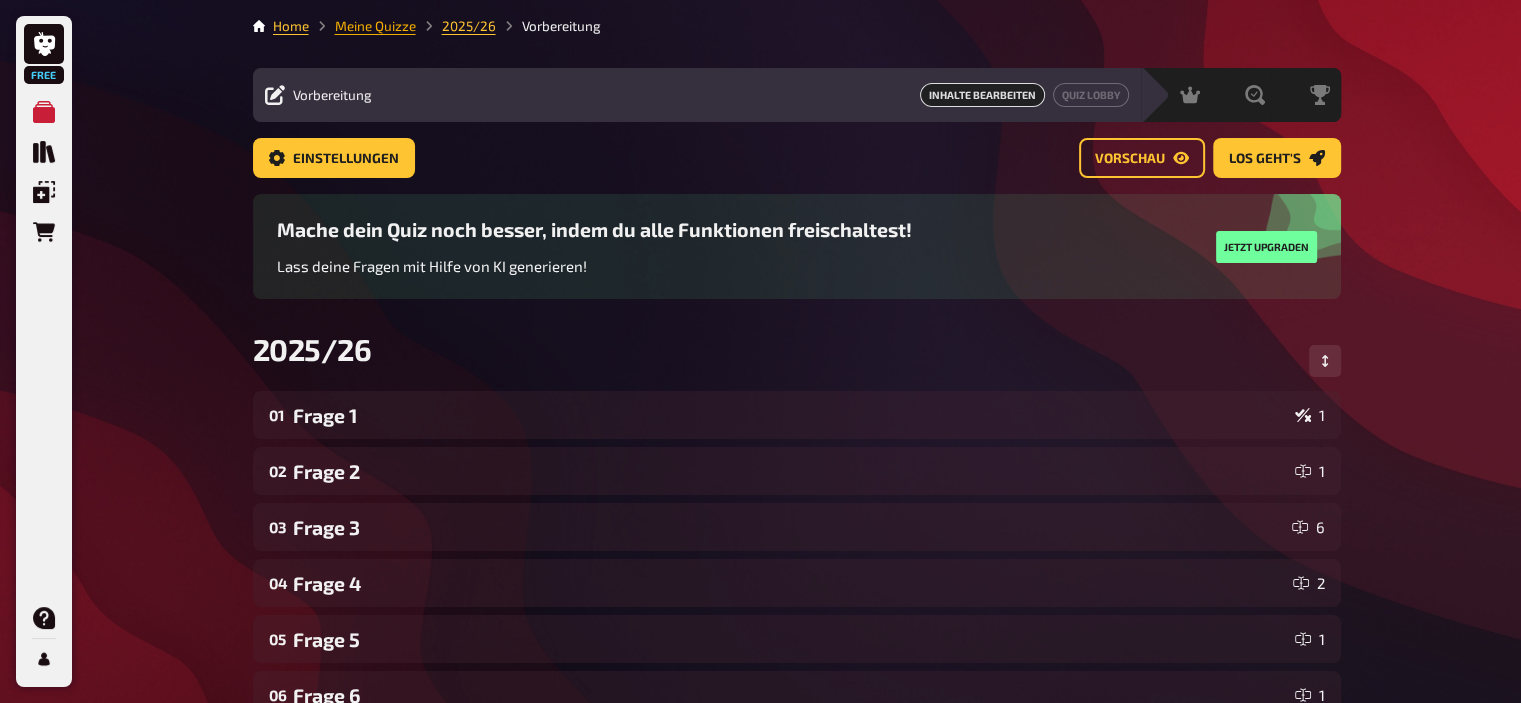 click on "Meine Quizze" at bounding box center (375, 26) 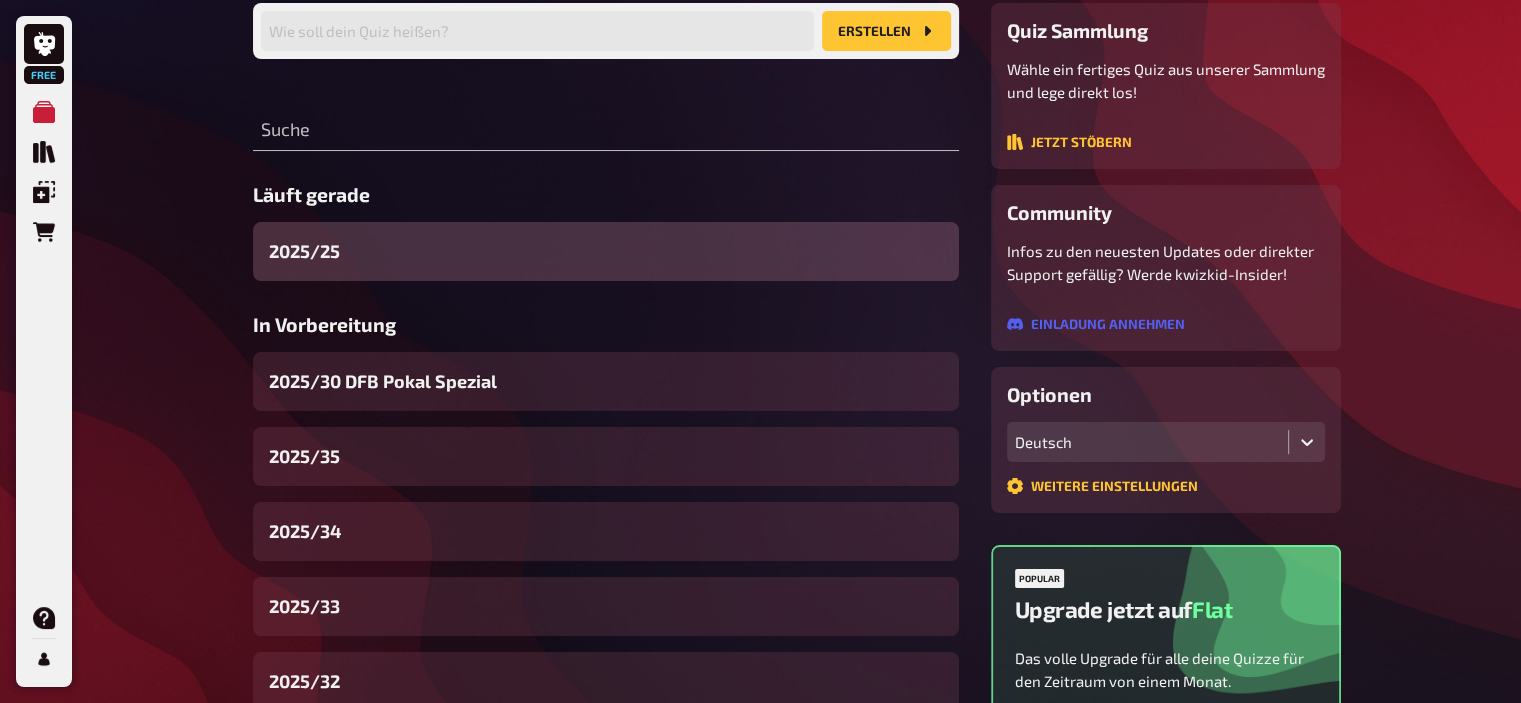 scroll, scrollTop: 174, scrollLeft: 0, axis: vertical 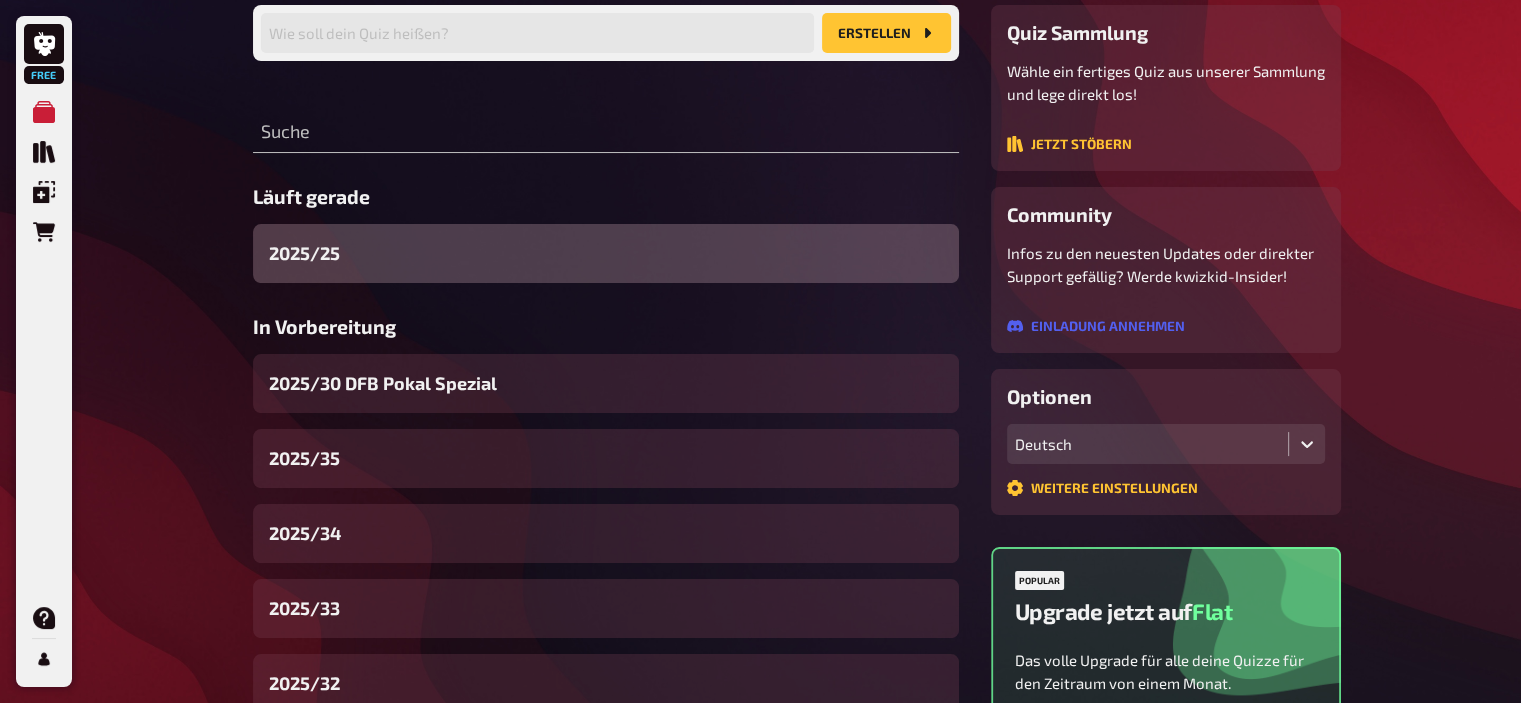 click on "2025/25" at bounding box center (304, 253) 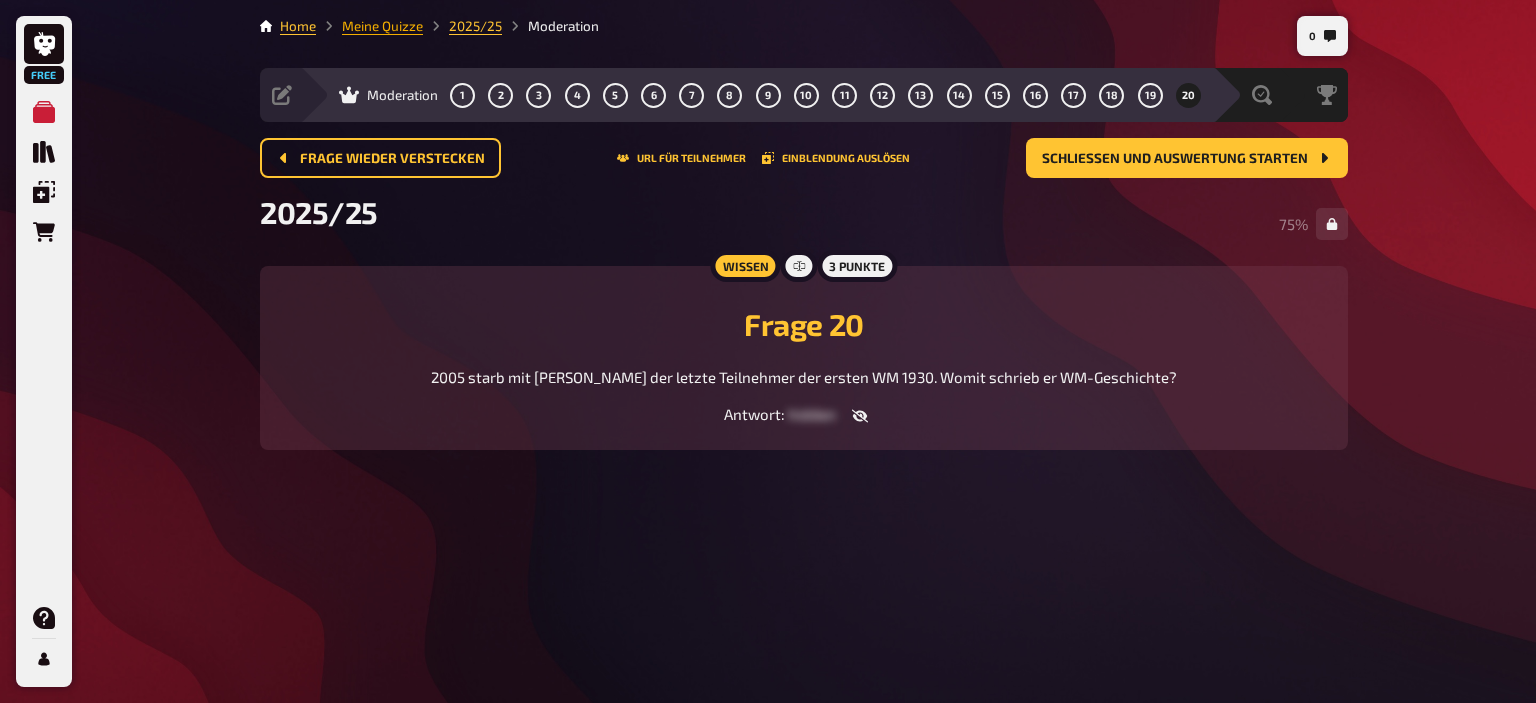 click on "Meine Quizze" at bounding box center (382, 26) 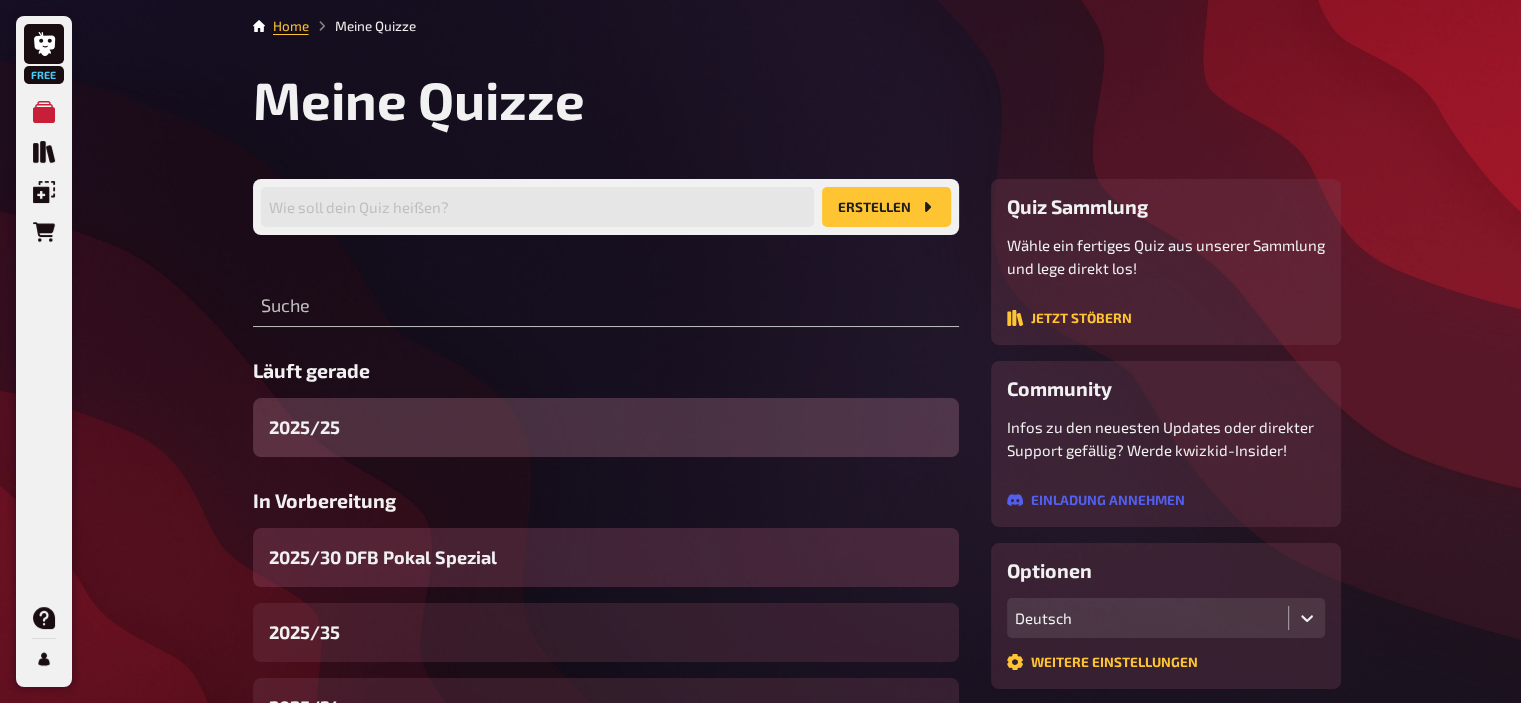 click on "2025/30 DFB Pokal Spezial" at bounding box center (383, 557) 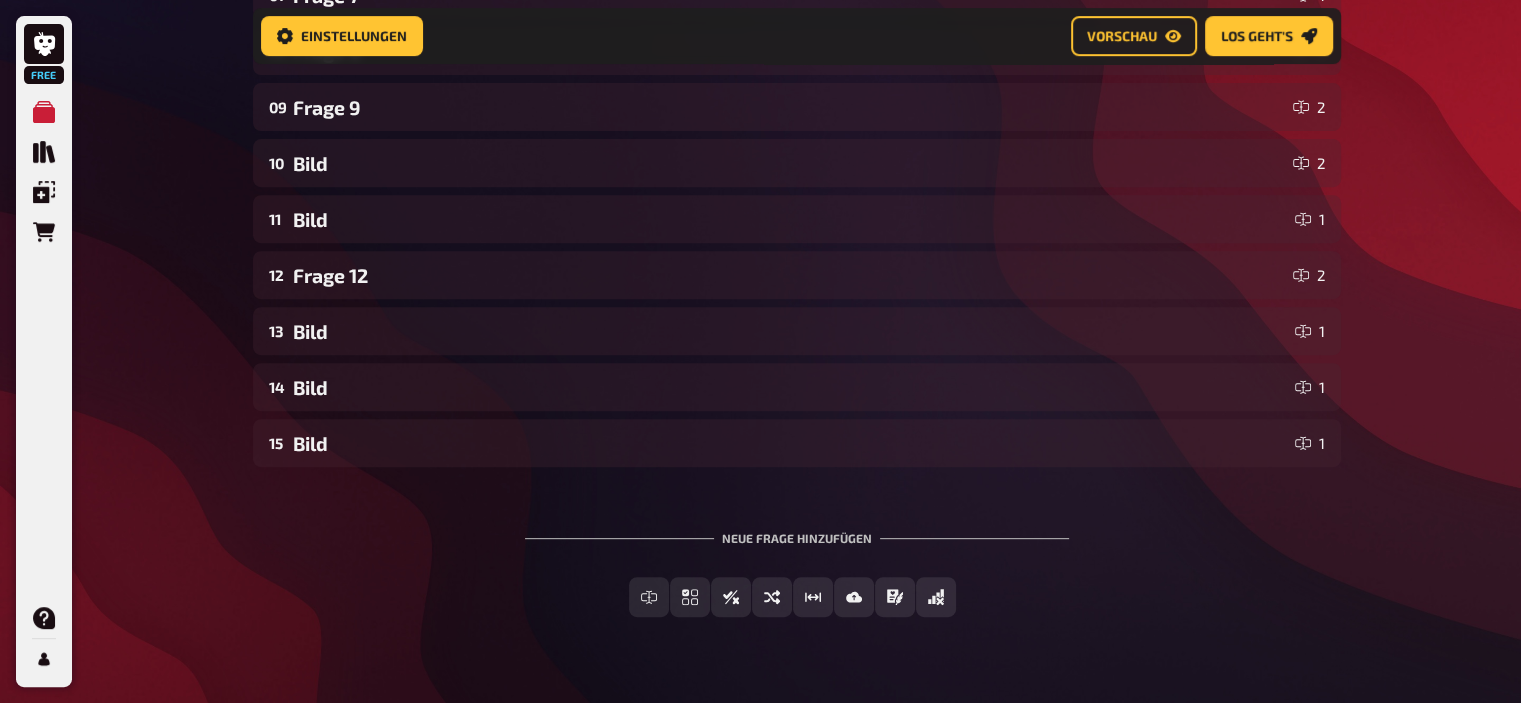 scroll, scrollTop: 815, scrollLeft: 0, axis: vertical 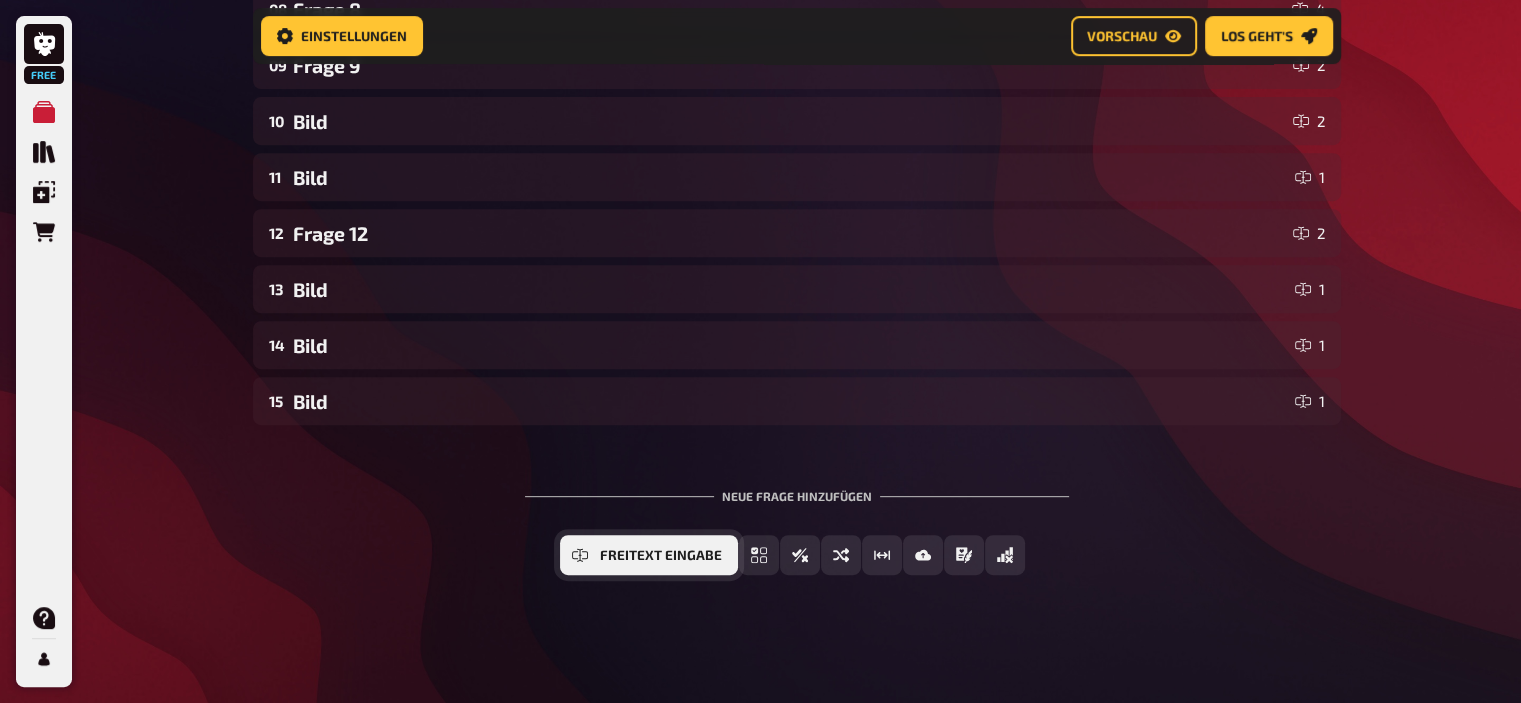 click on "Freitext Eingabe" at bounding box center (649, 555) 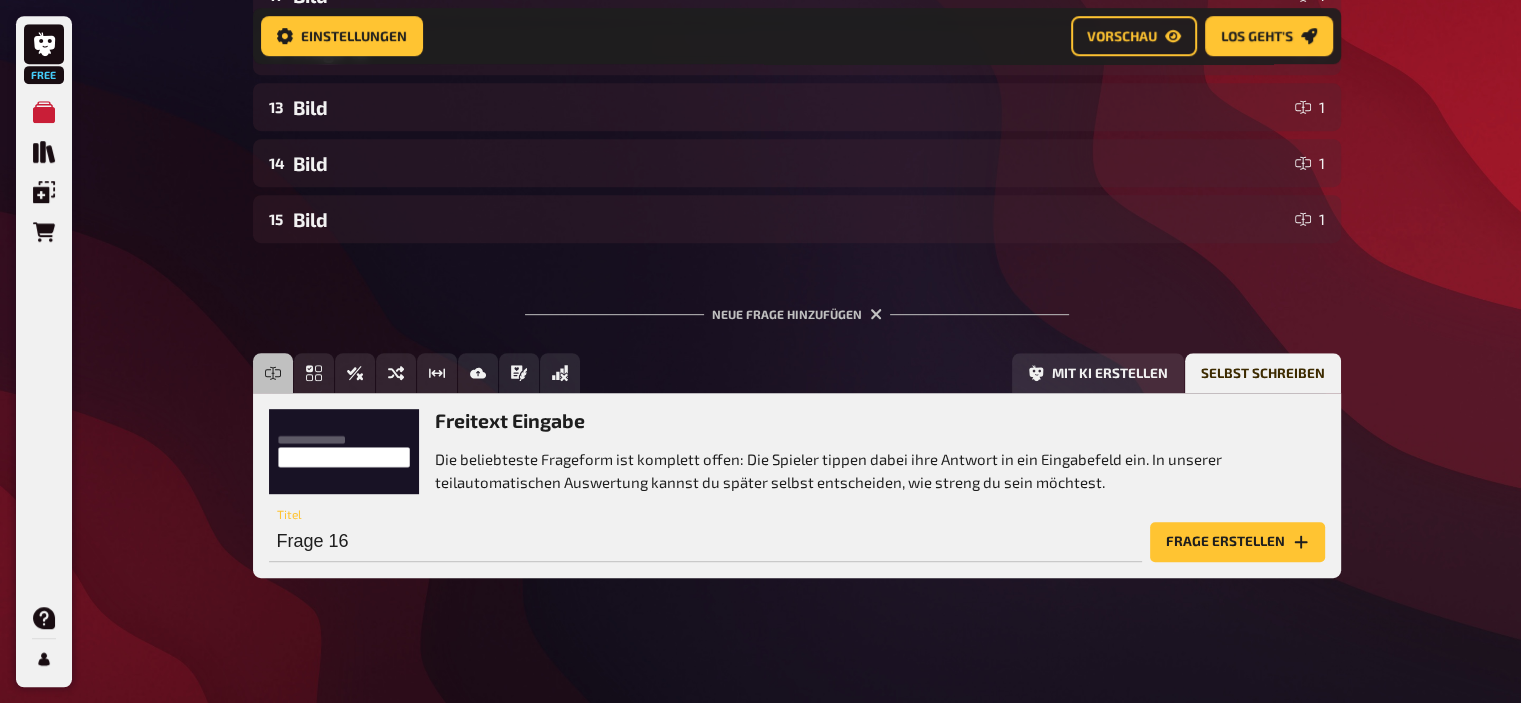 scroll, scrollTop: 999, scrollLeft: 0, axis: vertical 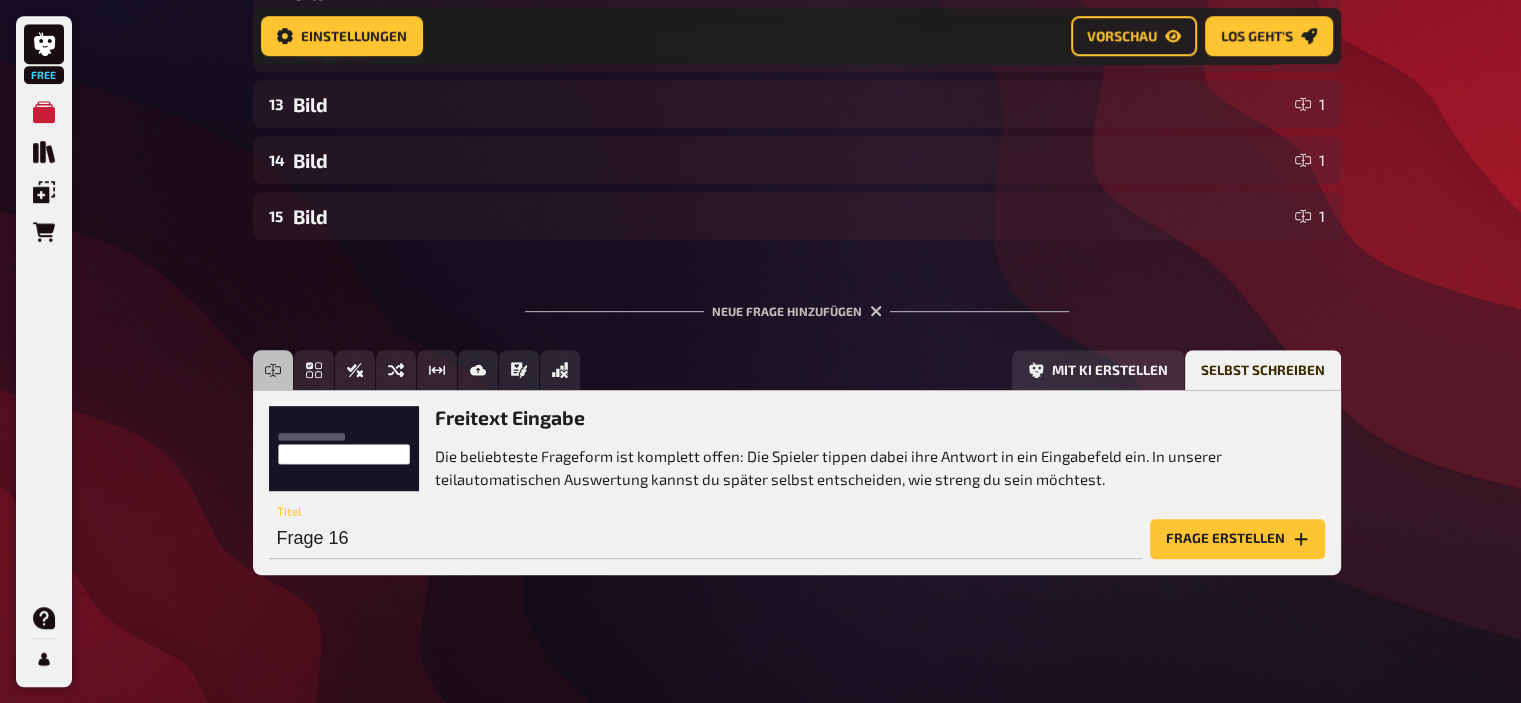 click on "Frage erstellen" at bounding box center (1237, 539) 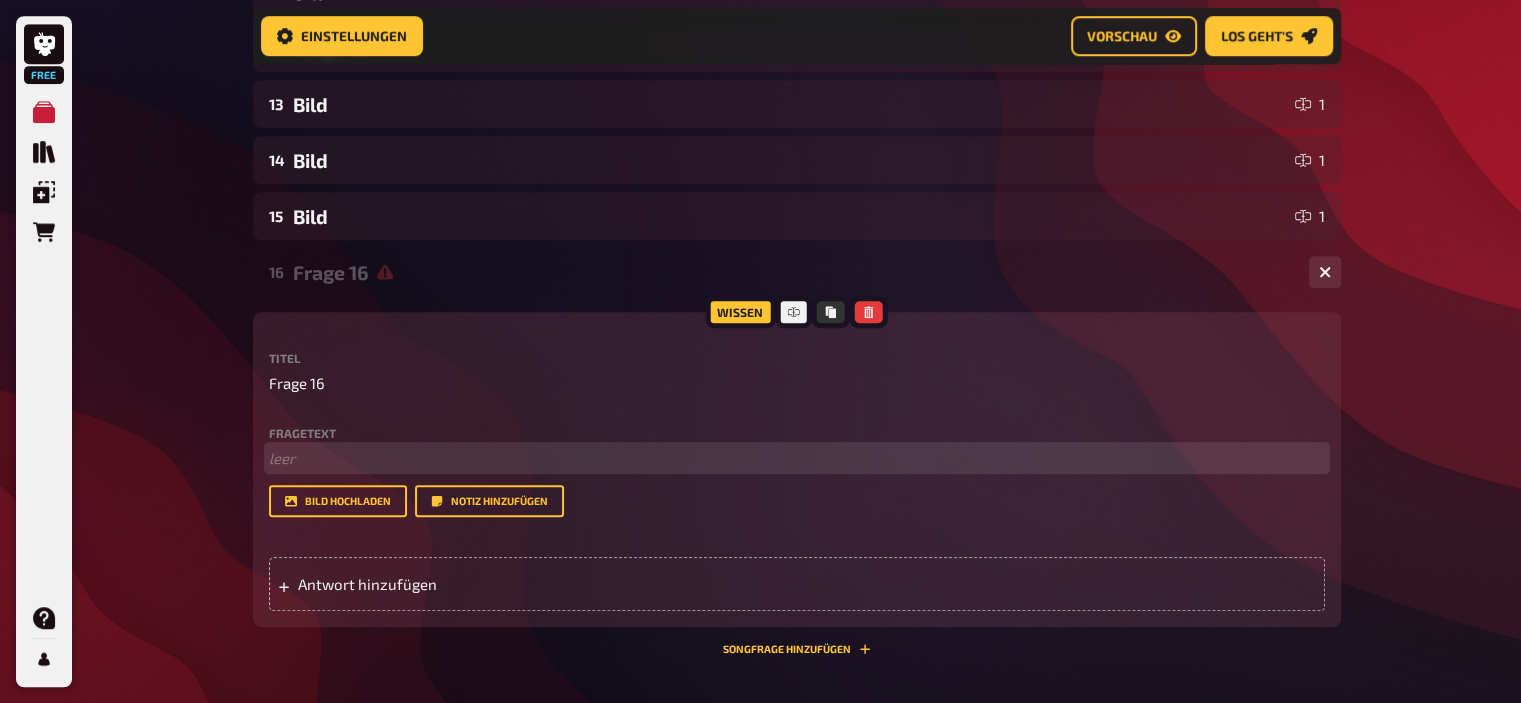 click on "﻿ leer" at bounding box center (797, 458) 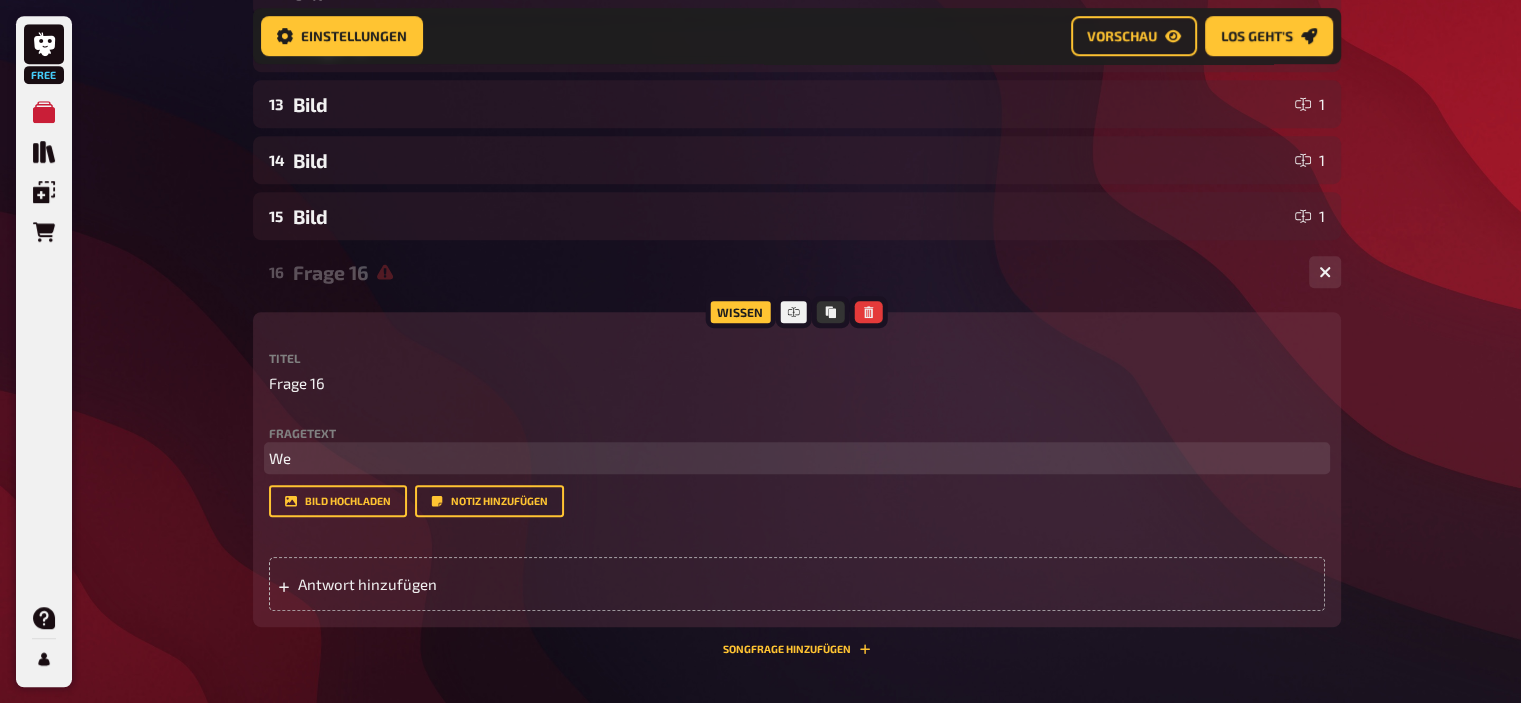 type 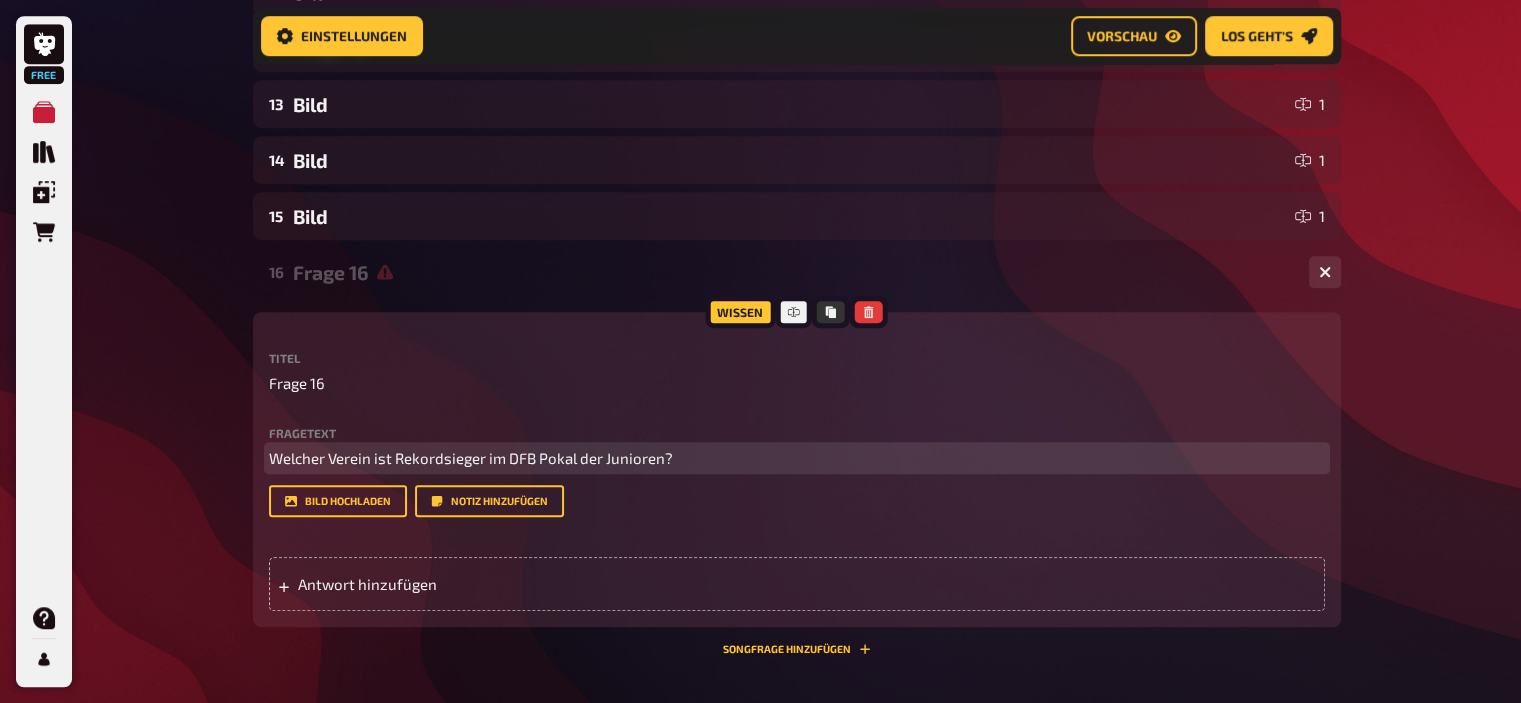 click on "Welcher Verein ist Rekordsieger im DFB Pokal der Junioren?" at bounding box center (471, 458) 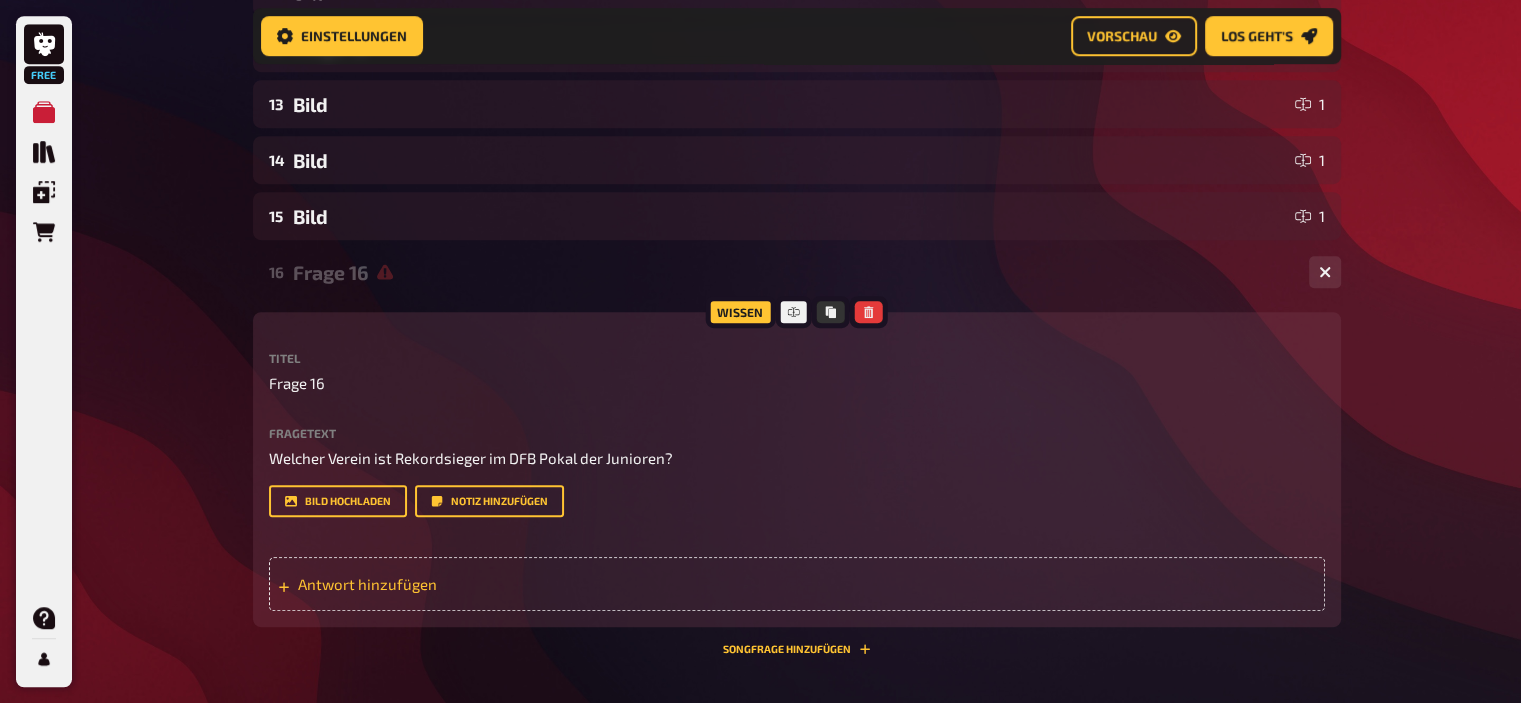 click on "Antwort hinzufügen" at bounding box center (797, 584) 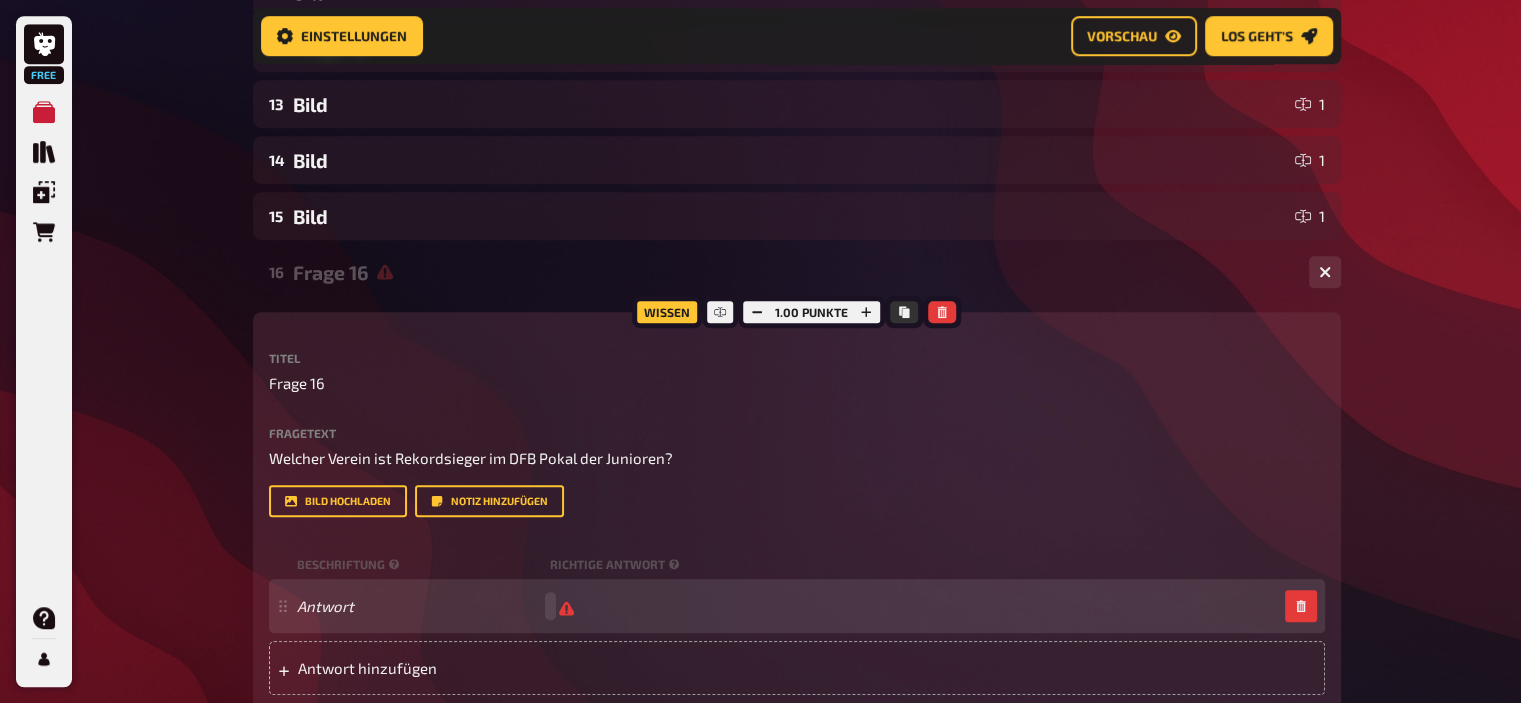 type 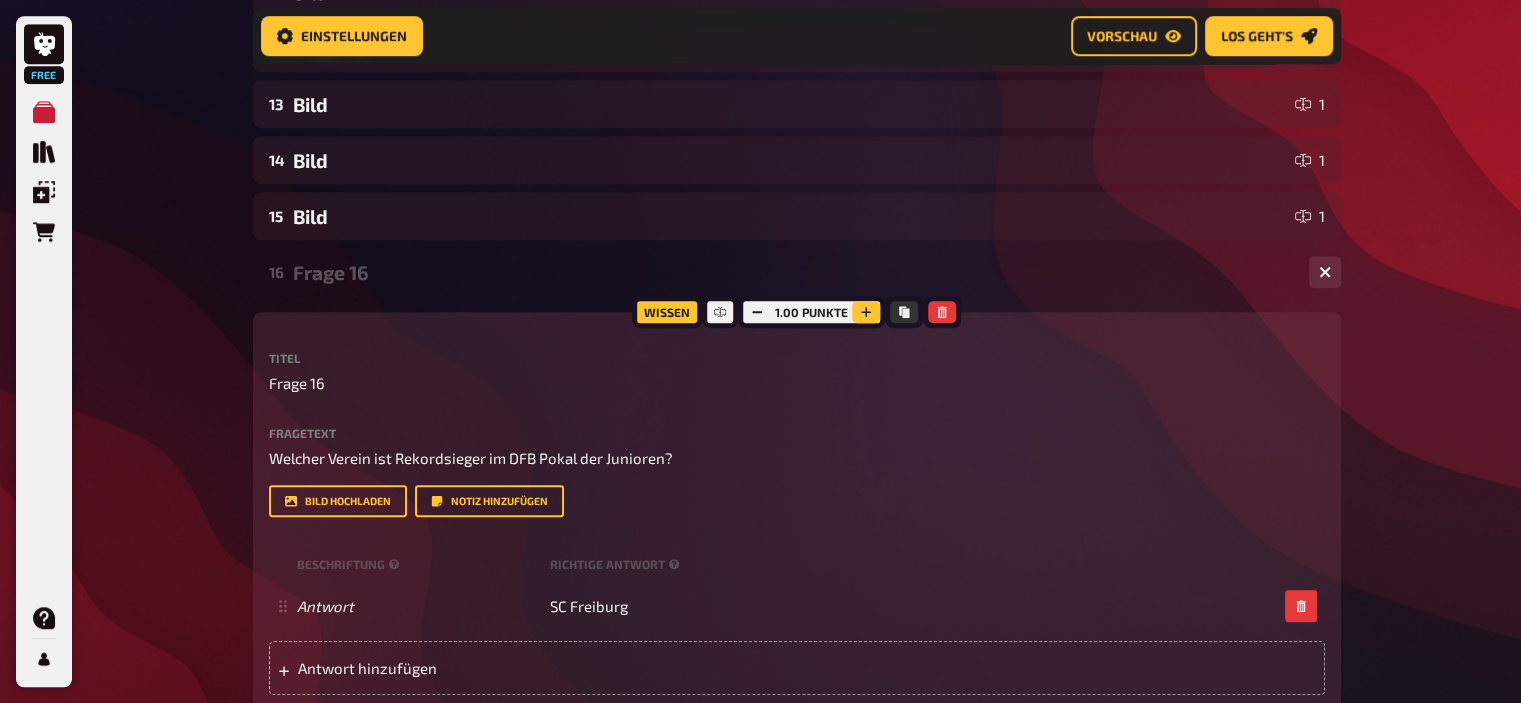 click 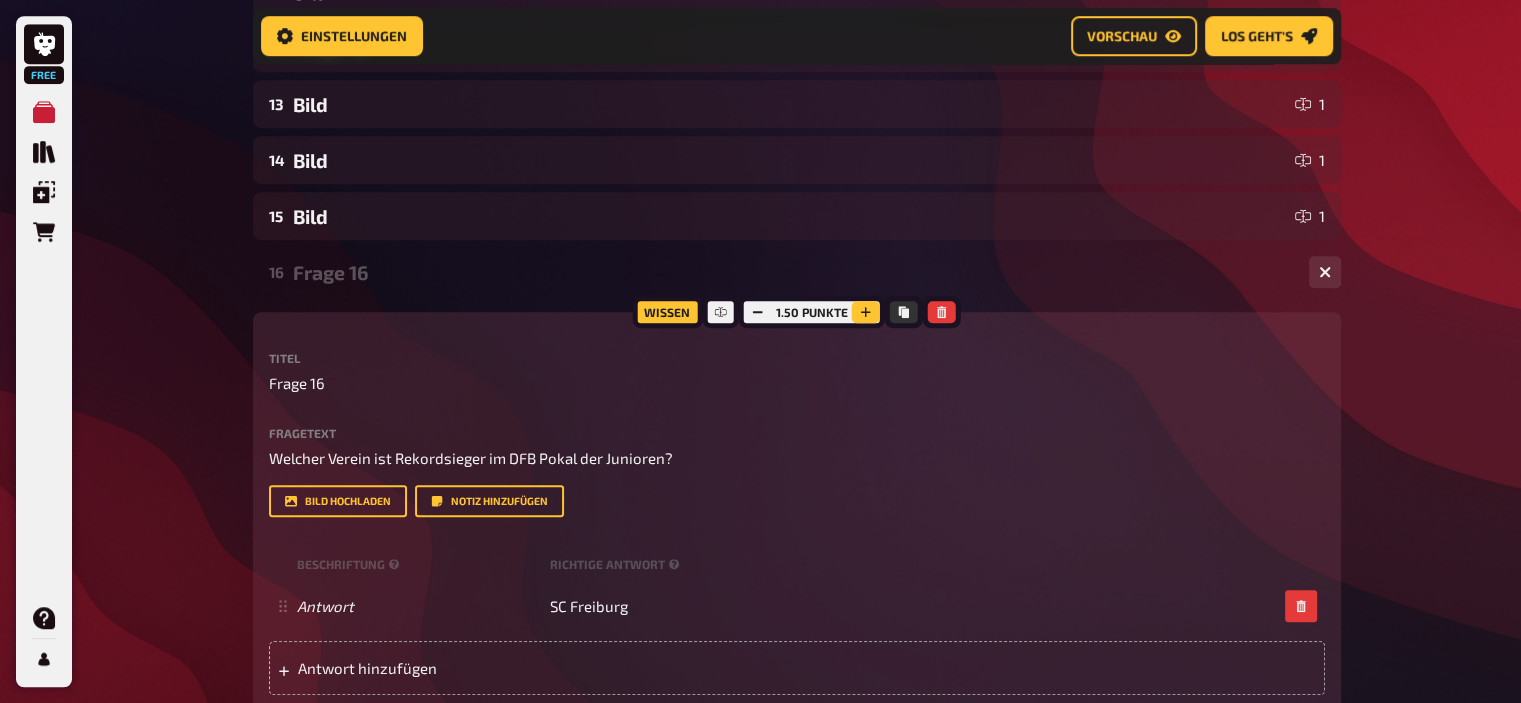 click 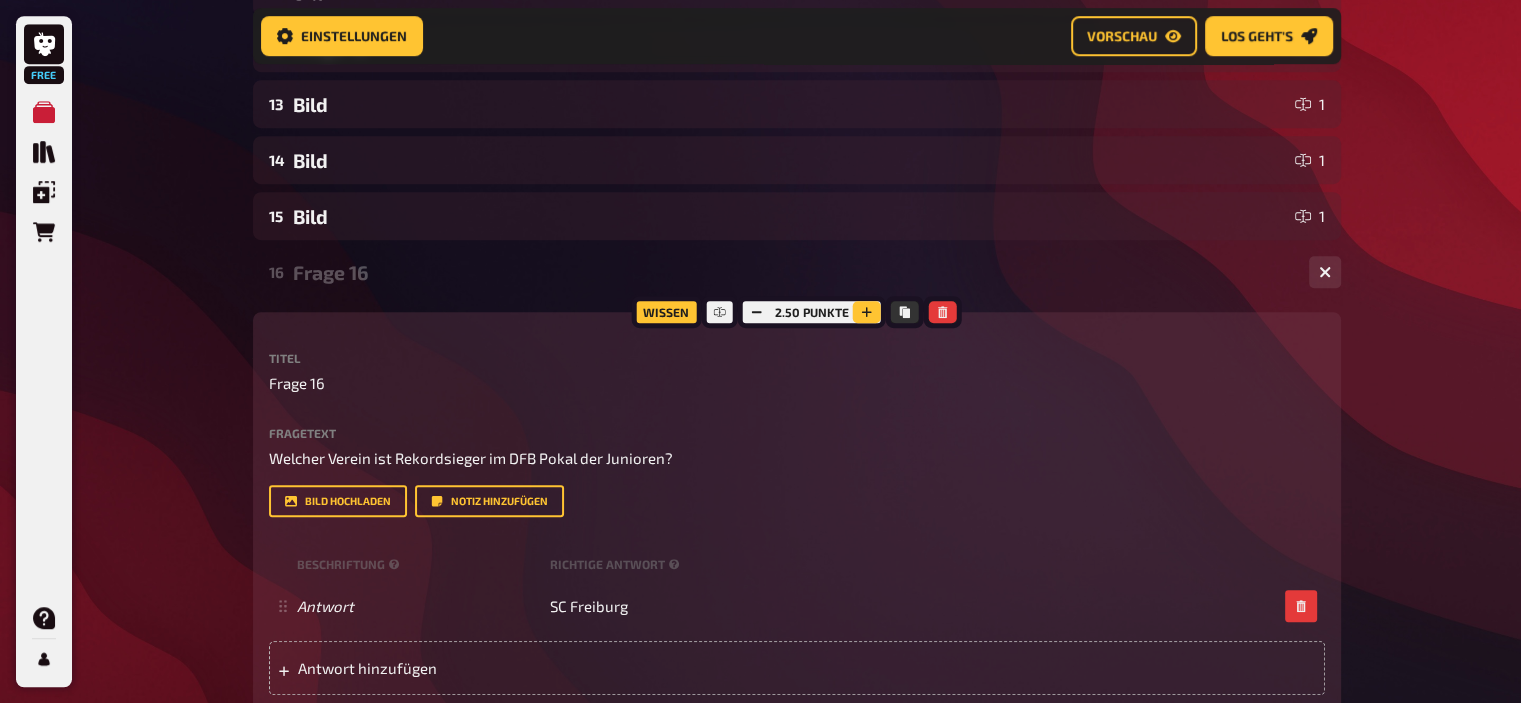 click 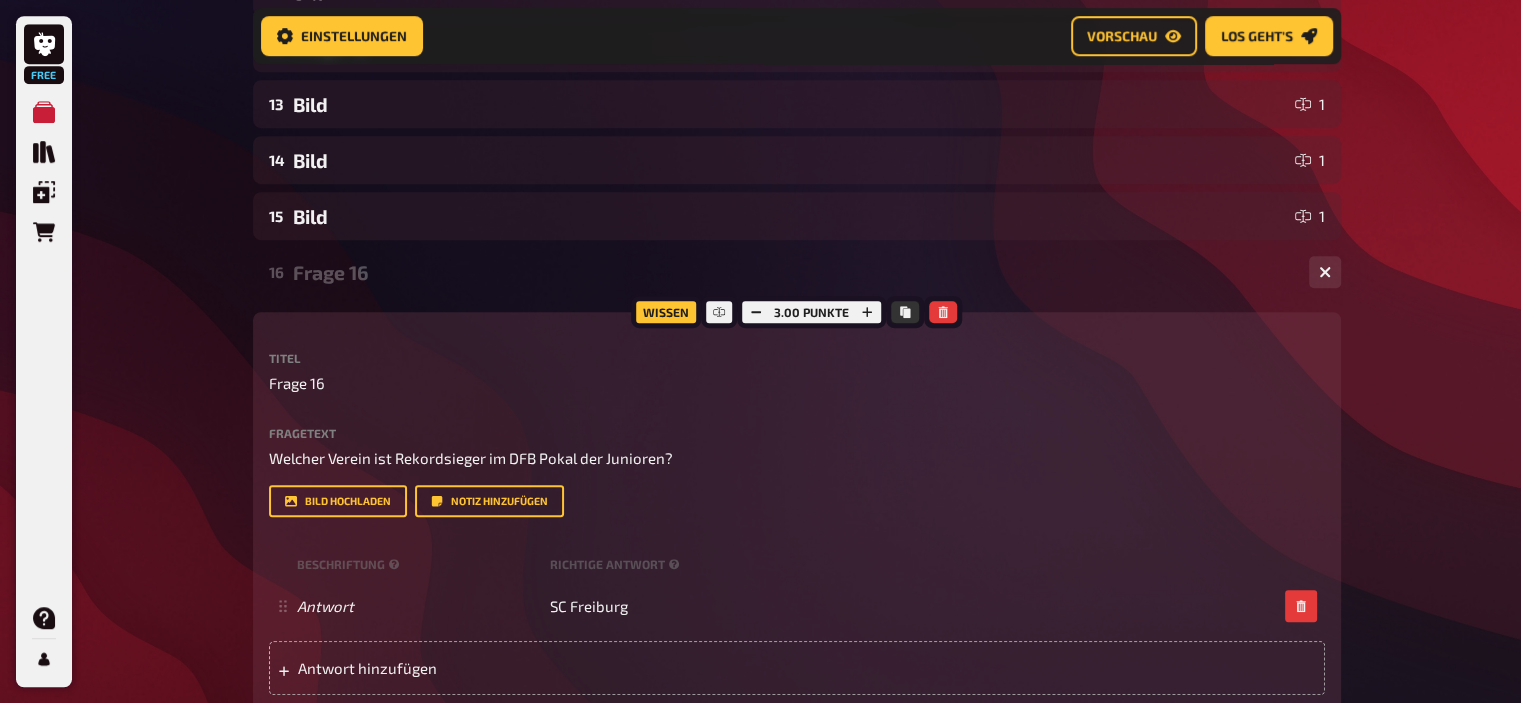 click on "16 Frage 16 1" at bounding box center (797, 272) 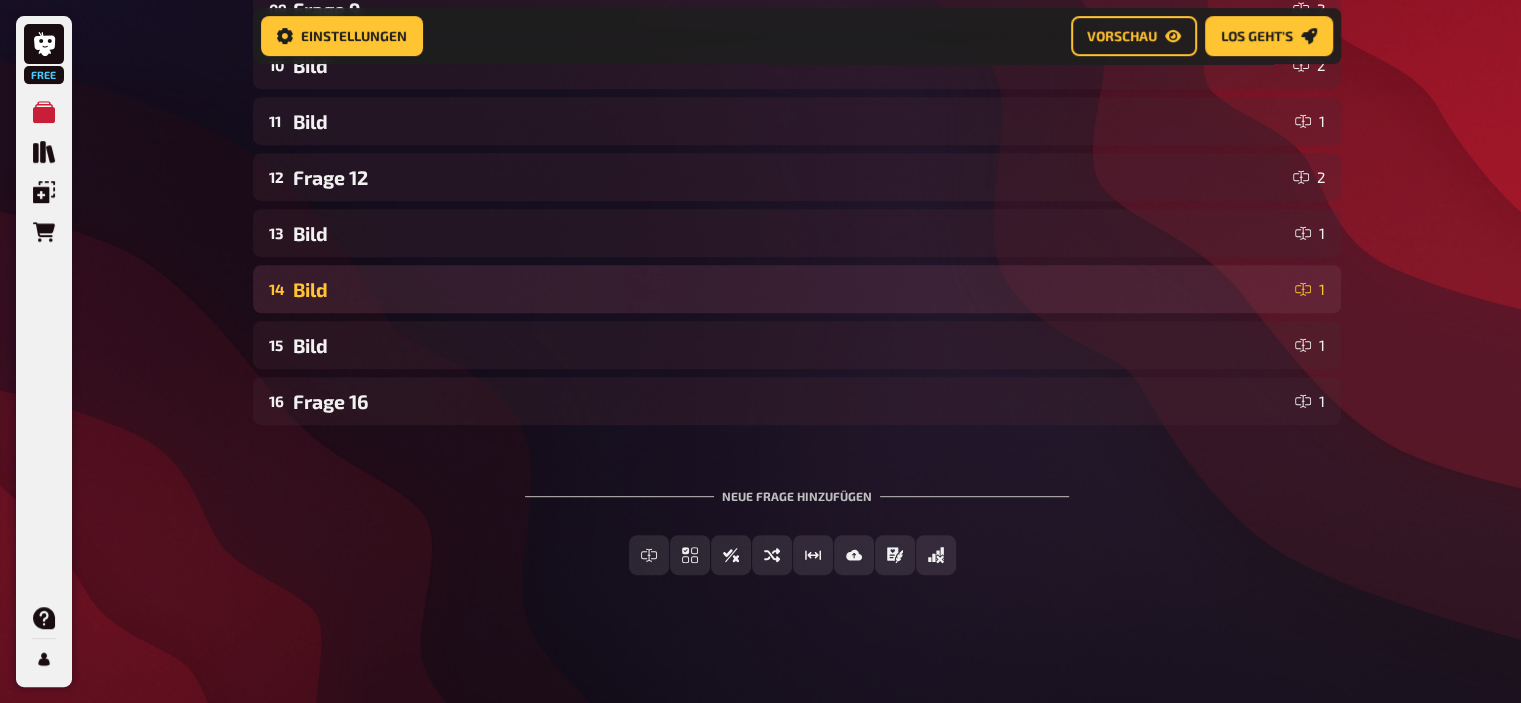 scroll, scrollTop: 871, scrollLeft: 0, axis: vertical 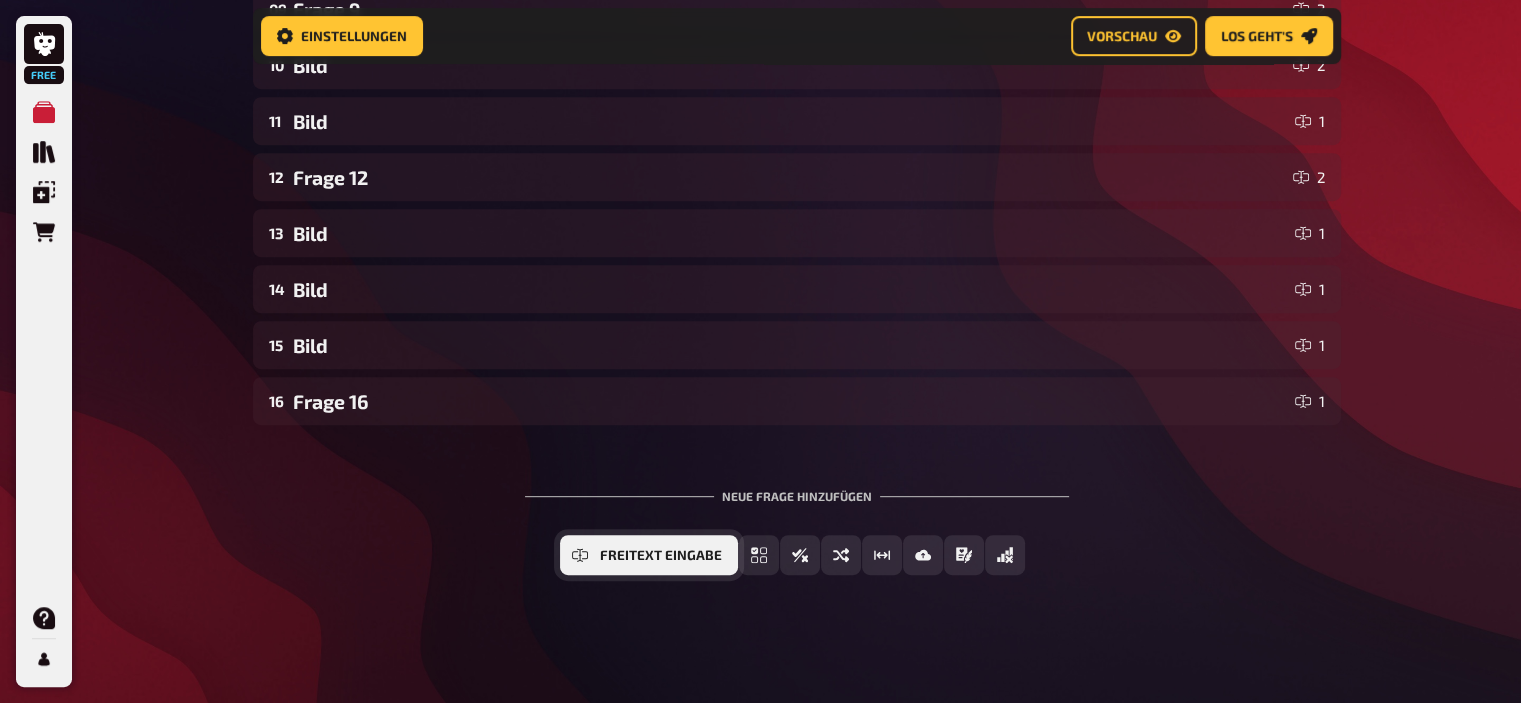 click on "Freitext Eingabe" at bounding box center [661, 556] 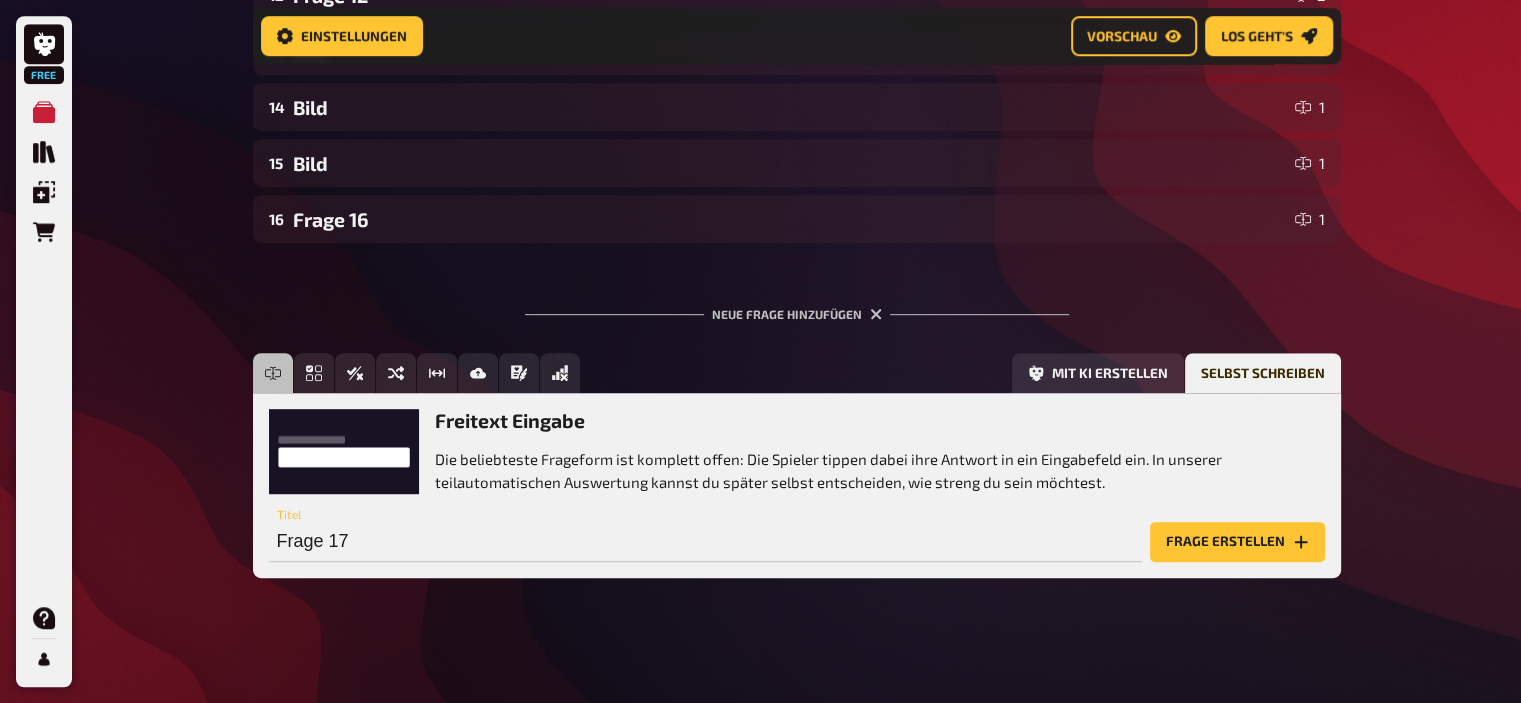 scroll, scrollTop: 1055, scrollLeft: 0, axis: vertical 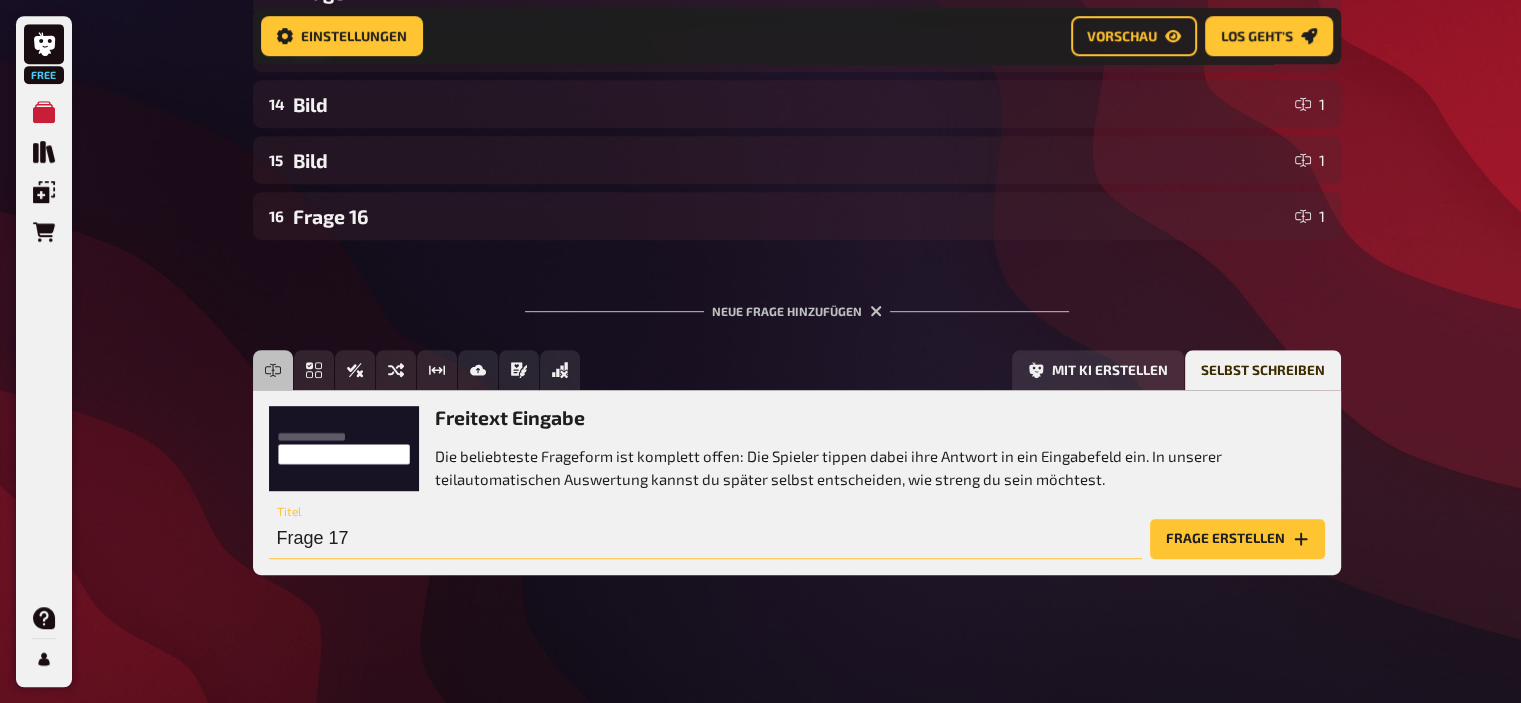 click on "Frage 17" at bounding box center (705, 539) 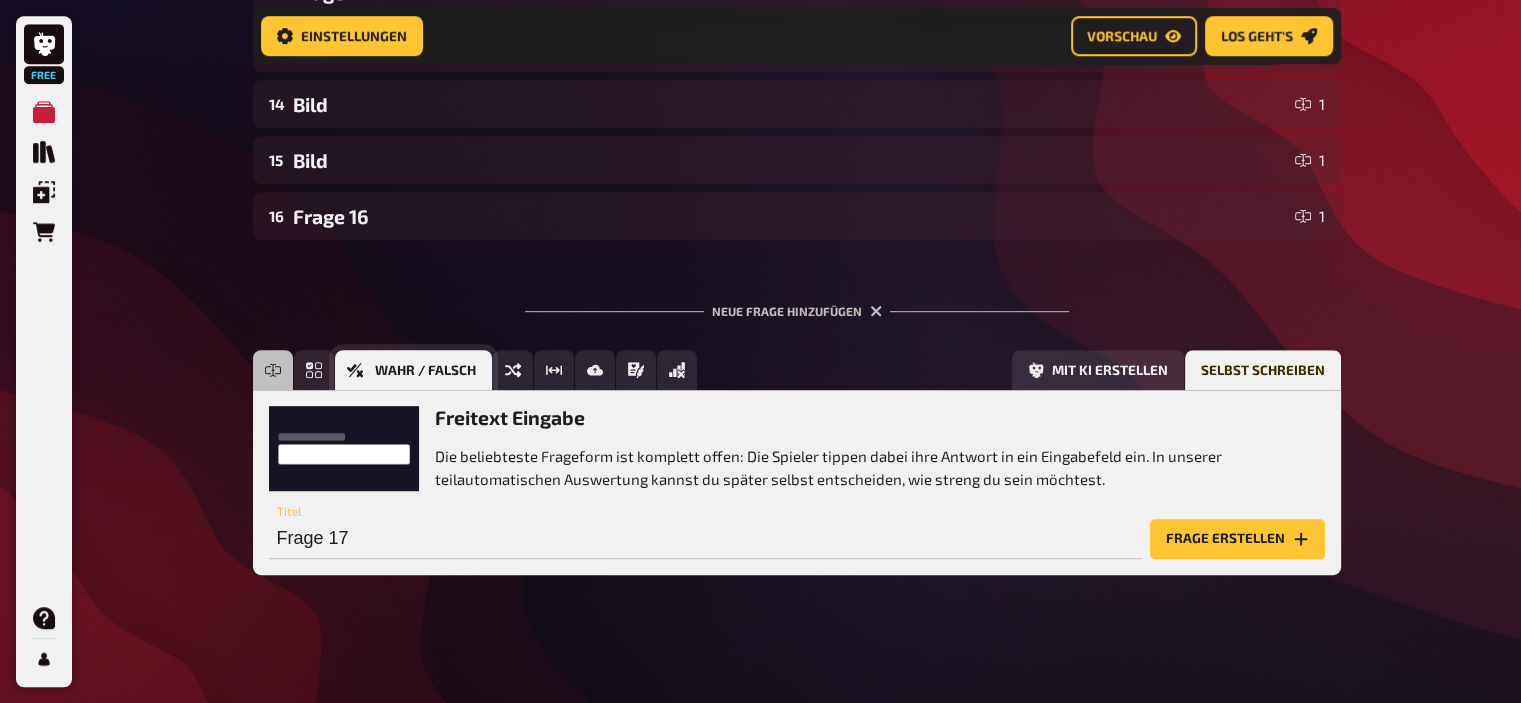 click on "Wahr / Falsch" at bounding box center (413, 370) 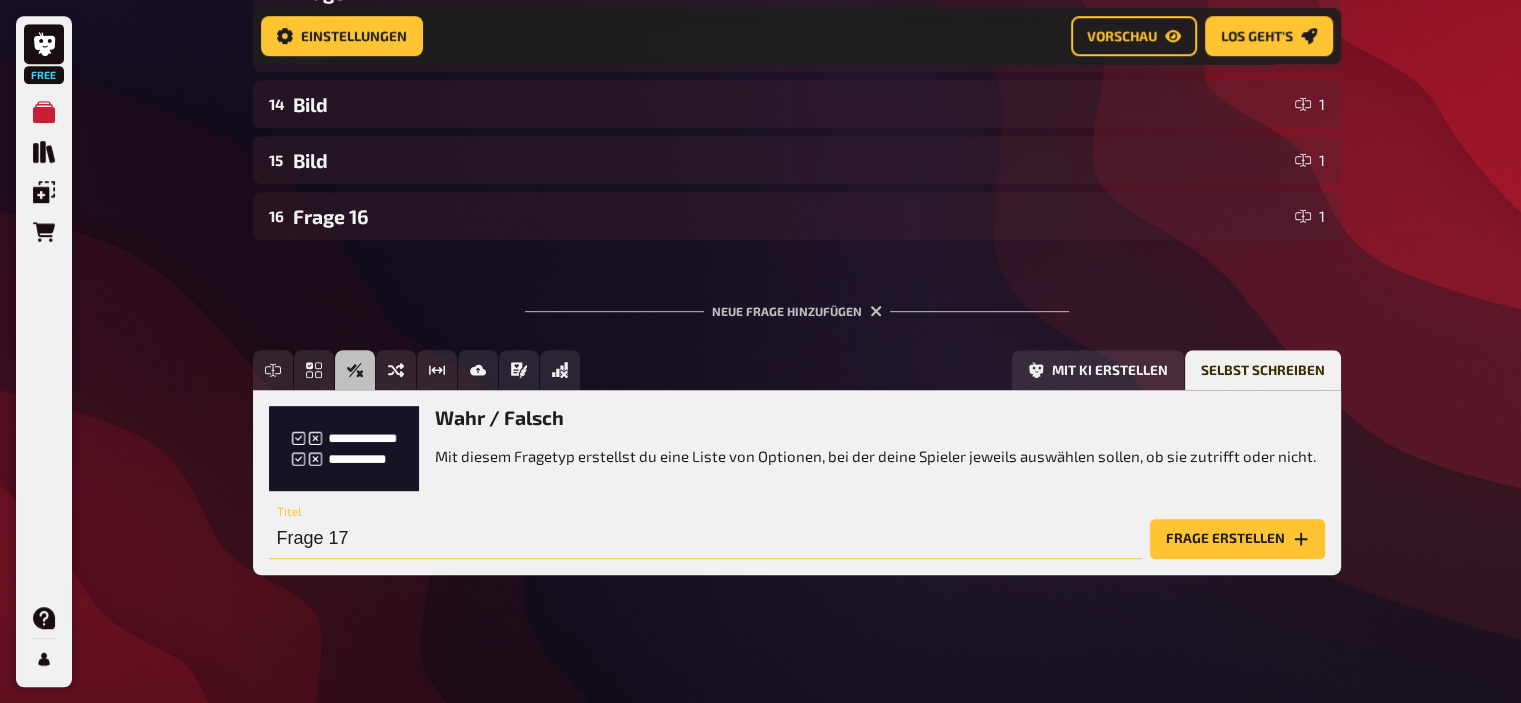 click on "Frage 17" at bounding box center (705, 539) 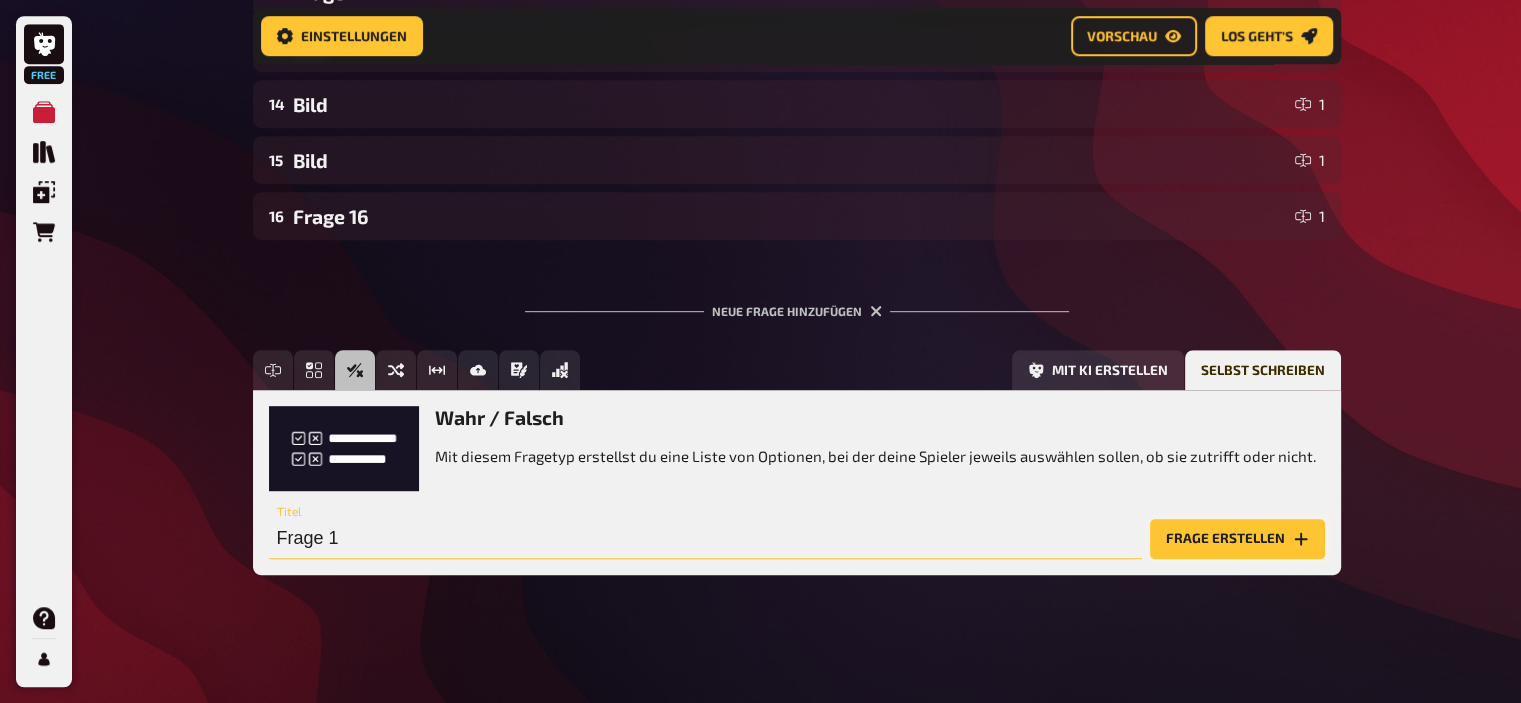type on "Frage 1" 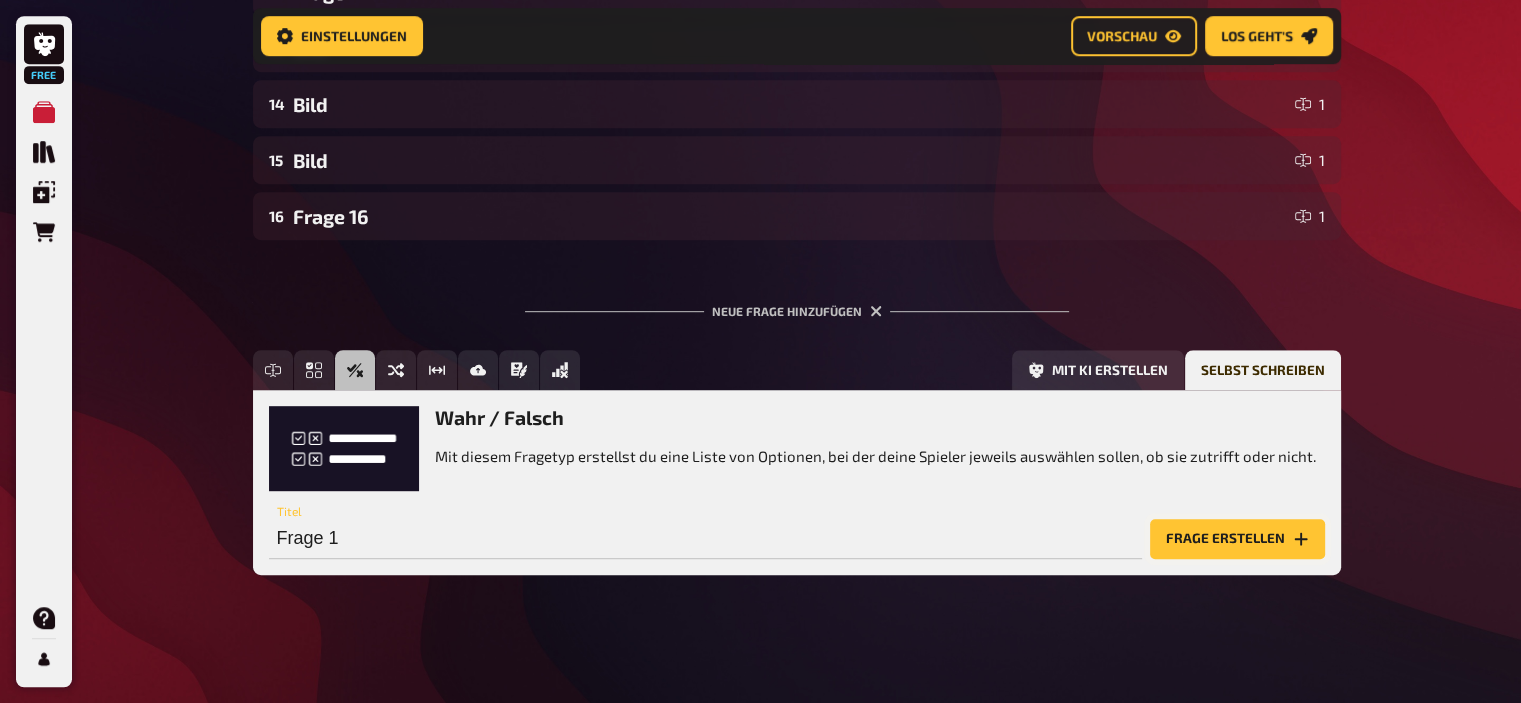 click on "Frage erstellen" at bounding box center [1237, 539] 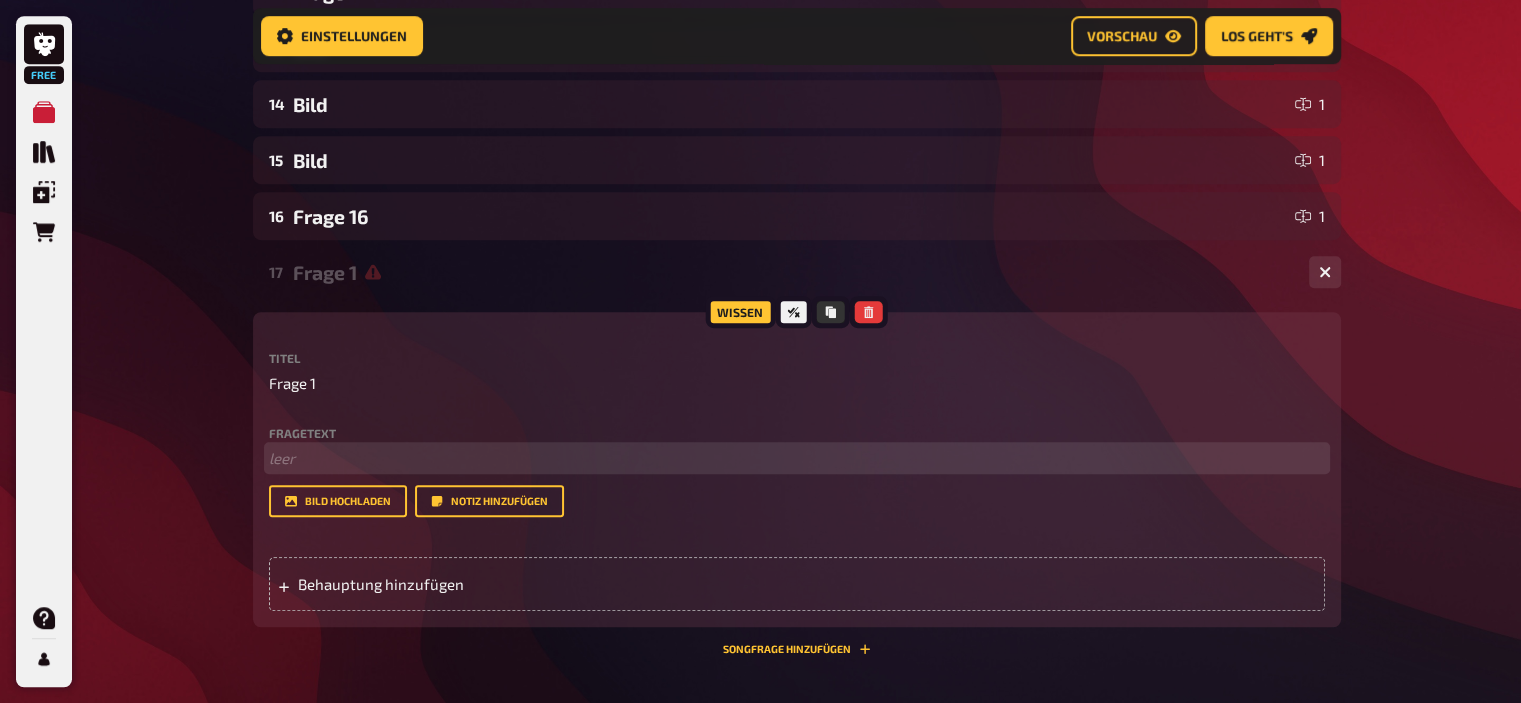 click on "﻿ leer" at bounding box center [797, 458] 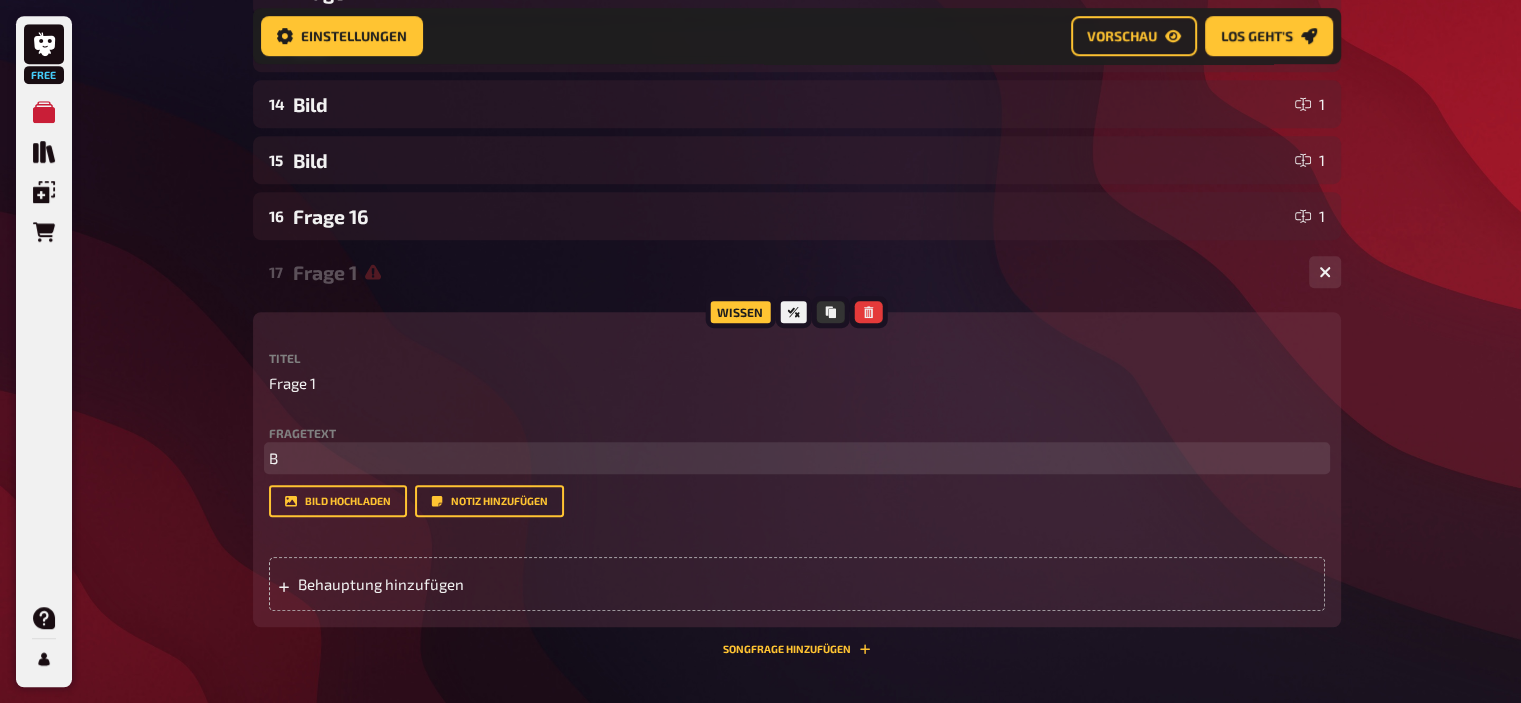 type 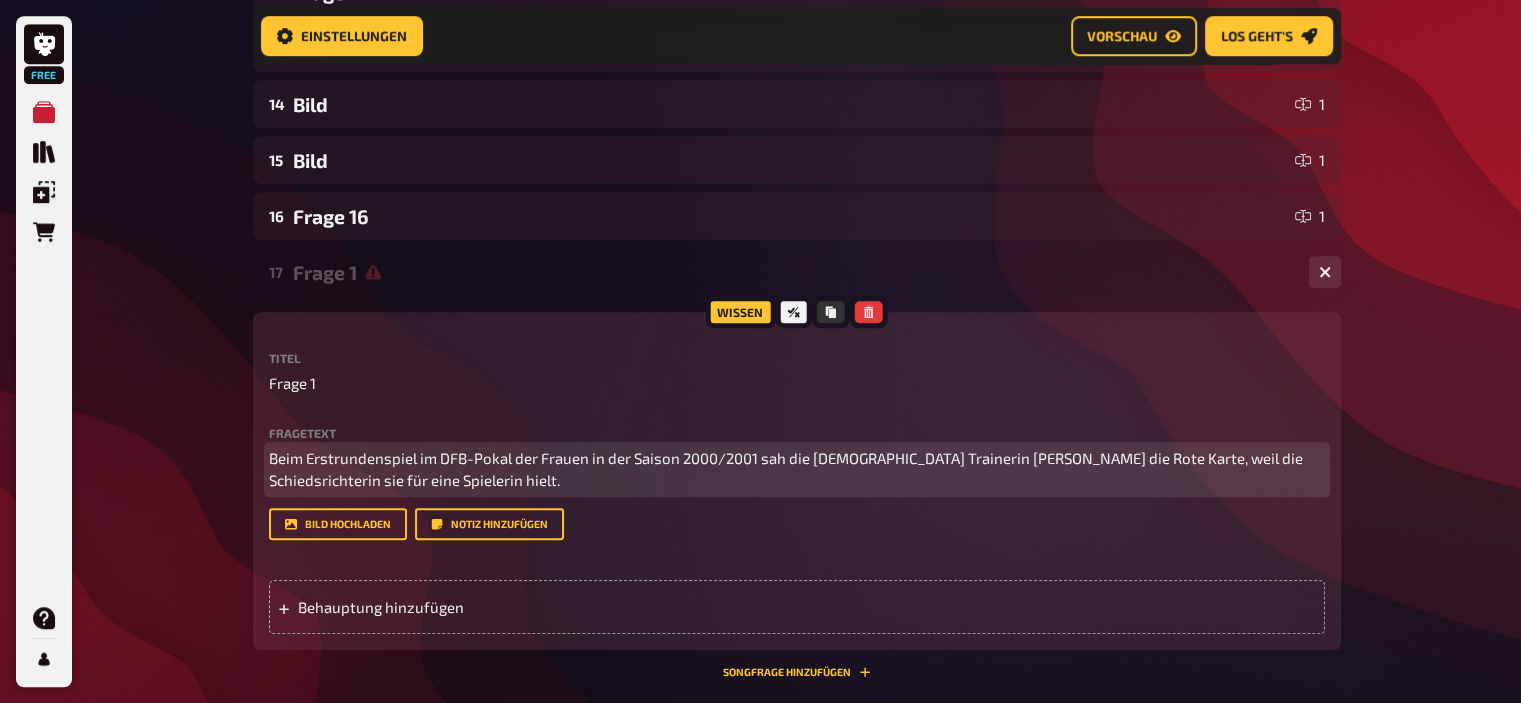 click on "Beim Erstrundenspiel im DFB-Pokal der Frauen in der Saison 2000/2001 sah die [DEMOGRAPHIC_DATA] Trainerin [PERSON_NAME] die Rote Karte, weil die Schiedsrichterin sie für eine Spielerin hielt." at bounding box center (787, 469) 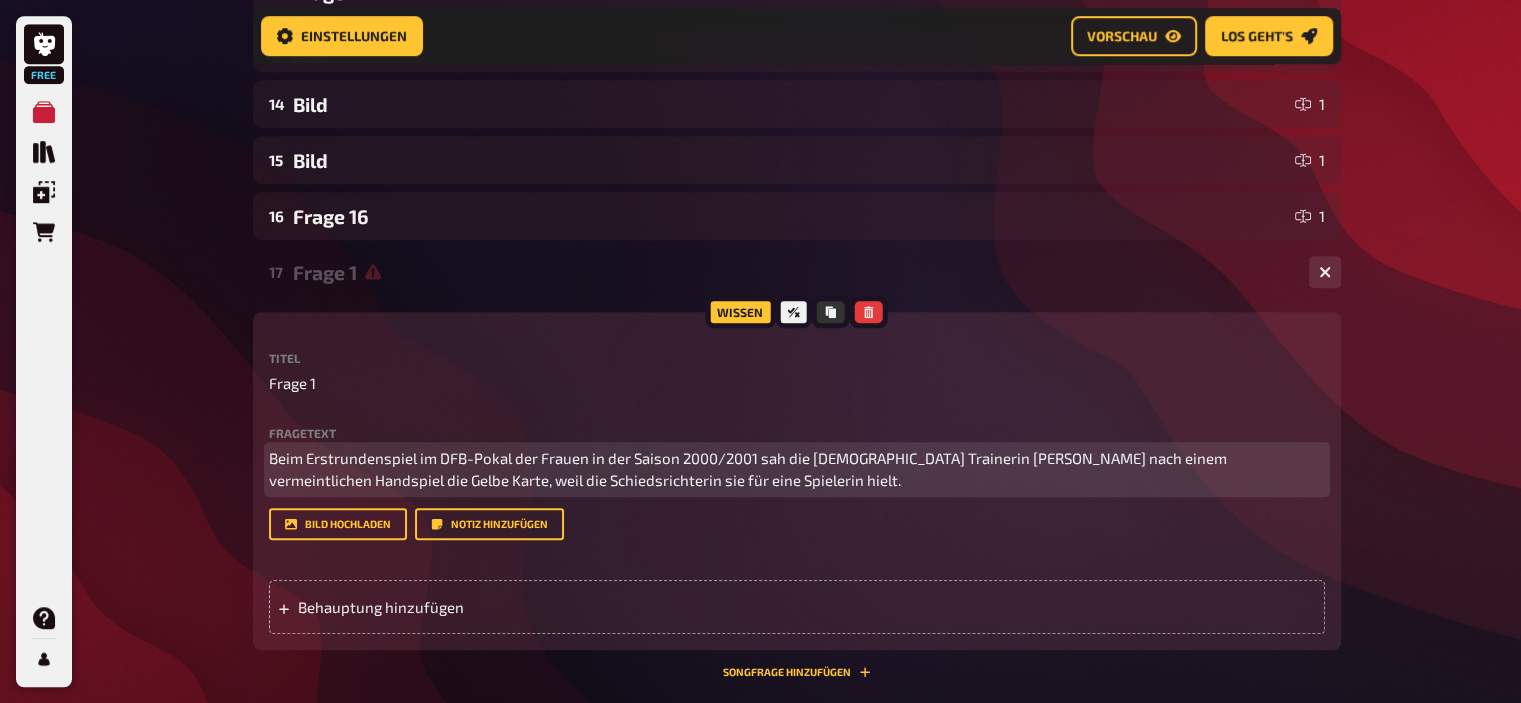 click on "Beim Erstrundenspiel im DFB-Pokal der Frauen in der Saison 2000/2001 sah die [DEMOGRAPHIC_DATA] Trainerin [PERSON_NAME] nach einem vermeintlichen Handspiel die Gelbe Karte, weil die Schiedsrichterin sie für eine Spielerin hielt." at bounding box center [797, 469] 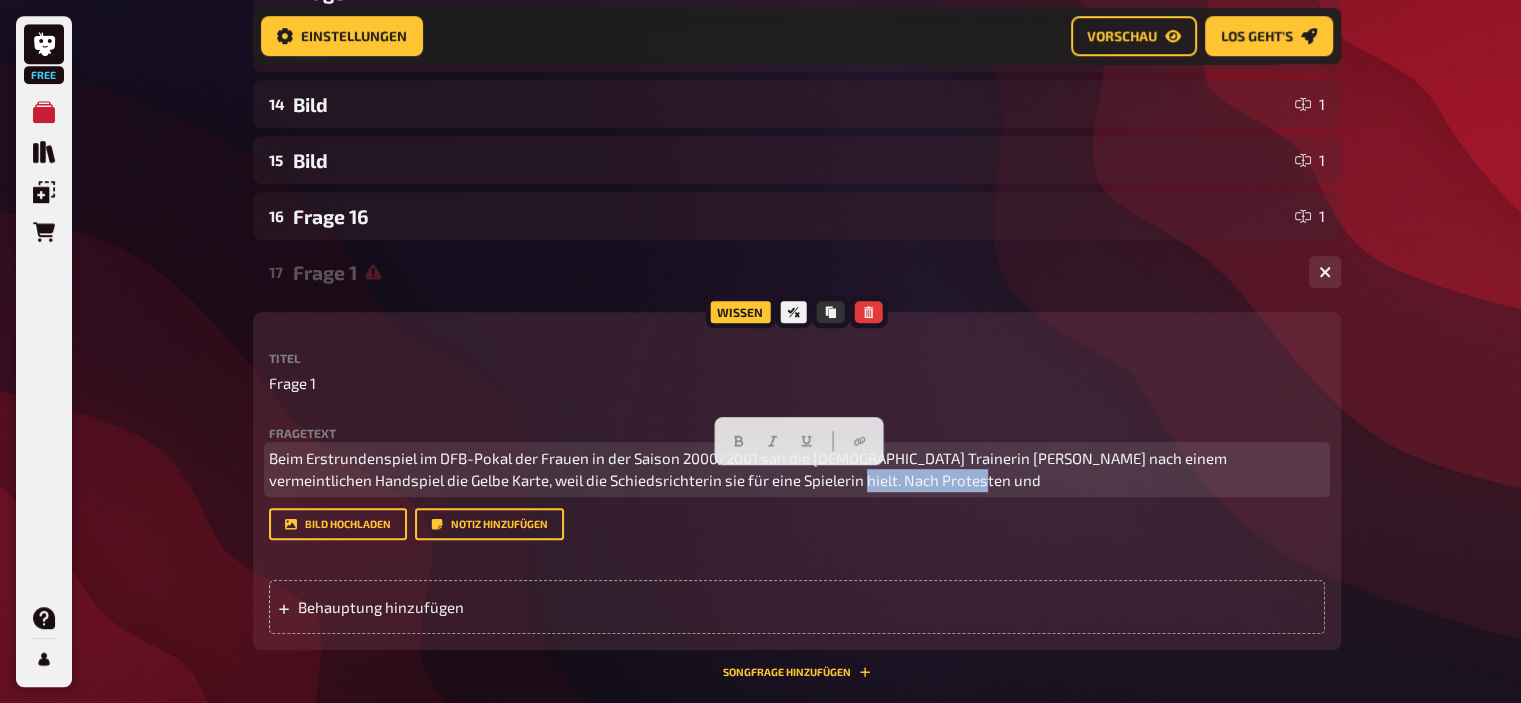 drag, startPoint x: 1077, startPoint y: 483, endPoint x: 731, endPoint y: 483, distance: 346 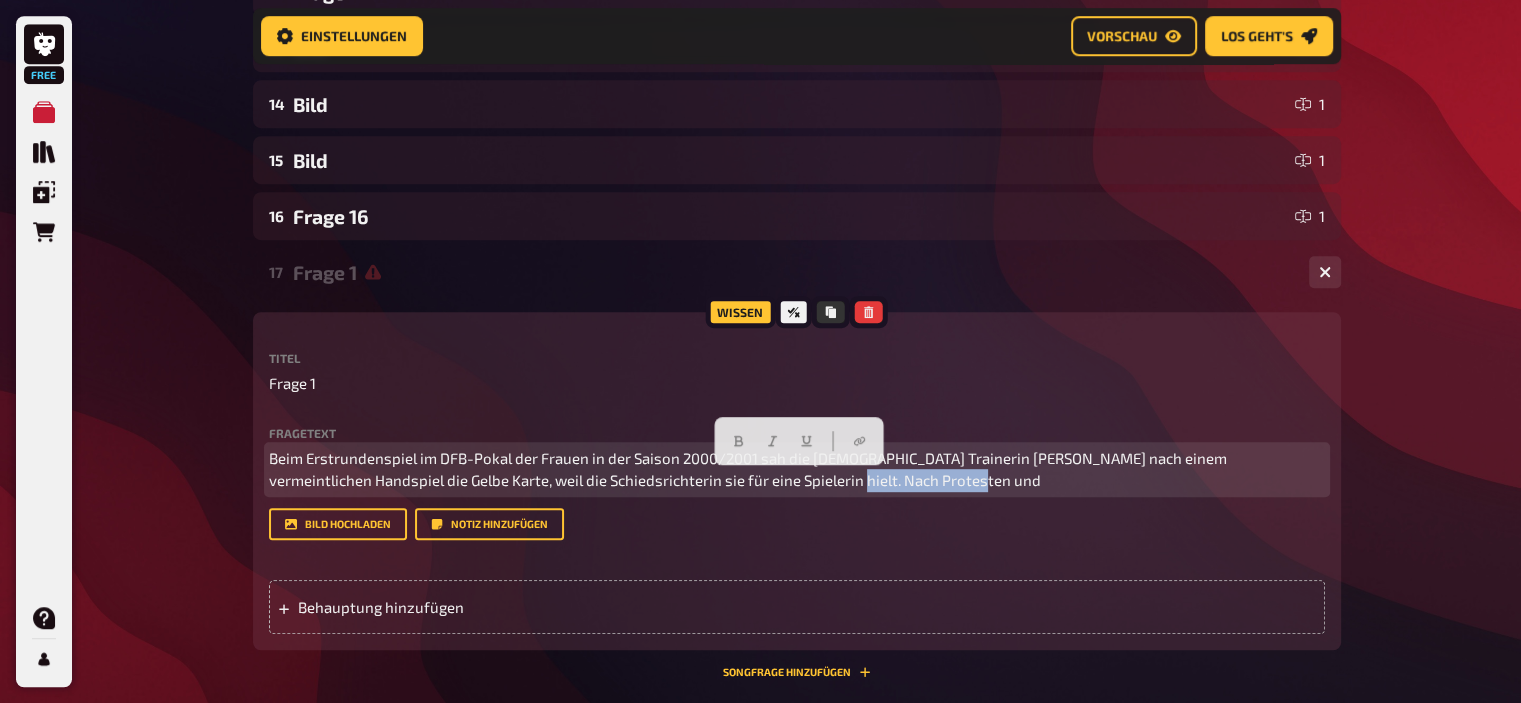 click on "Beim Erstrundenspiel im DFB-Pokal der Frauen in der Saison 2000/2001 sah die [DEMOGRAPHIC_DATA] Trainerin [PERSON_NAME] nach einem vermeintlichen Handspiel die Gelbe Karte, weil die Schiedsrichterin sie für eine Spielerin hielt. Nach Protesten und" at bounding box center (797, 469) 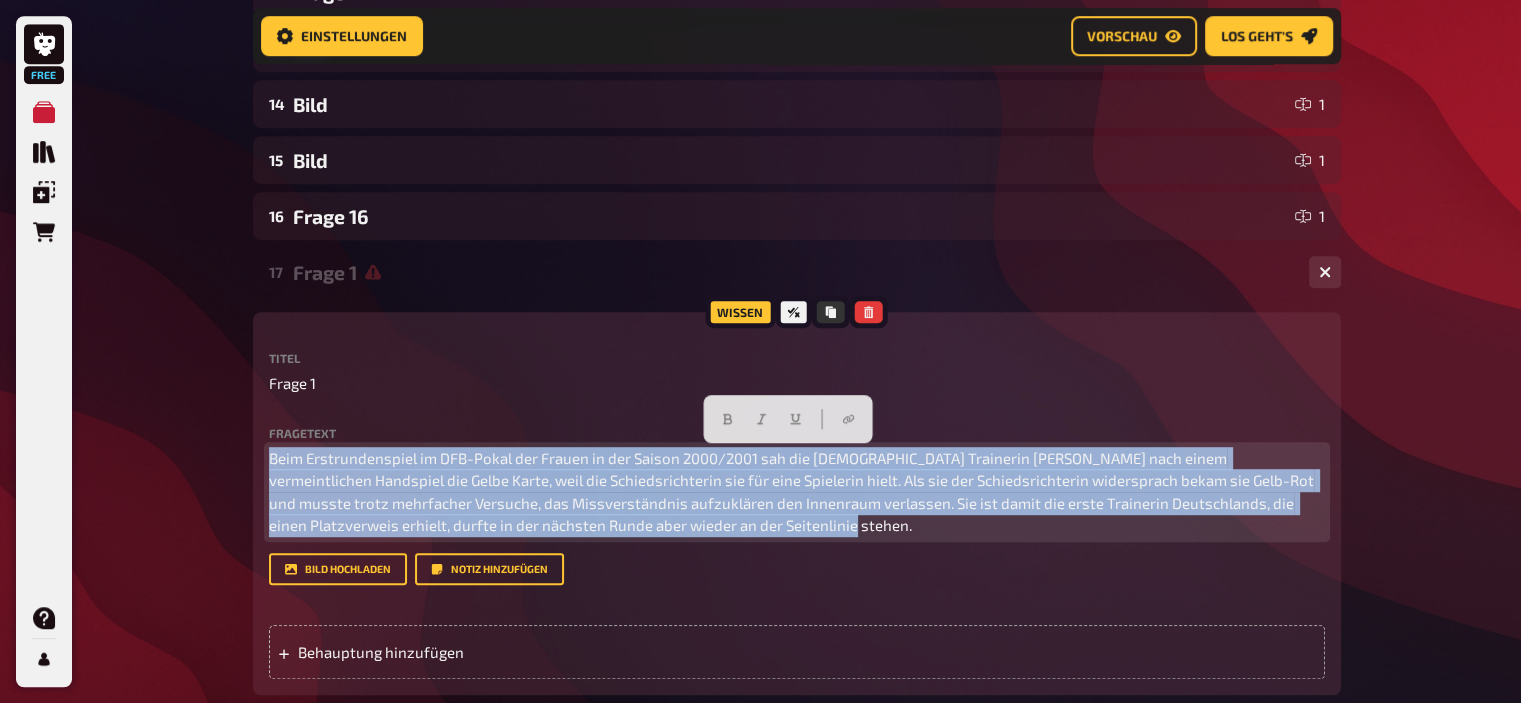 drag, startPoint x: 792, startPoint y: 532, endPoint x: 256, endPoint y: 431, distance: 545.43286 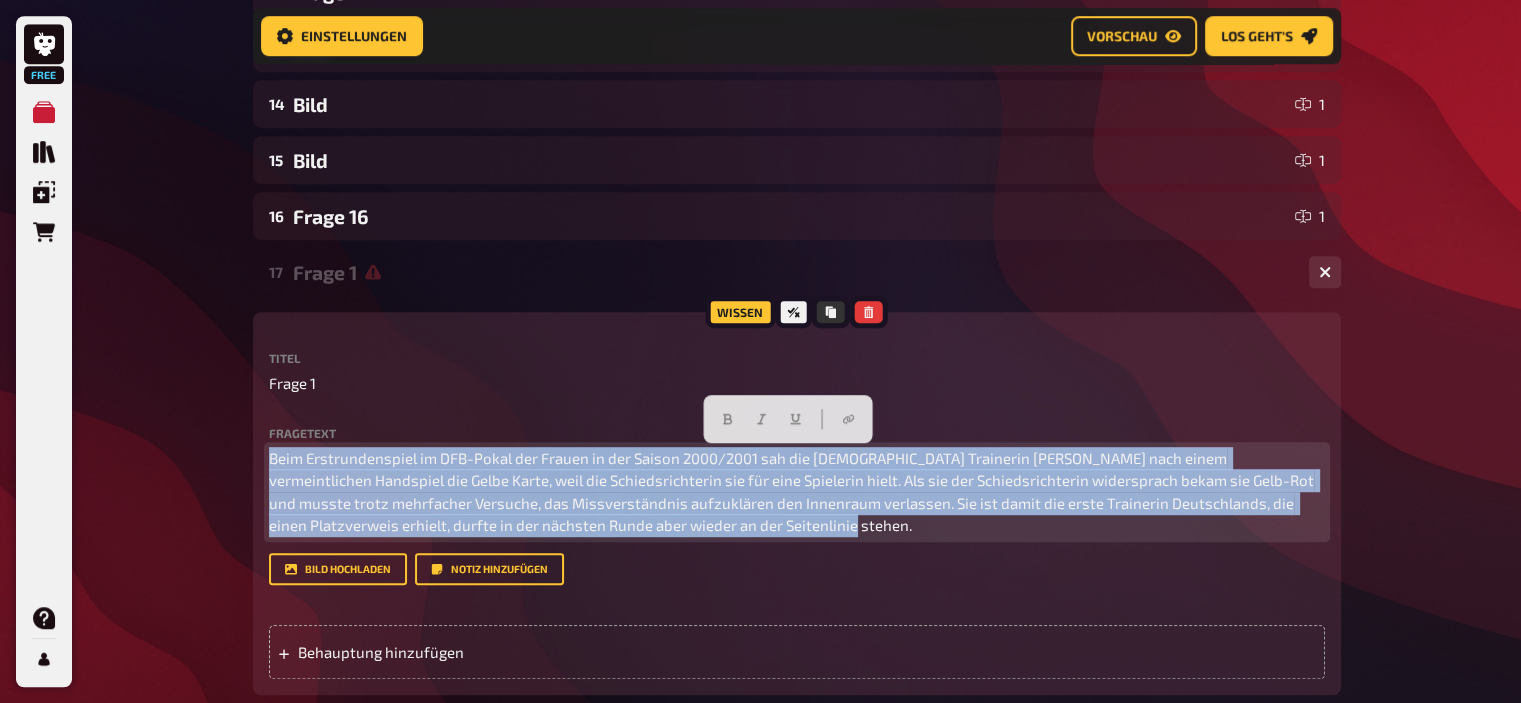 click on "Wissen Titel Frage 1 Fragetext Beim Erstrundenspiel im DFB-Pokal der Frauen in der Saison 2000/2001 sah die [DEMOGRAPHIC_DATA] Trainerin [PERSON_NAME] nach einem vermeintlichen Handspiel die Gelbe Karte, weil die Schiedsrichterin sie für eine Spielerin hielt. Als sie der Schiedsrichterin widersprach bekam sie Gelb-Rot und musste trotz mehrfacher Versuche, das Missverständnis aufzuklären den Innenraum verlassen. Sie ist damit die erste Trainerin Deutschlands, die einen Platzverweis erhielt, durfte in der nächsten Runde aber wieder an der Seitenlinie stehen. Hier hinziehen für Dateiupload Bild hochladen   Notiz hinzufügen Behauptung hinzufügen" at bounding box center [797, 503] 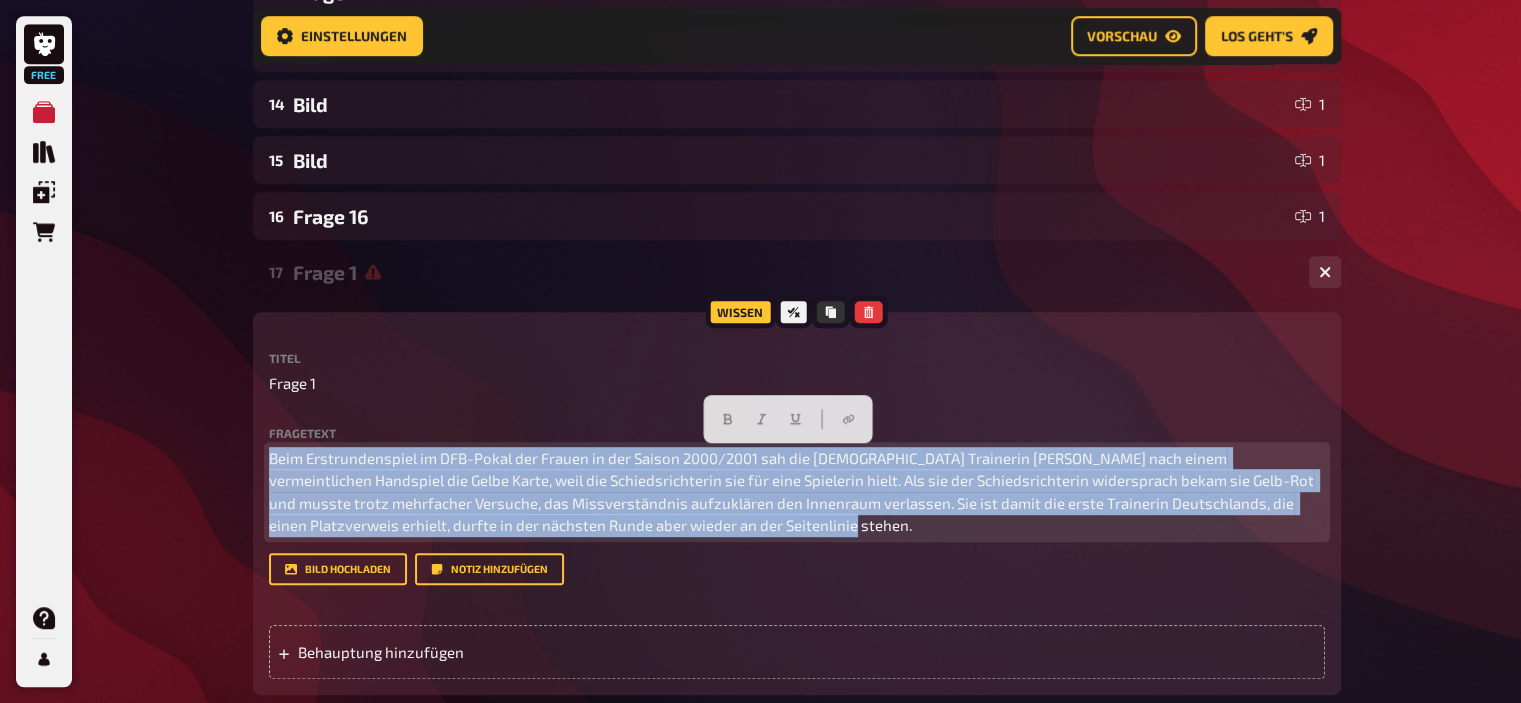 drag, startPoint x: 825, startPoint y: 531, endPoint x: 252, endPoint y: 415, distance: 584.62384 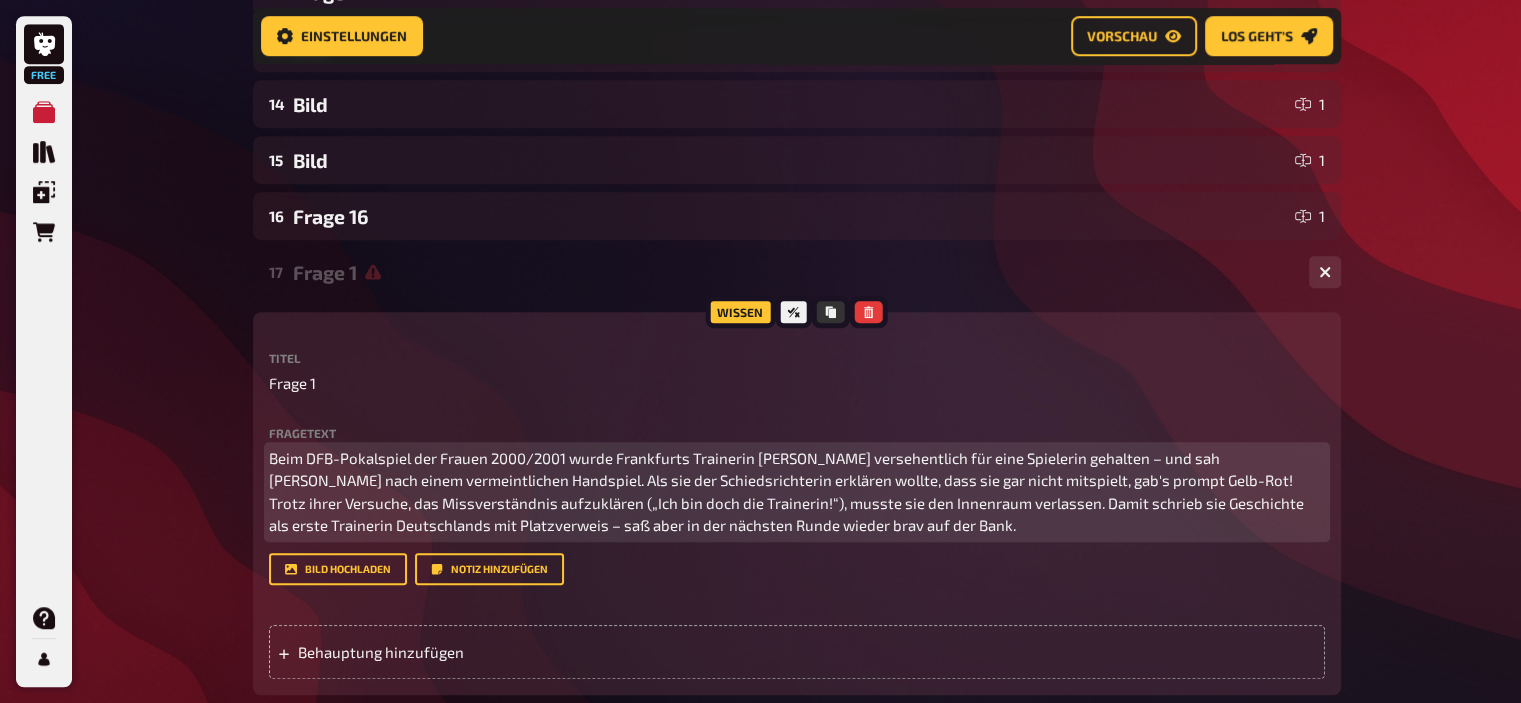 click on "Beim DFB-Pokalspiel der Frauen 2000/2001 wurde Frankfurts Trainerin [PERSON_NAME] versehentlich für eine Spielerin gehalten – und sah [PERSON_NAME] nach einem vermeintlichen Handspiel. Als sie der Schiedsrichterin erklären wollte, dass sie gar nicht mitspielt, gab's prompt Gelb-Rot! Trotz ihrer Versuche, das Missverständnis aufzuklären („Ich bin doch die Trainerin!“), musste sie den Innenraum verlassen. Damit schrieb sie Geschichte als erste Trainerin Deutschlands mit Platzverweis – saß aber in der nächsten Runde wieder brav auf der Bank." at bounding box center [788, 492] 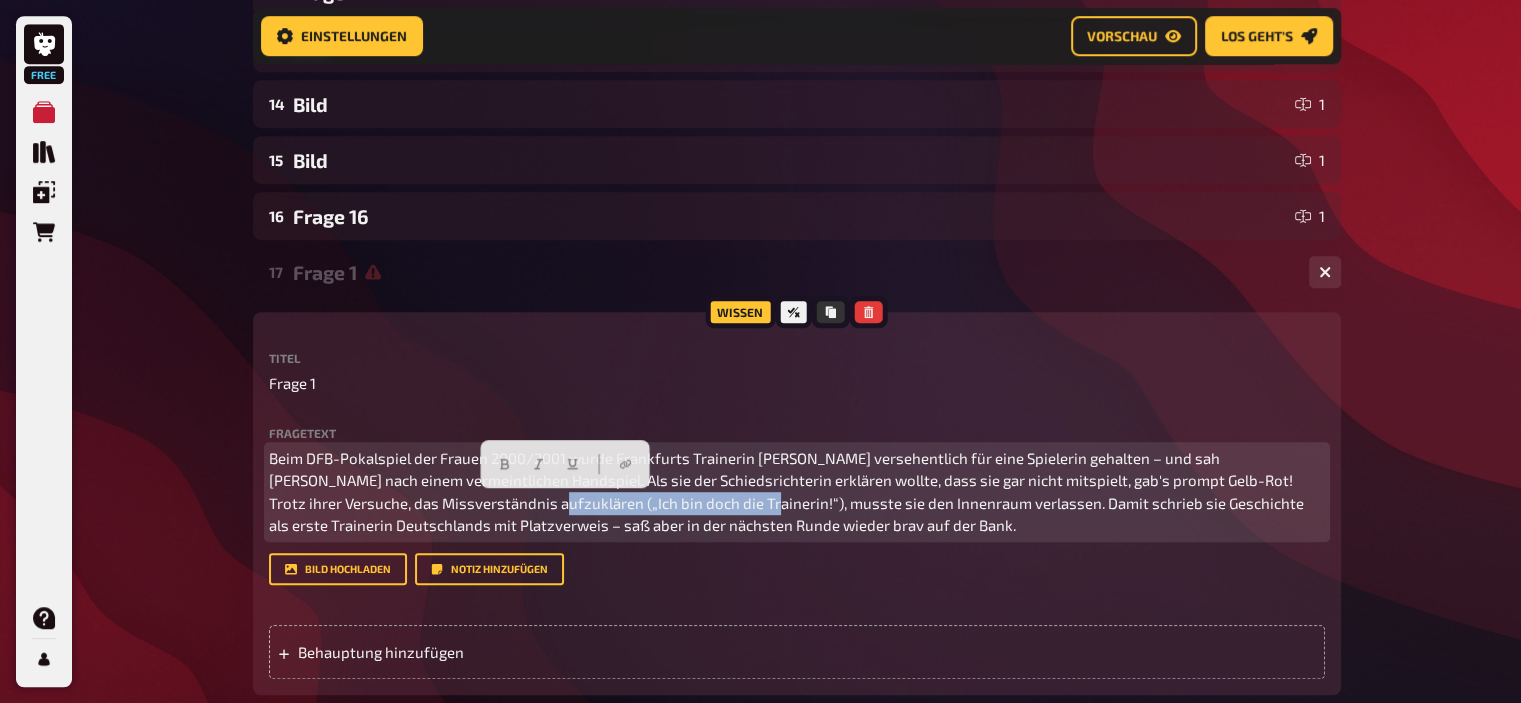 drag, startPoint x: 664, startPoint y: 499, endPoint x: 466, endPoint y: 503, distance: 198.0404 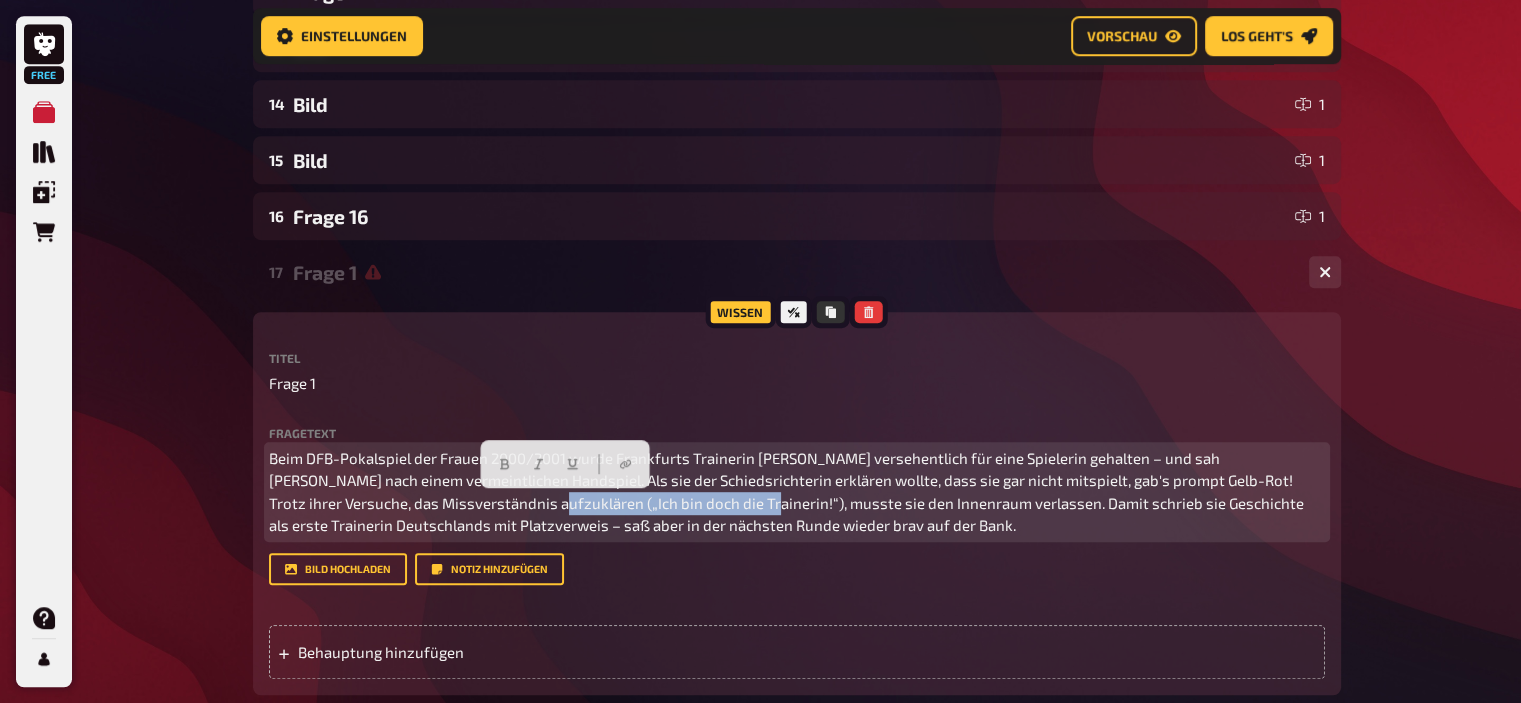 click on "Beim DFB-Pokalspiel der Frauen 2000/2001 wurde Frankfurts Trainerin [PERSON_NAME] versehentlich für eine Spielerin gehalten – und sah [PERSON_NAME] nach einem vermeintlichen Handspiel. Als sie der Schiedsrichterin erklären wollte, dass sie gar nicht mitspielt, gab's prompt Gelb-Rot! Trotz ihrer Versuche, das Missverständnis aufzuklären („Ich bin doch die Trainerin!“), musste sie den Innenraum verlassen. Damit schrieb sie Geschichte als erste Trainerin Deutschlands mit Platzverweis – saß aber in der nächsten Runde wieder brav auf der Bank." at bounding box center (788, 492) 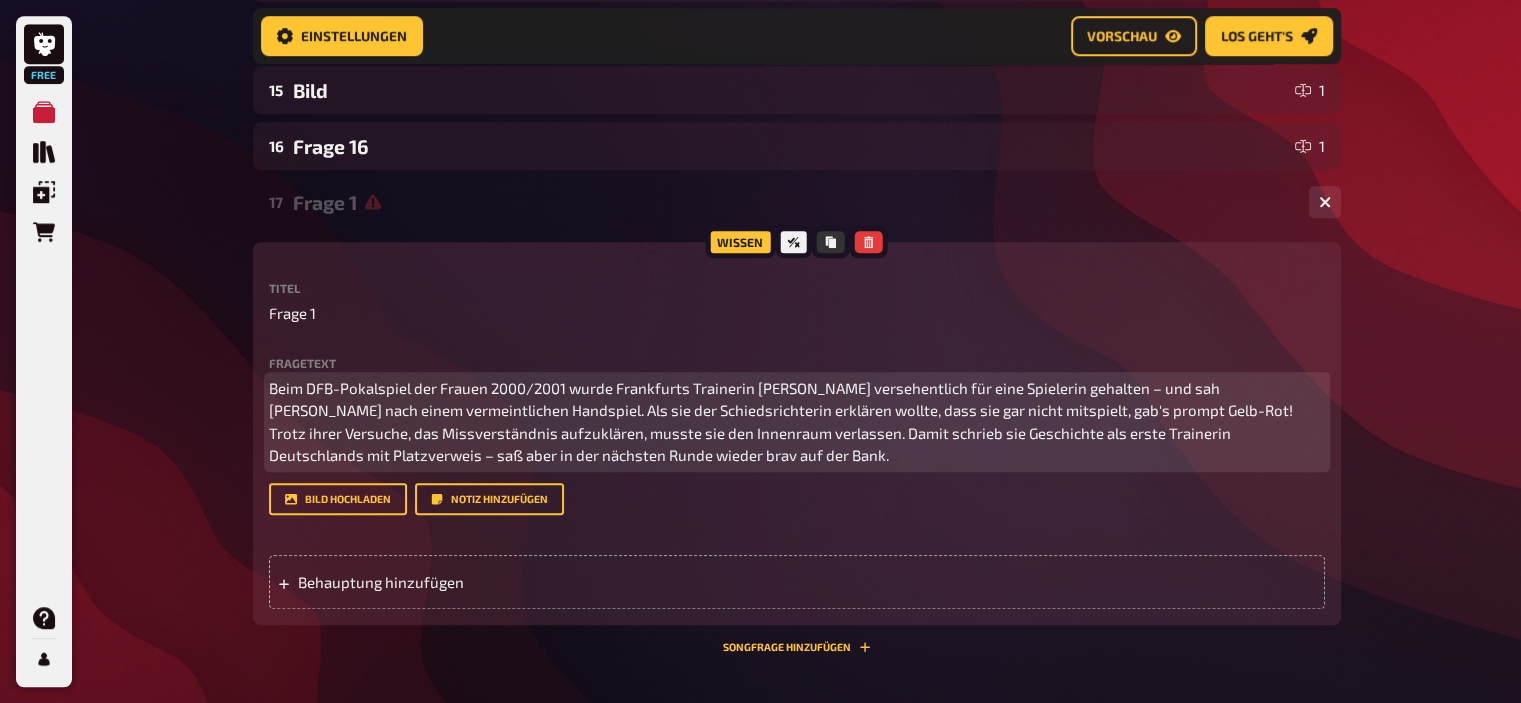 scroll, scrollTop: 1126, scrollLeft: 0, axis: vertical 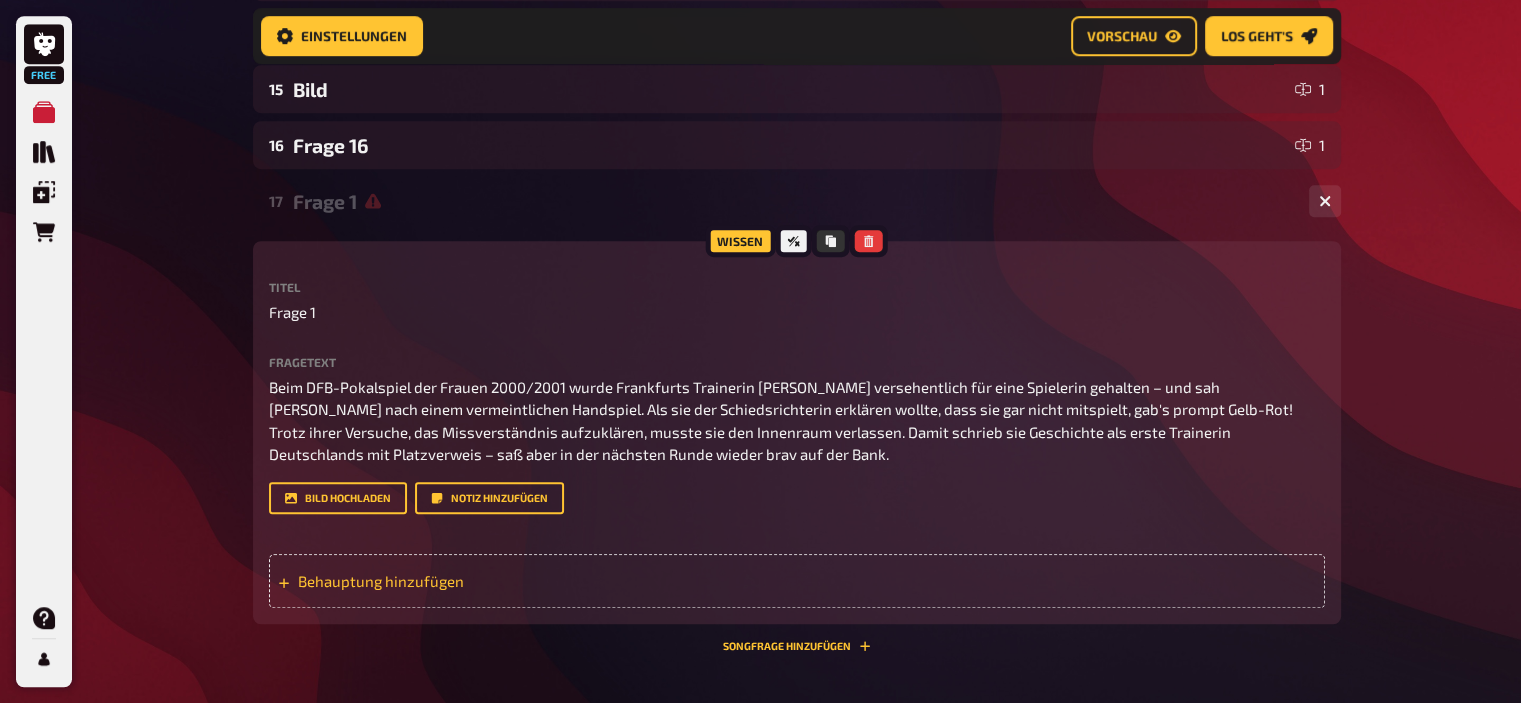 click on "Behauptung hinzufügen" at bounding box center (453, 581) 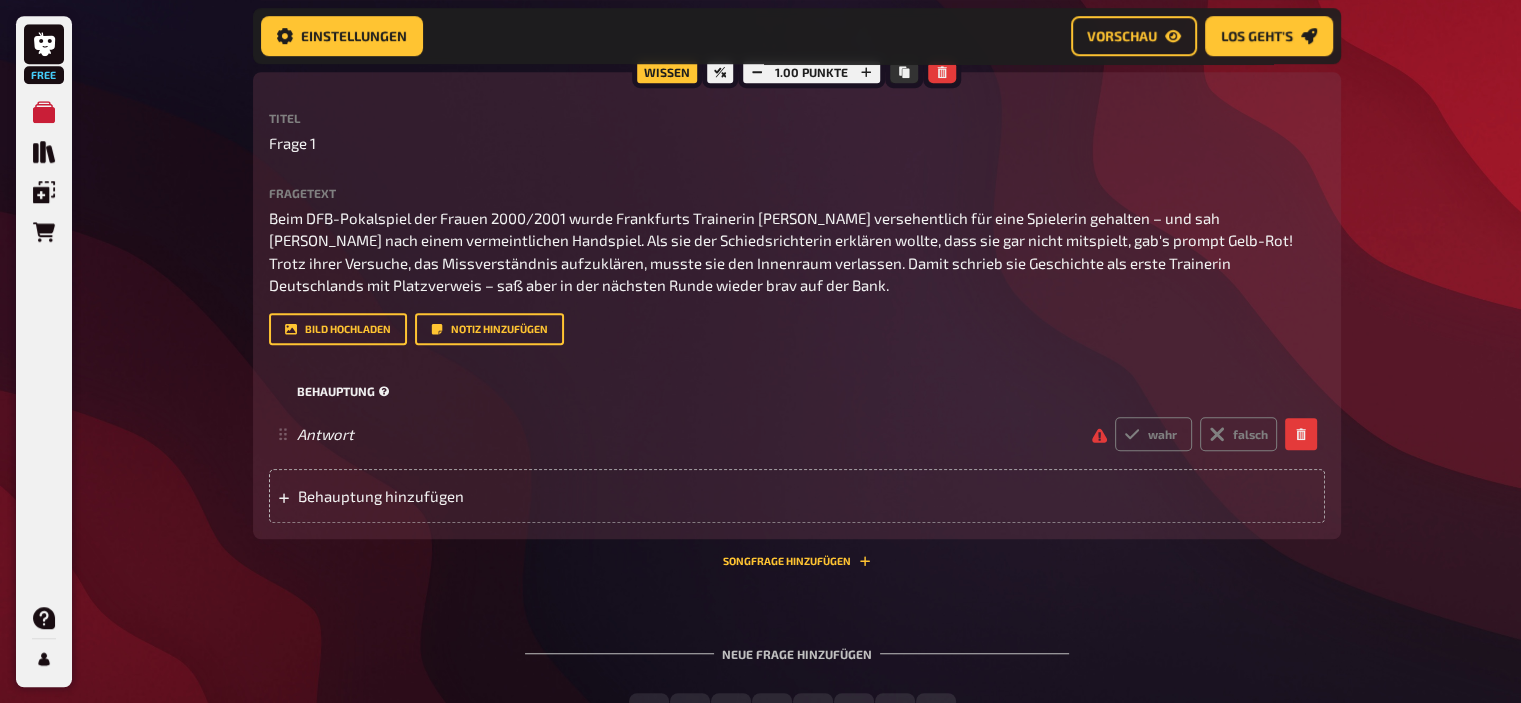 scroll, scrollTop: 1297, scrollLeft: 0, axis: vertical 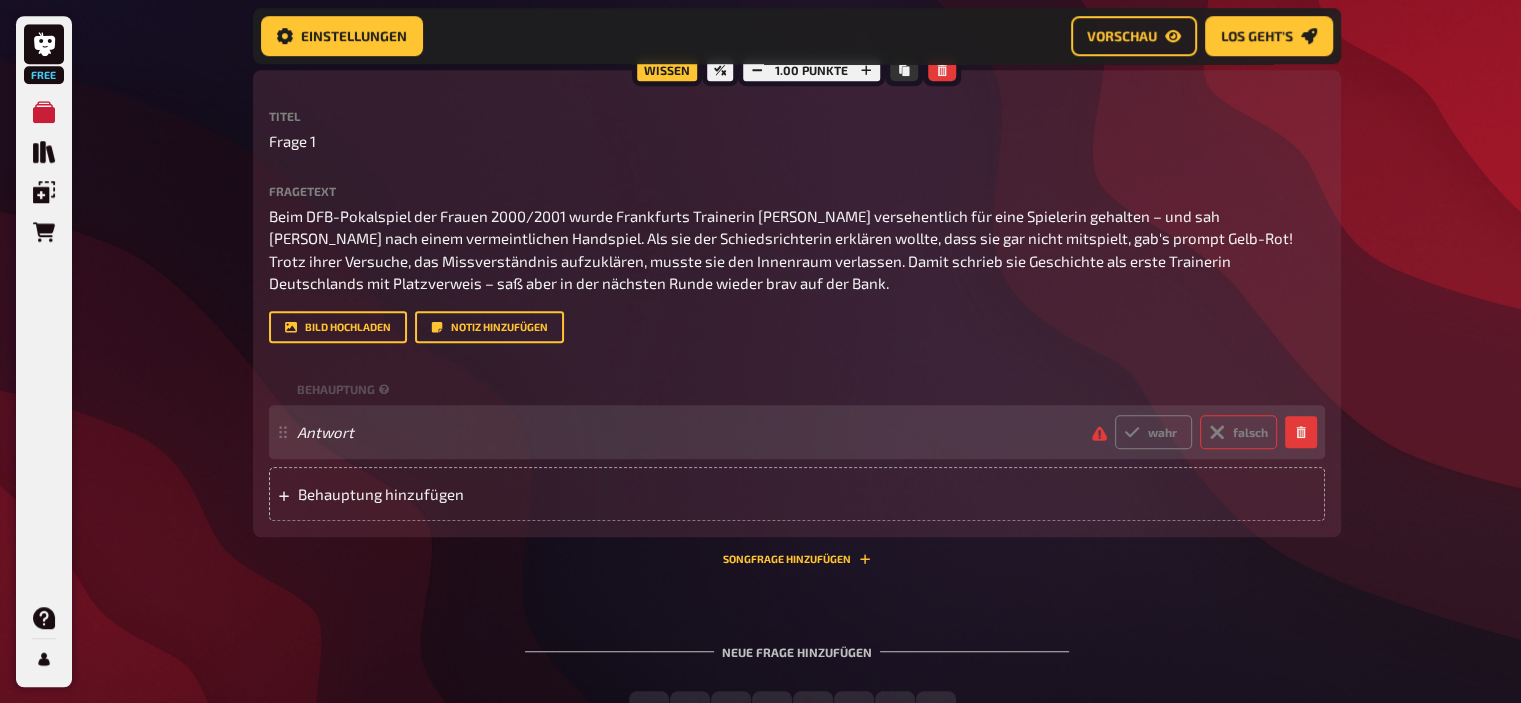 click on "falsch" at bounding box center [1238, 432] 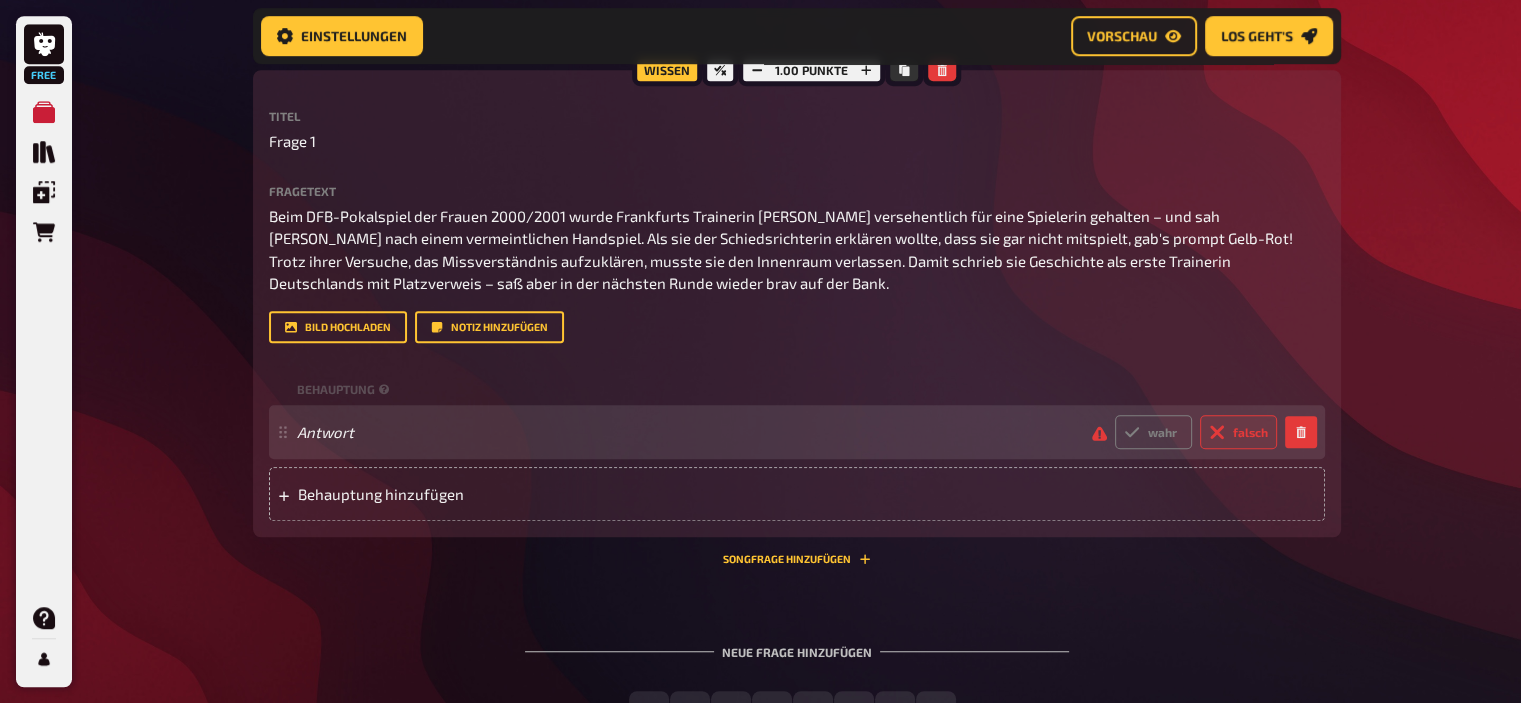 radio on "true" 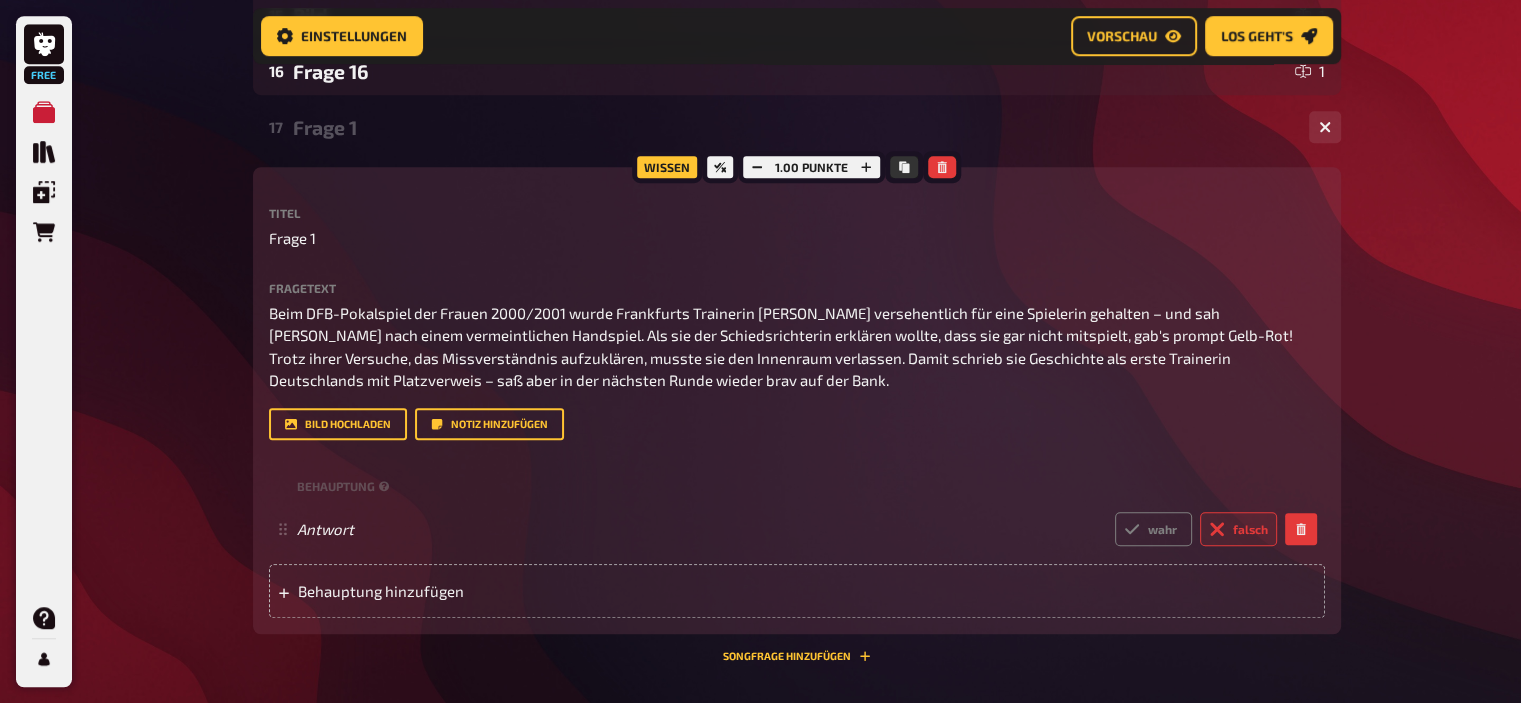 scroll, scrollTop: 1193, scrollLeft: 0, axis: vertical 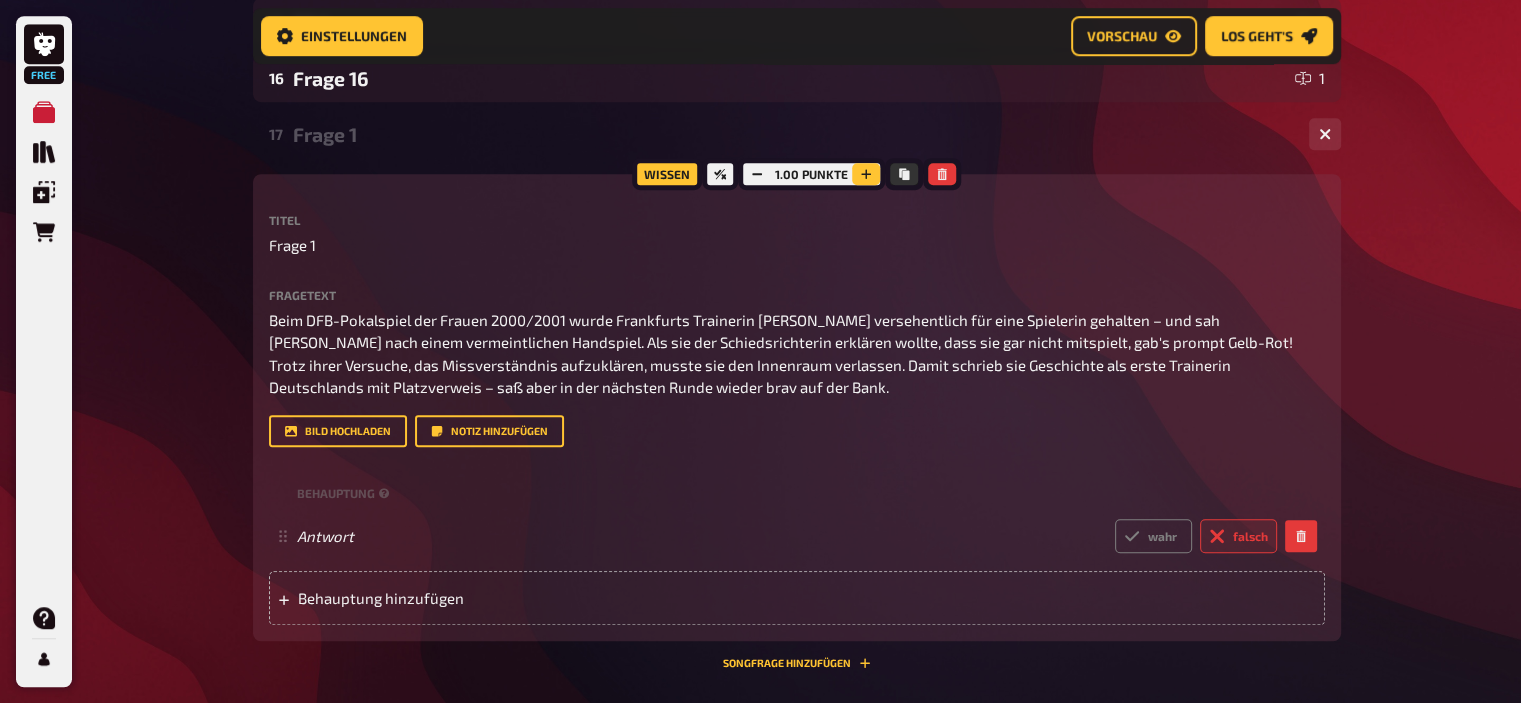 click at bounding box center (866, 174) 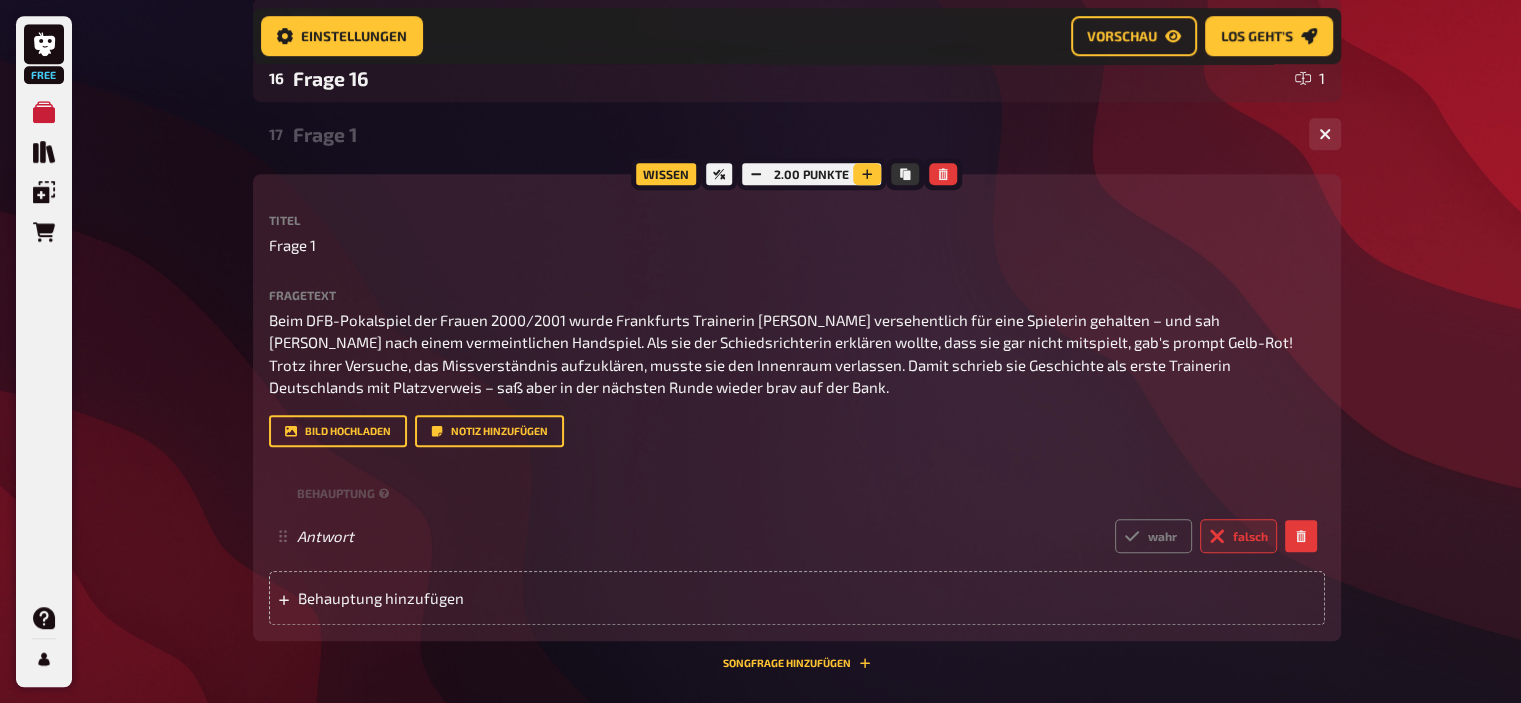 click 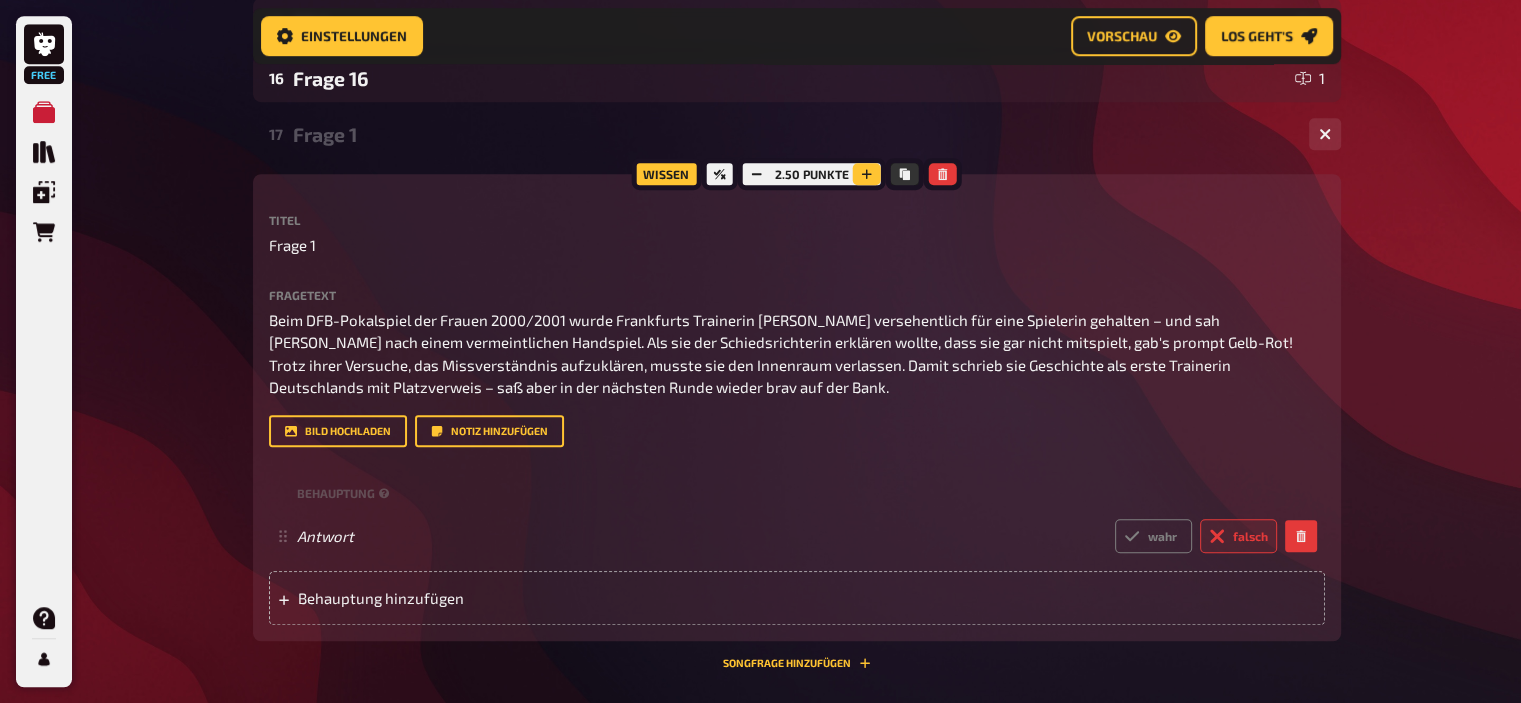 click at bounding box center (867, 174) 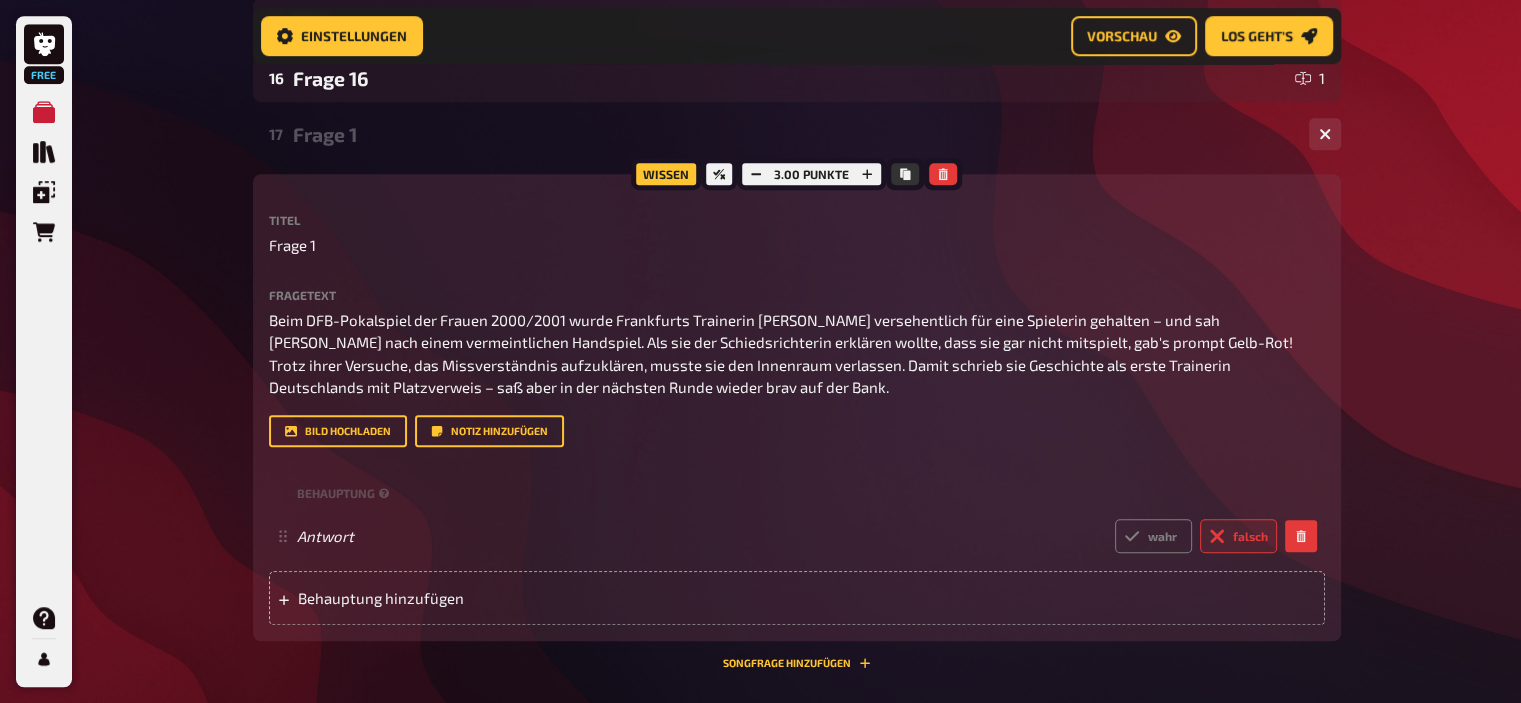 click on "Frage 1" at bounding box center (793, 134) 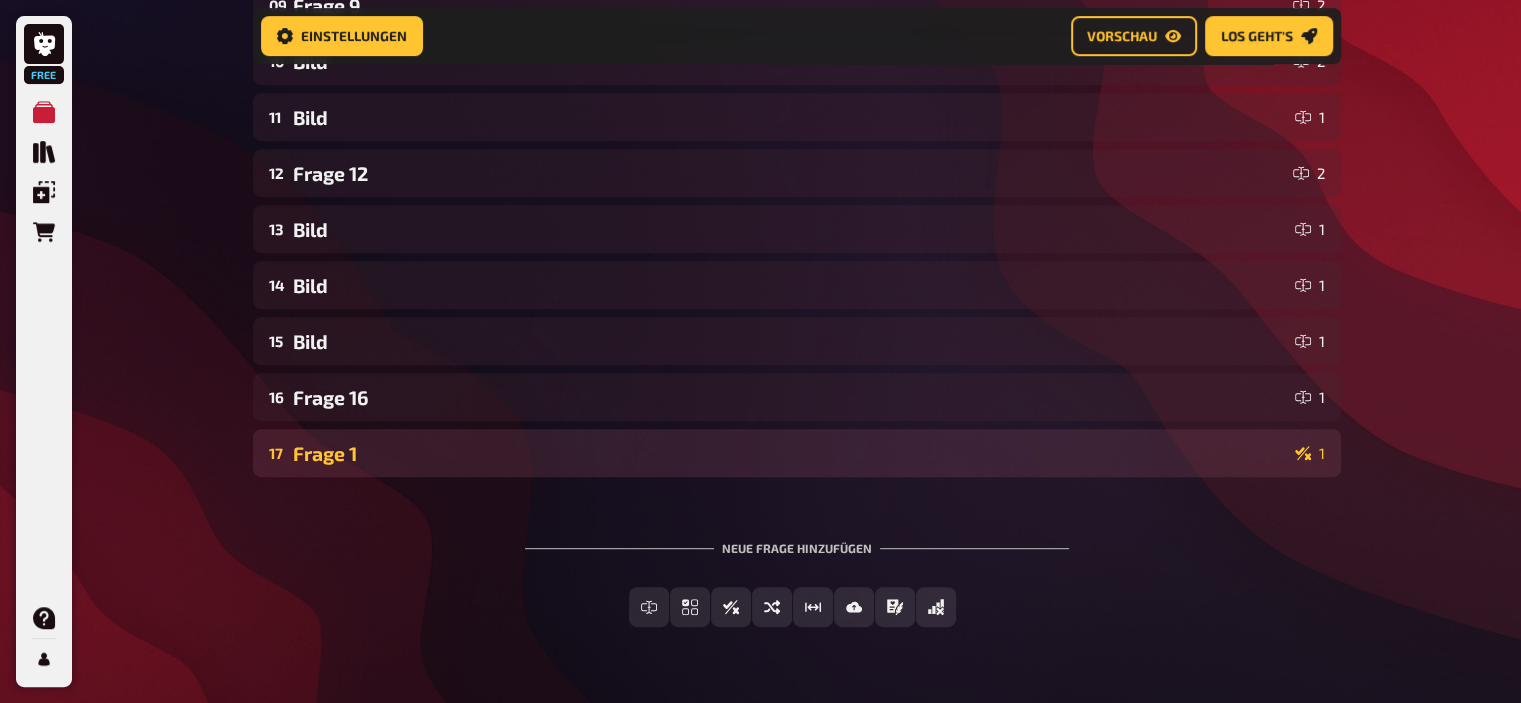 scroll, scrollTop: 923, scrollLeft: 0, axis: vertical 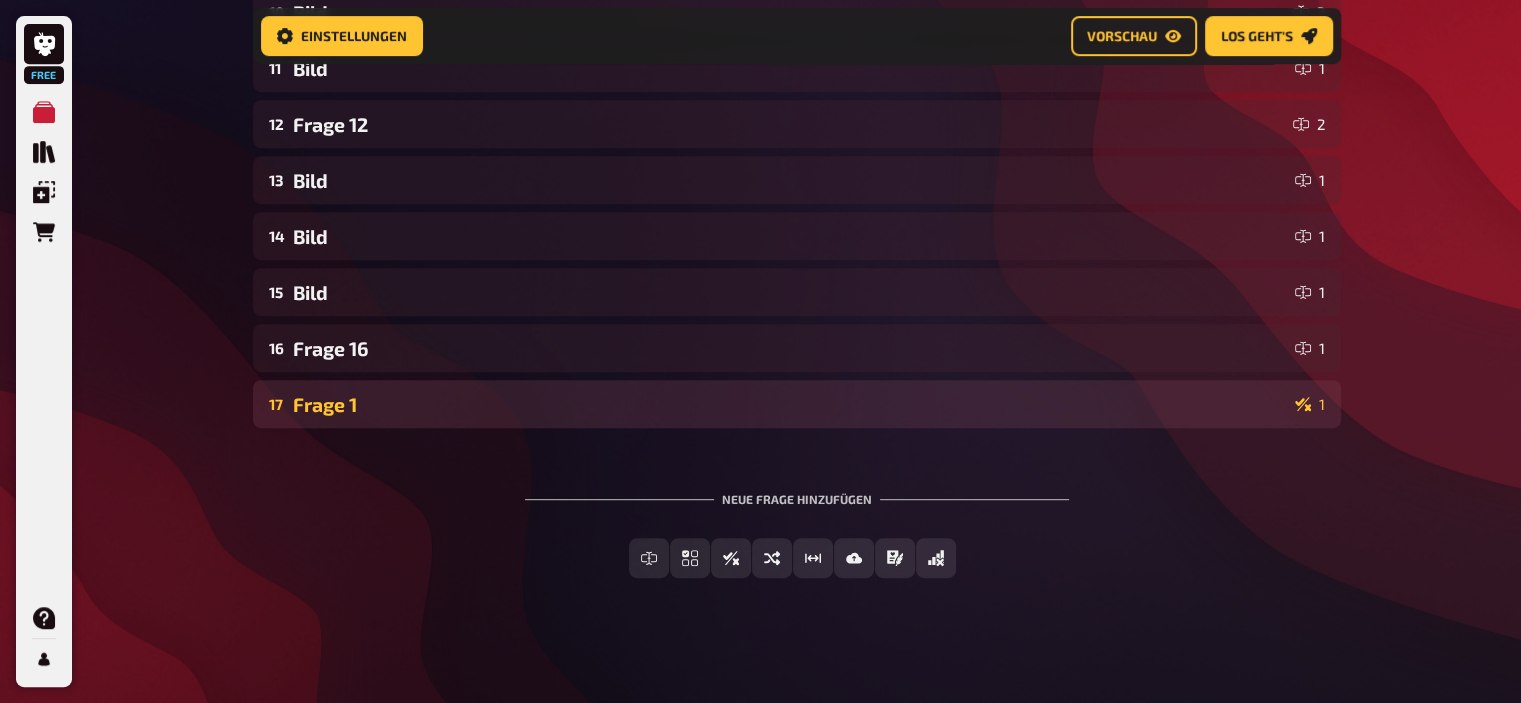 click on "Frage 1" at bounding box center [790, 404] 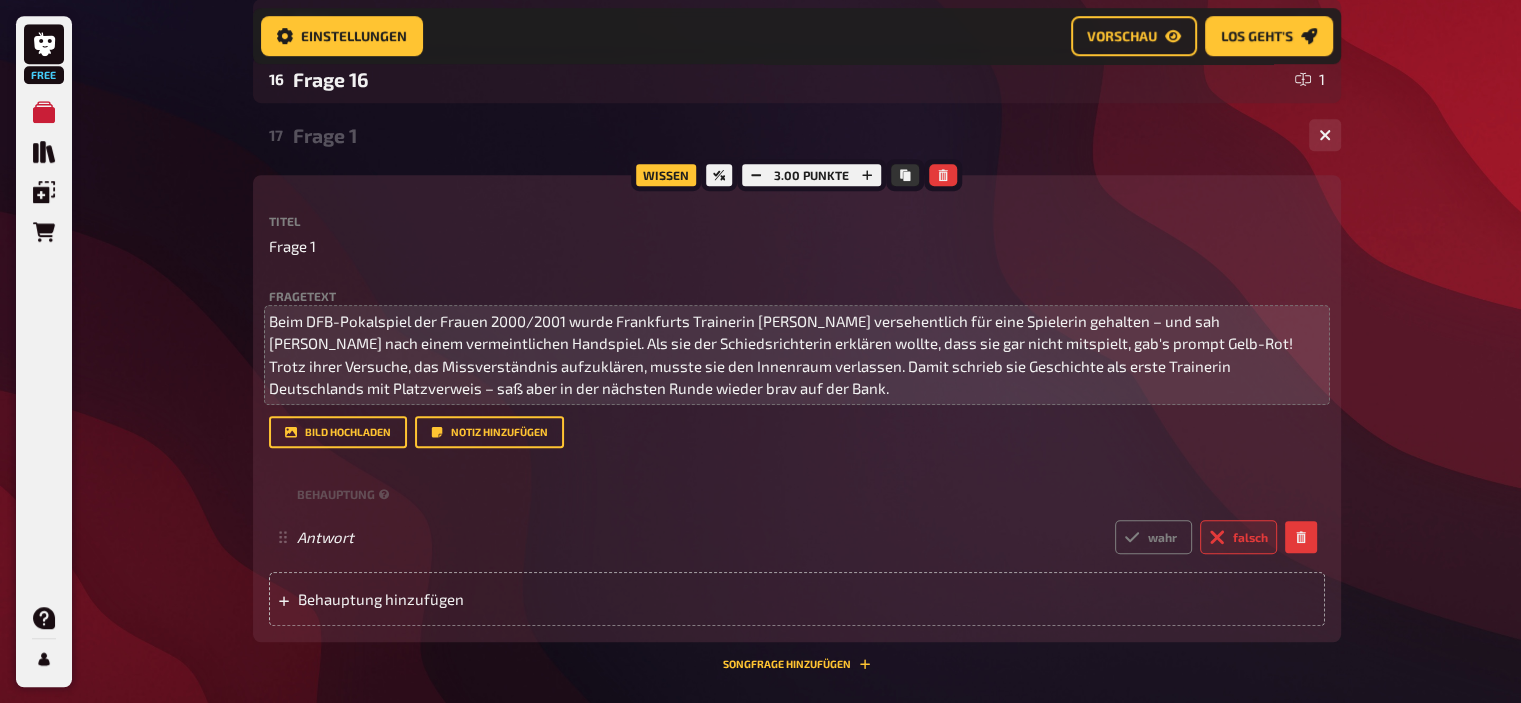 scroll, scrollTop: 1194, scrollLeft: 0, axis: vertical 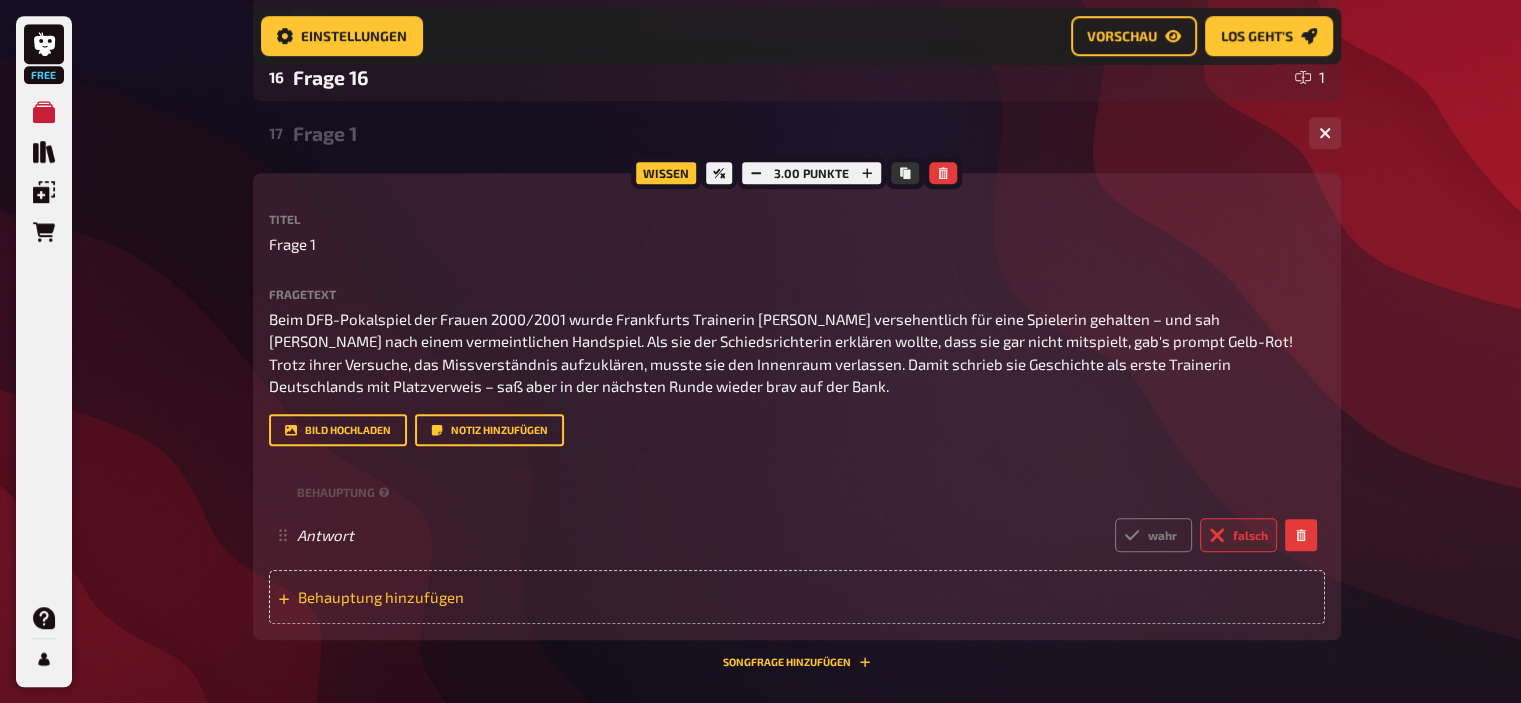 click on "Behauptung hinzufügen" at bounding box center [797, 597] 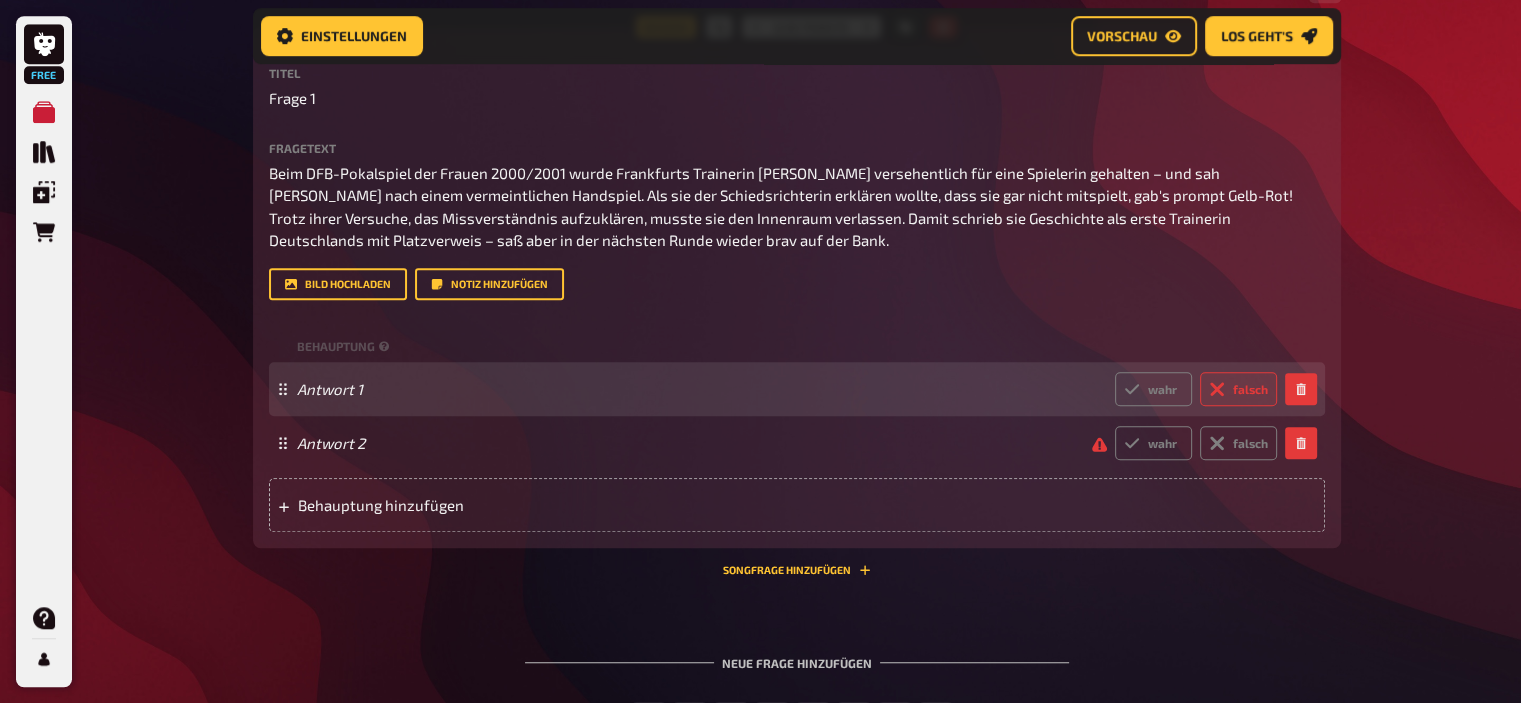 scroll, scrollTop: 1343, scrollLeft: 0, axis: vertical 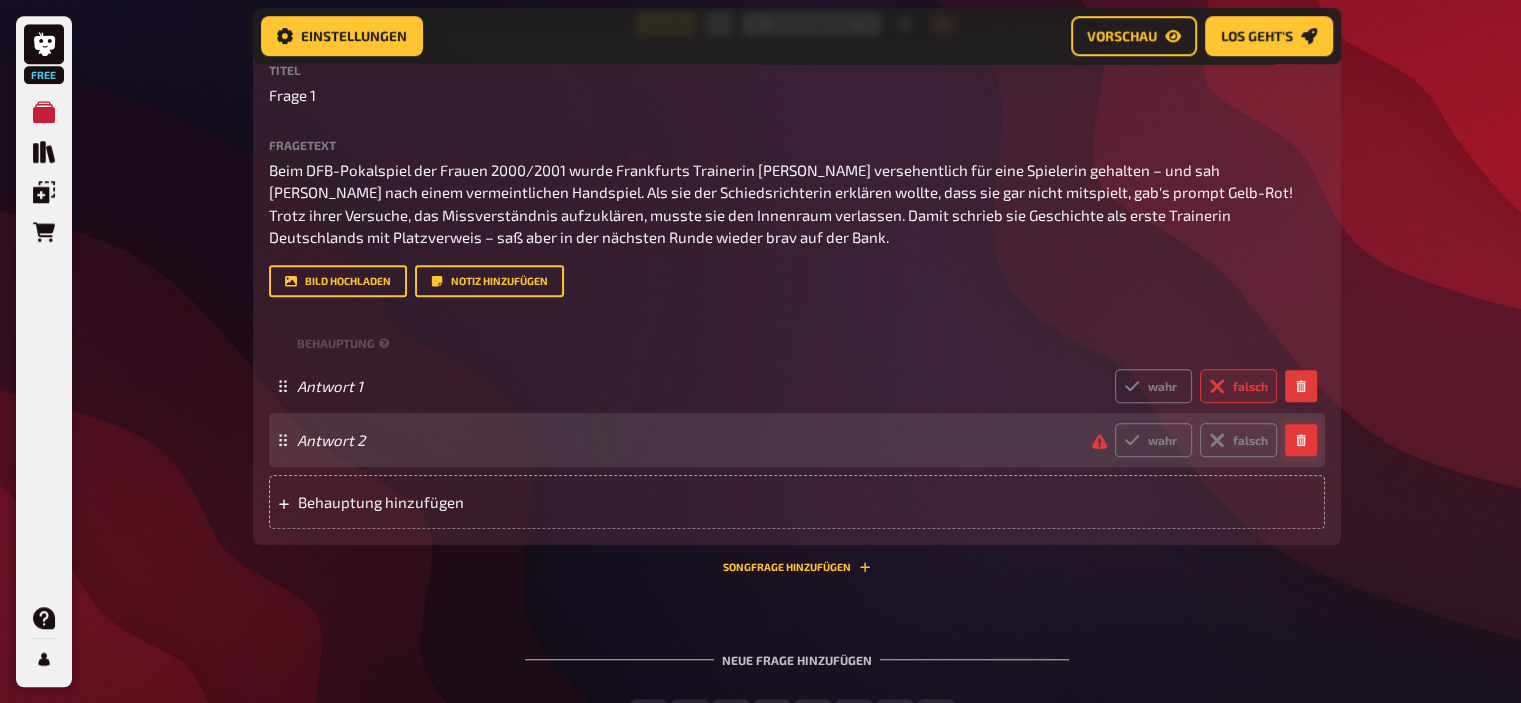click 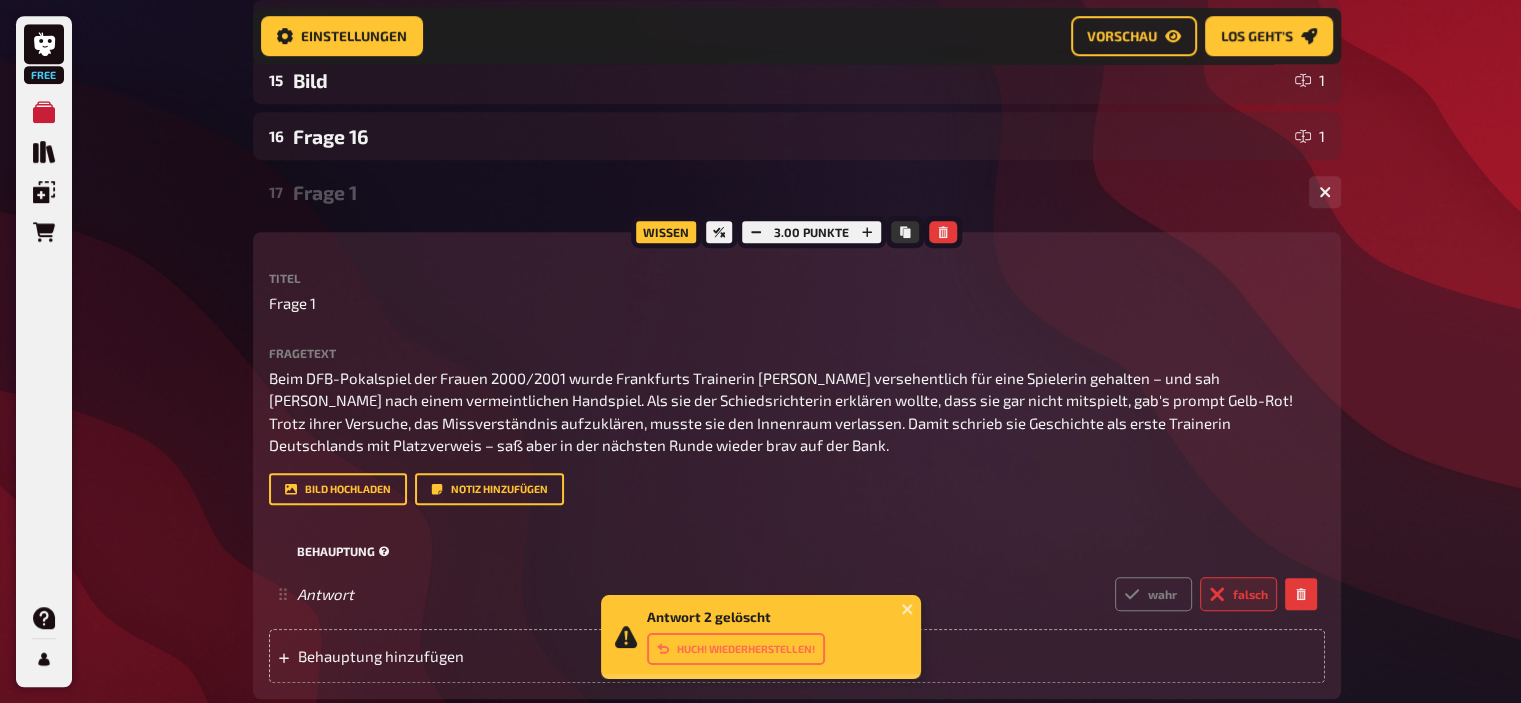 scroll, scrollTop: 1102, scrollLeft: 0, axis: vertical 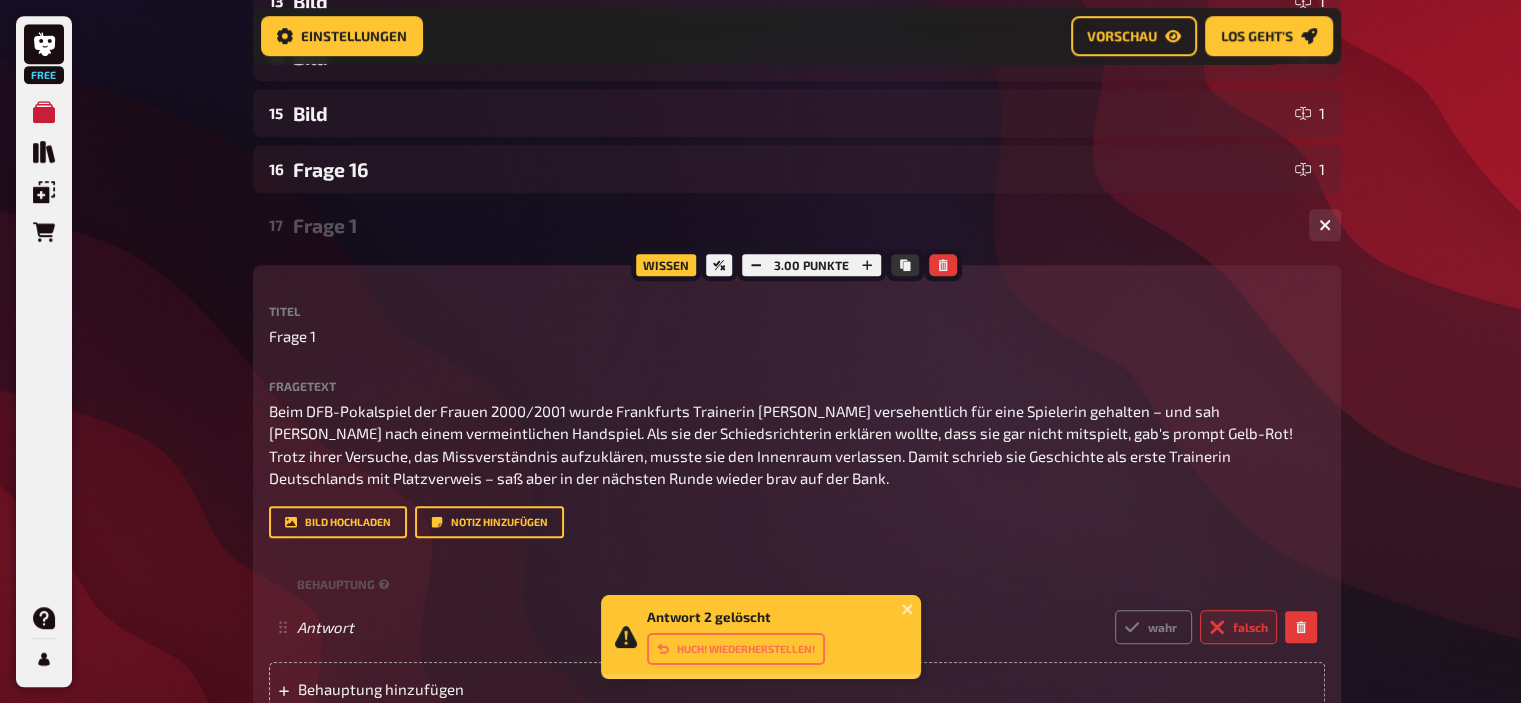 click on "Frage 1" at bounding box center (793, 225) 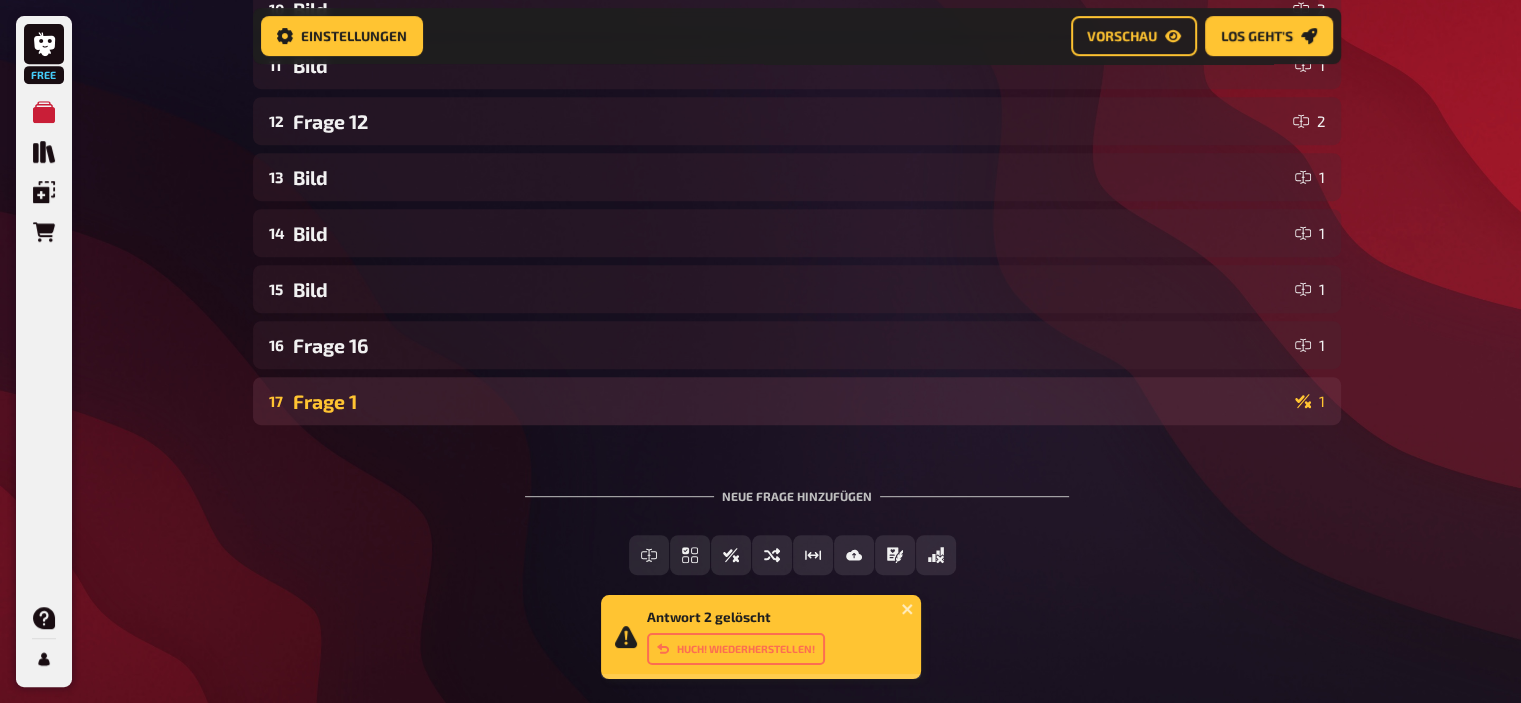 scroll, scrollTop: 927, scrollLeft: 0, axis: vertical 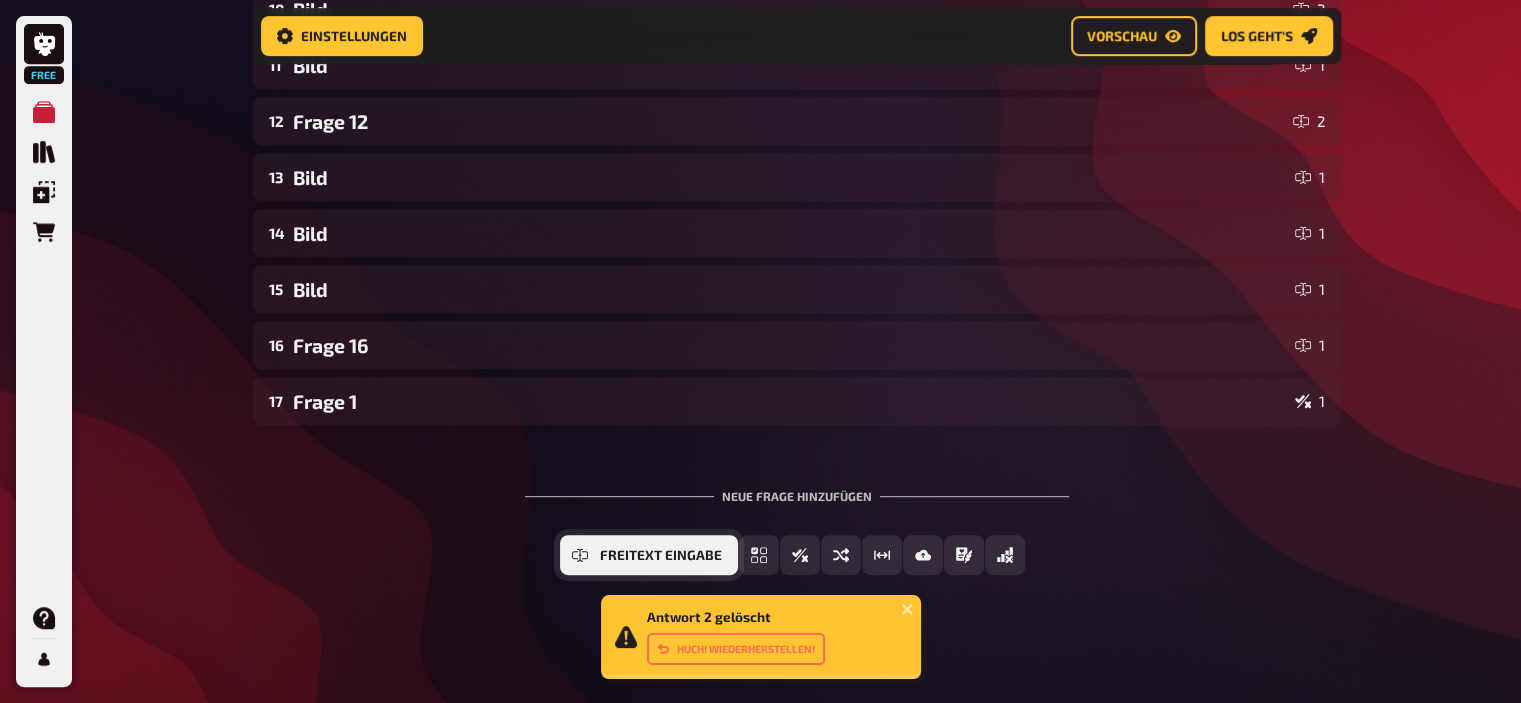 click on "Freitext Eingabe" at bounding box center [649, 555] 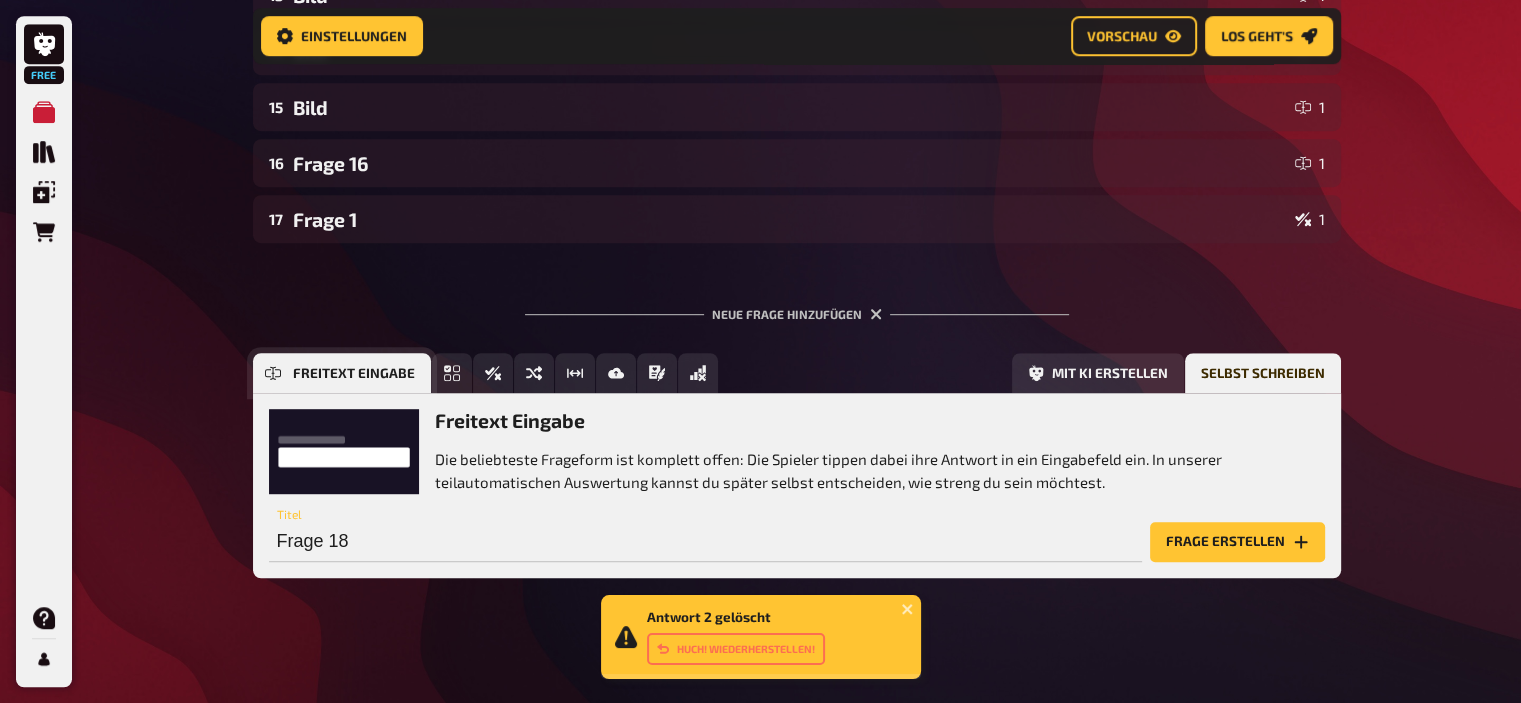 scroll, scrollTop: 1111, scrollLeft: 0, axis: vertical 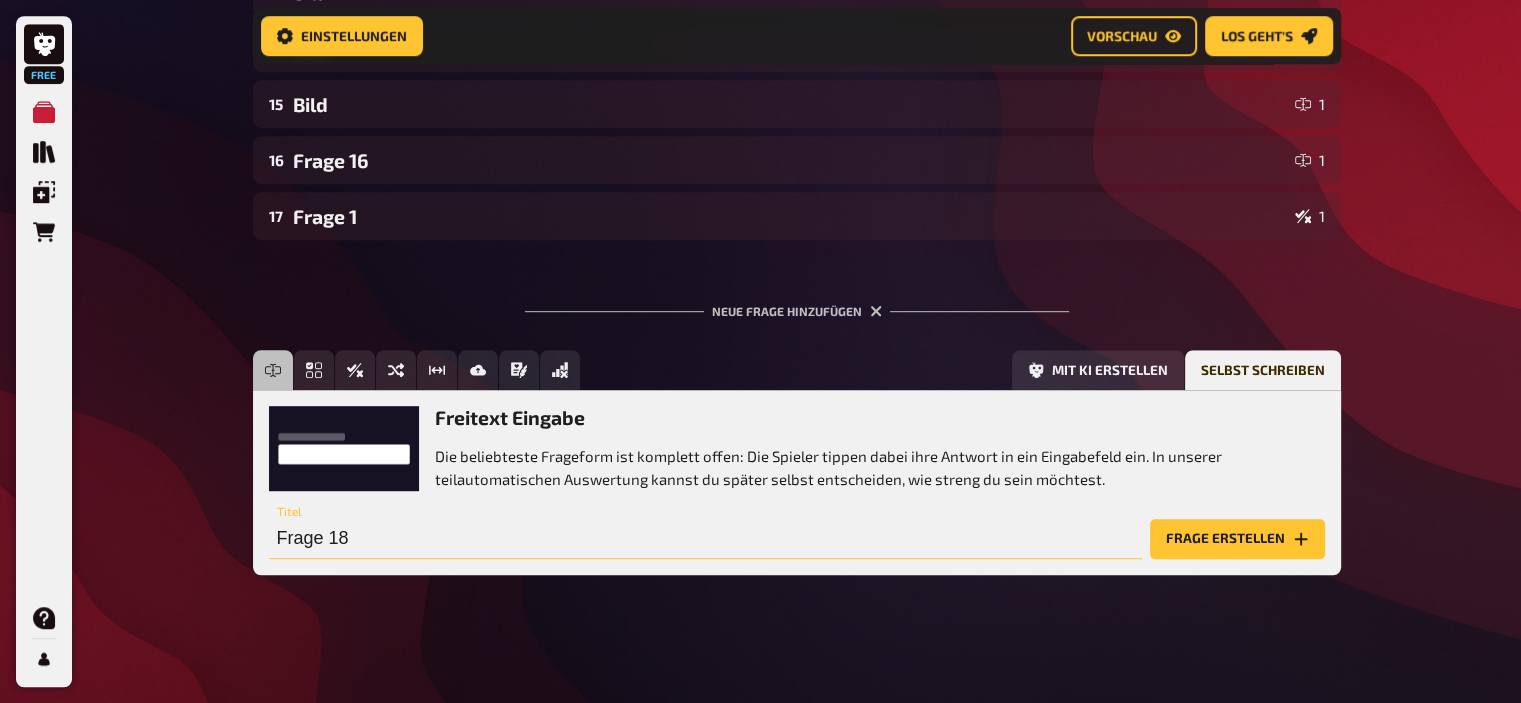 click on "Frage 18" at bounding box center [705, 539] 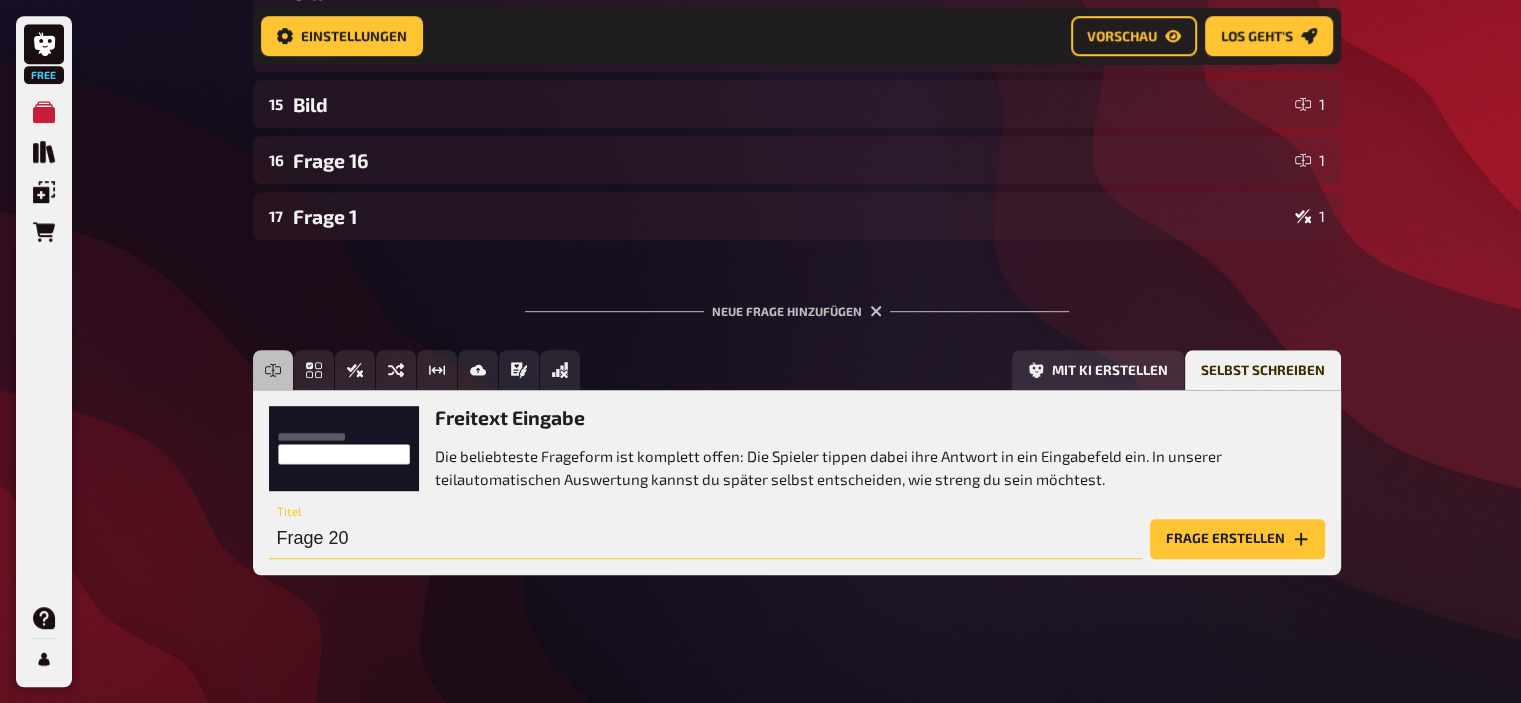 type on "Frage 20" 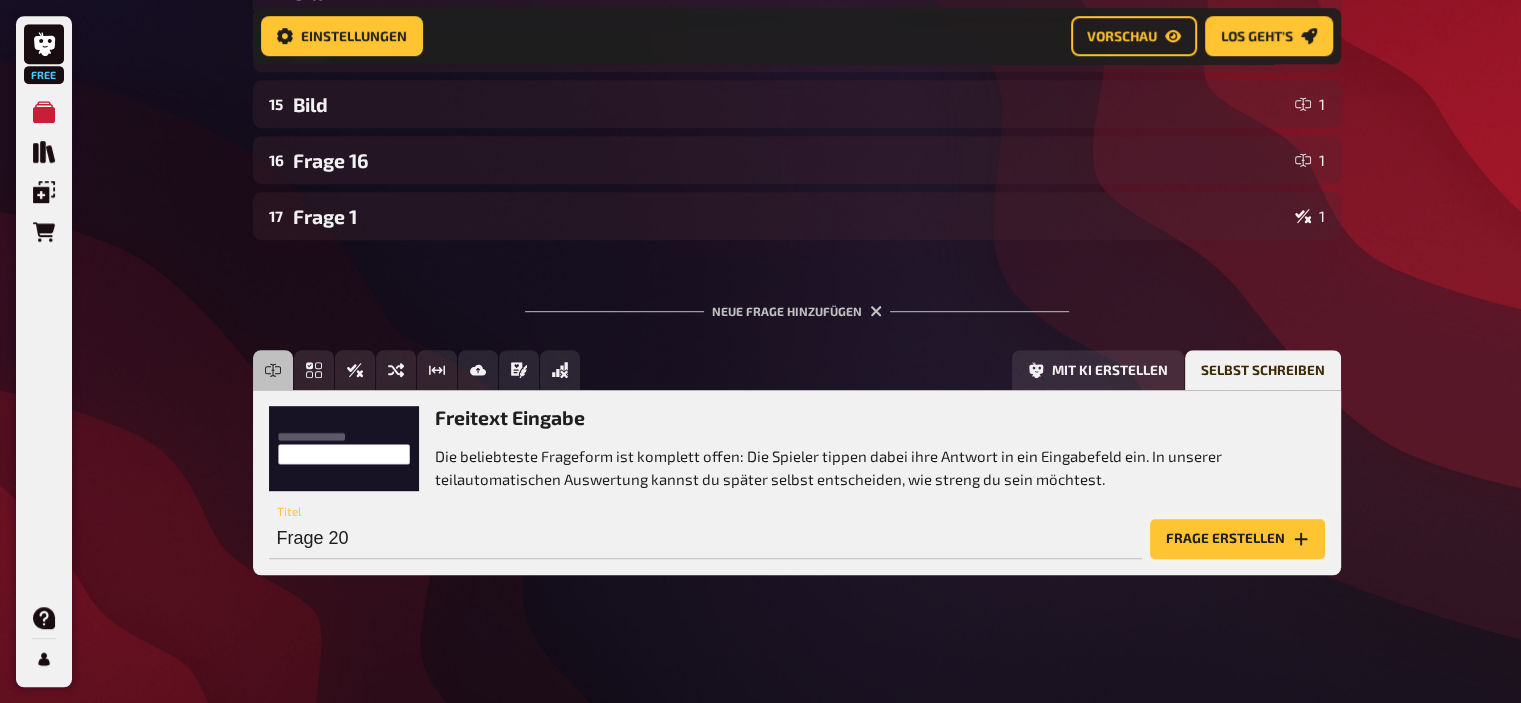 click on "Frage erstellen" at bounding box center (1237, 539) 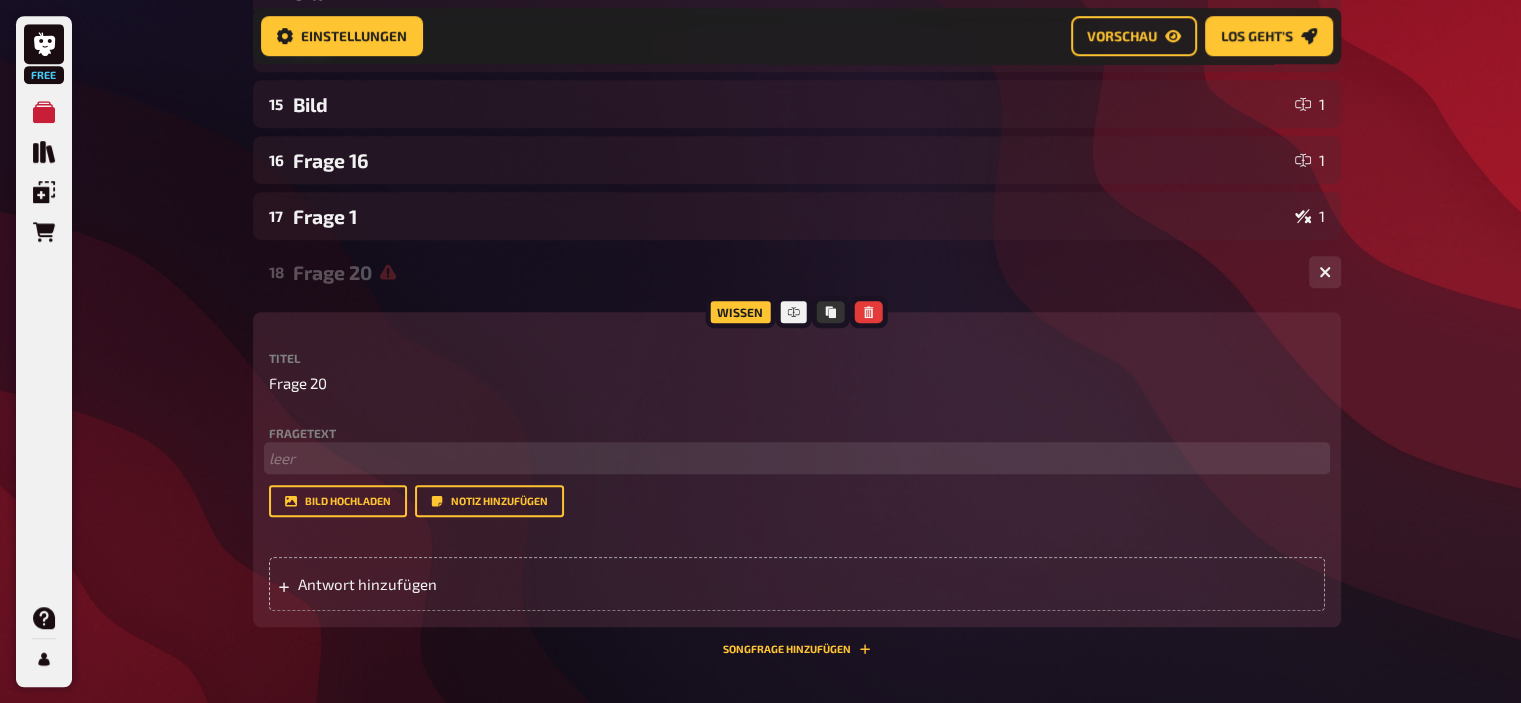 click on "﻿ leer" at bounding box center [797, 458] 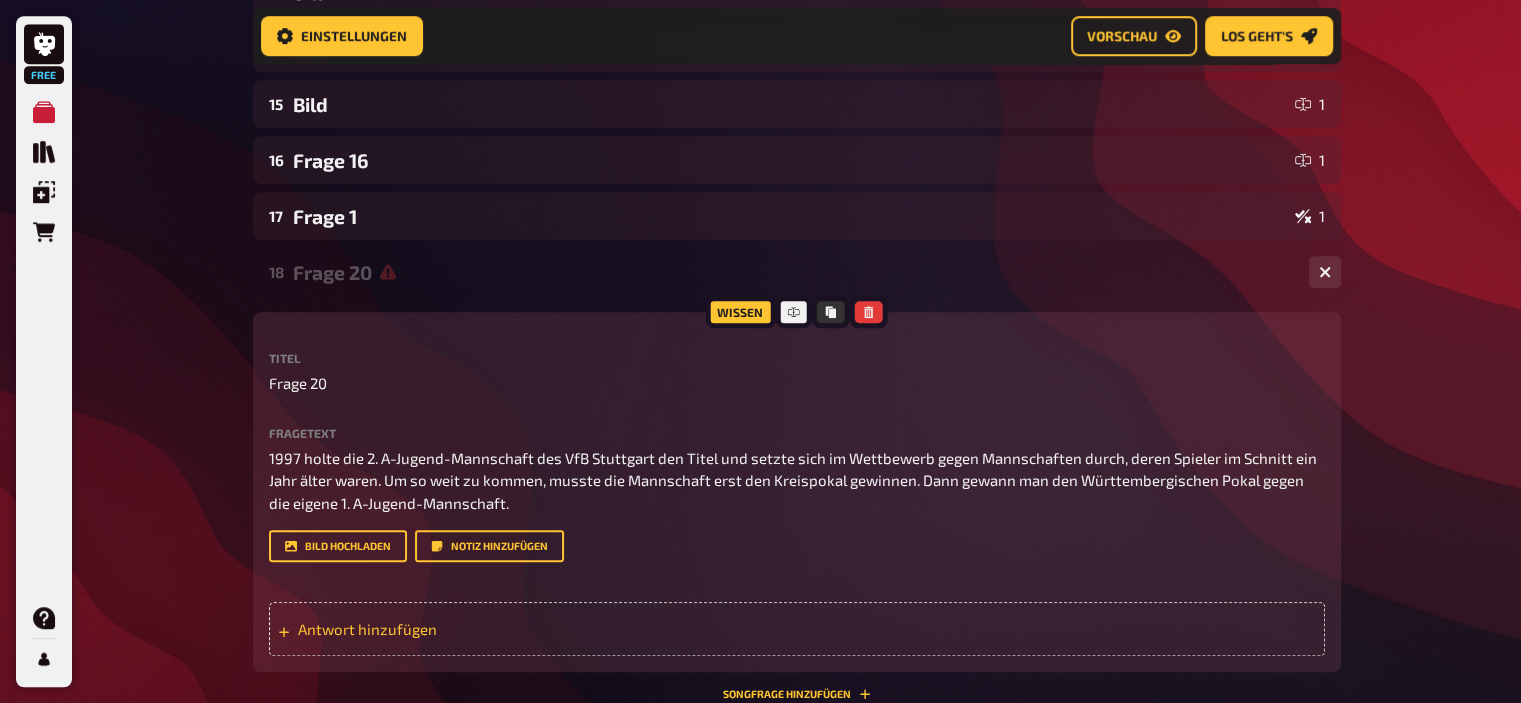 click on "Antwort hinzufügen" at bounding box center [797, 629] 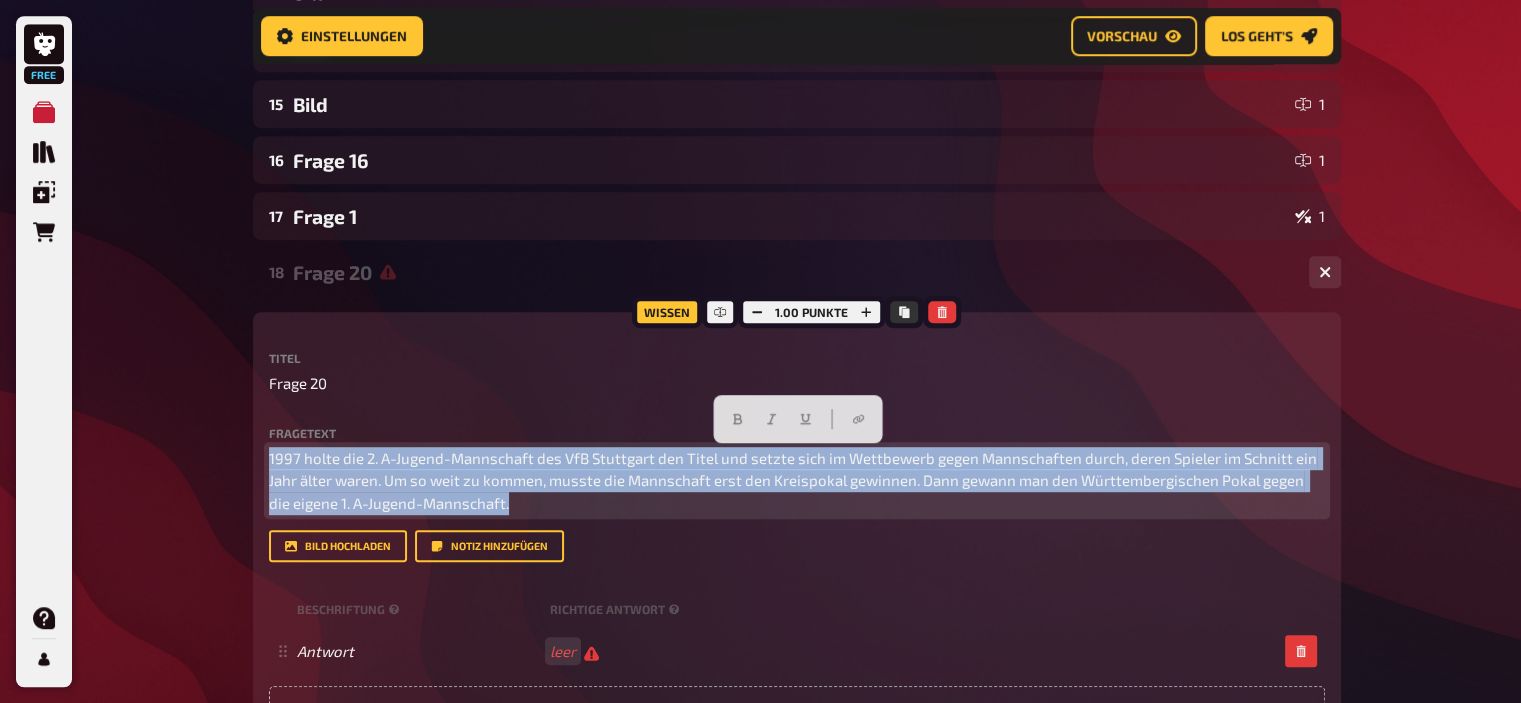 drag, startPoint x: 491, startPoint y: 510, endPoint x: 201, endPoint y: 403, distance: 309.11002 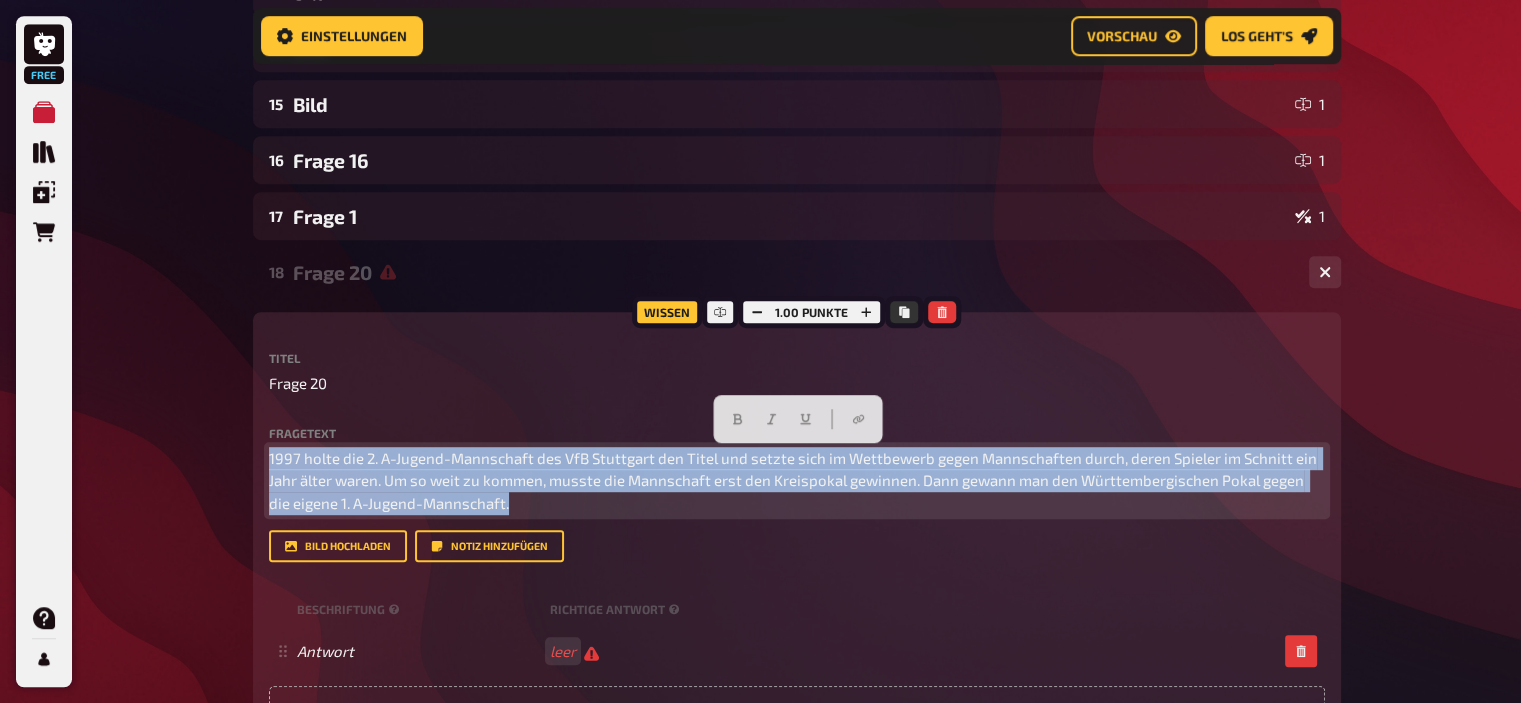 click on "Free Meine Quizze Quiz Sammlung Einblendungen Bestellungen Hilfe Profil Home Meine Quizze 2025/30 DFB Pokal Spezial Vorbereitung Vorbereitung Inhalte Bearbeiten Quiz Lobby Moderation undefined Auswertung Siegerehrung Einstellungen Vorschau Los geht's Los geht's Mache dein Quiz noch besser, indem du alle Funktionen freischaltest! Lass deine Fragen mit Hilfe von KI generieren! Jetzt upgraden 2025/30 DFB Pokal Spezial 01 Frage 1 1 02 Frage 2 1 03 Frage 3 1 04 Frage 4 1 05 Frage 5 1 06 Frage 6 1 07 Frage 7 1 08 Frage 8 4 09 Frage 9 2 10 Bild 2 11 Bild 1 12 Frage 12 2 13 Bild 1 14 Bild 1 15 Bild 1 16 Frage 16 1 17 Frage 1 1 18 Frage 20 1 Wissen 1.00 Punkte Titel Frage 20 Fragetext 1997 holte die 2. A-Jugend-Mannschaft des VfB Stuttgart den Titel und setzte sich im Wettbewerb gegen Mannschaften durch, deren Spieler im Schnitt ein Jahr älter waren. Um so weit zu kommen, musste die Mannschaft erst den Kreispokal gewinnen. Dann gewann man den Württembergischen Pokal gegen die eigene 1. A-Jugend-Mannschaft.   Antwort" at bounding box center [760, -17] 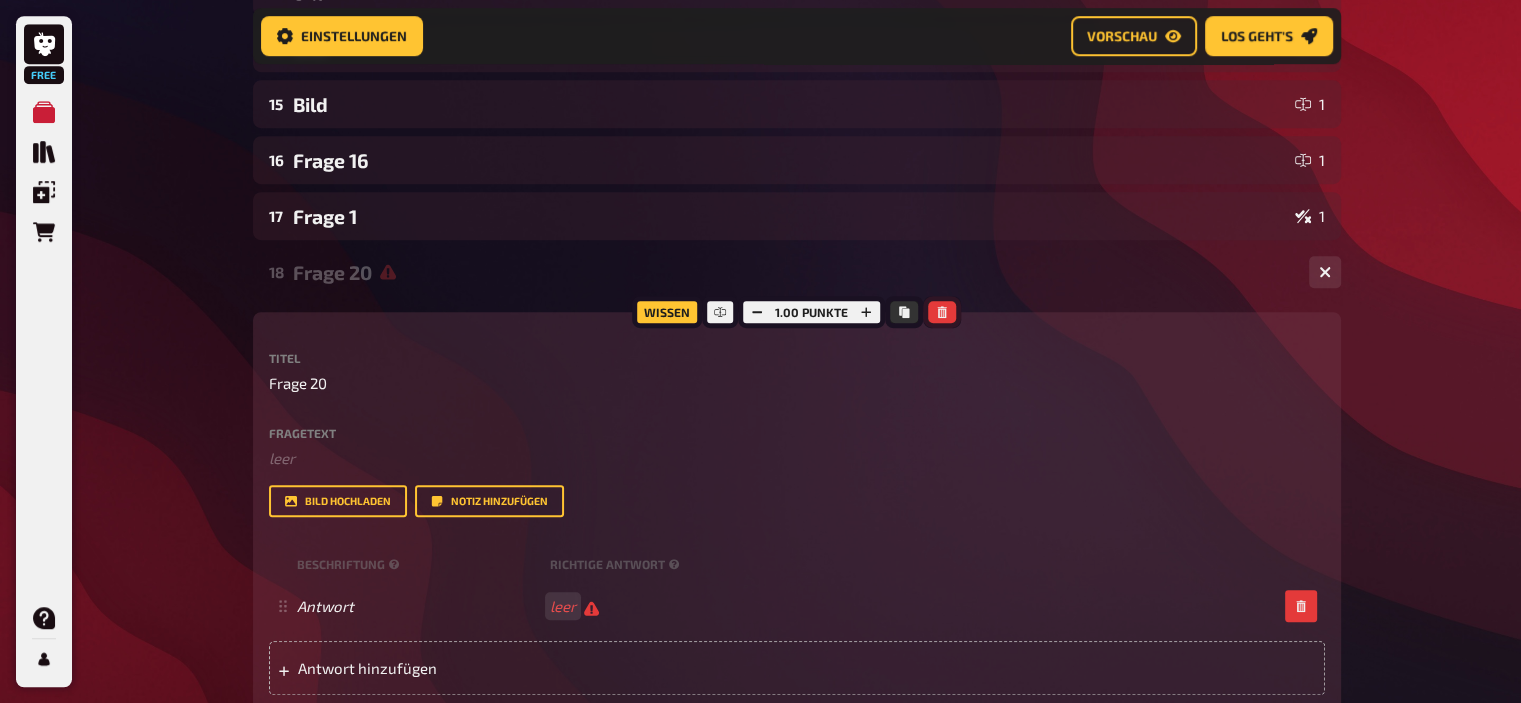 click at bounding box center [942, 312] 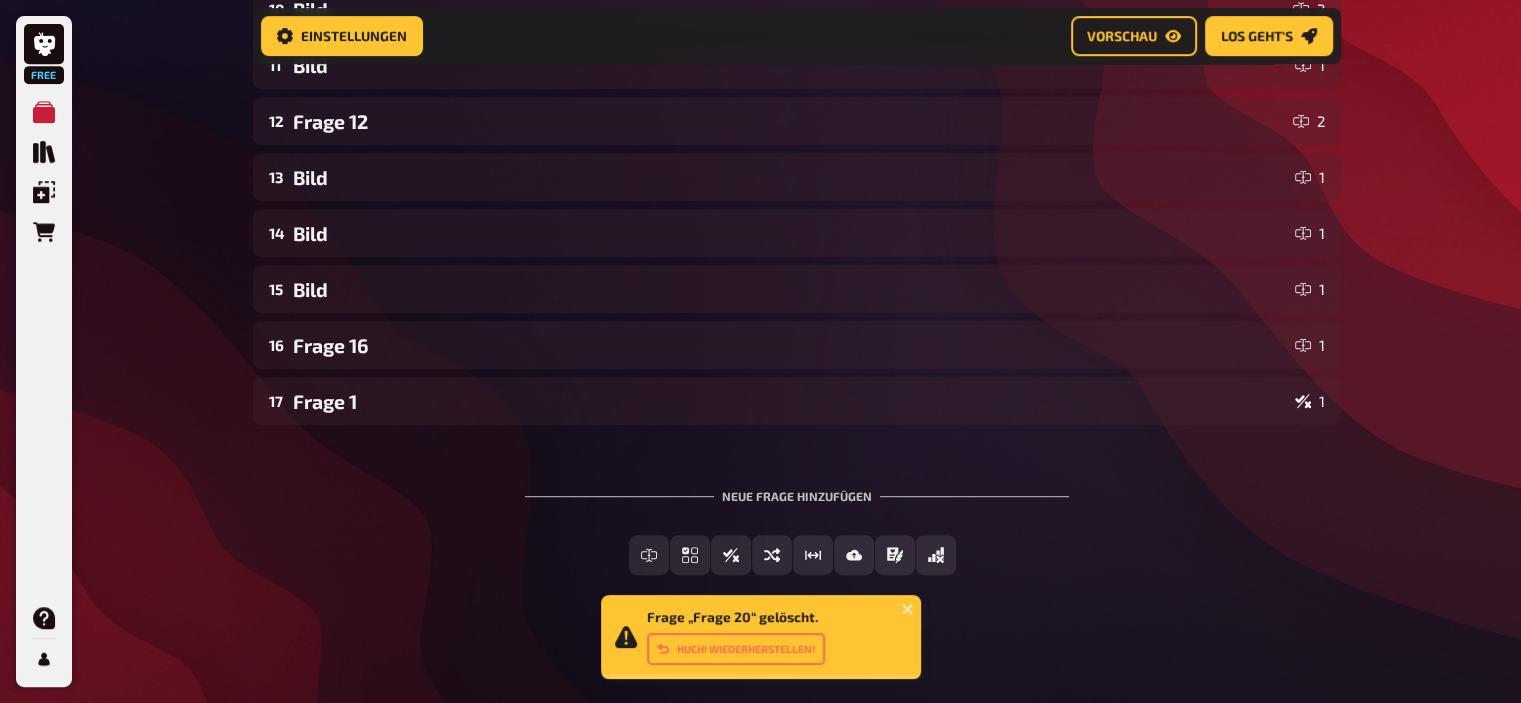 scroll, scrollTop: 927, scrollLeft: 0, axis: vertical 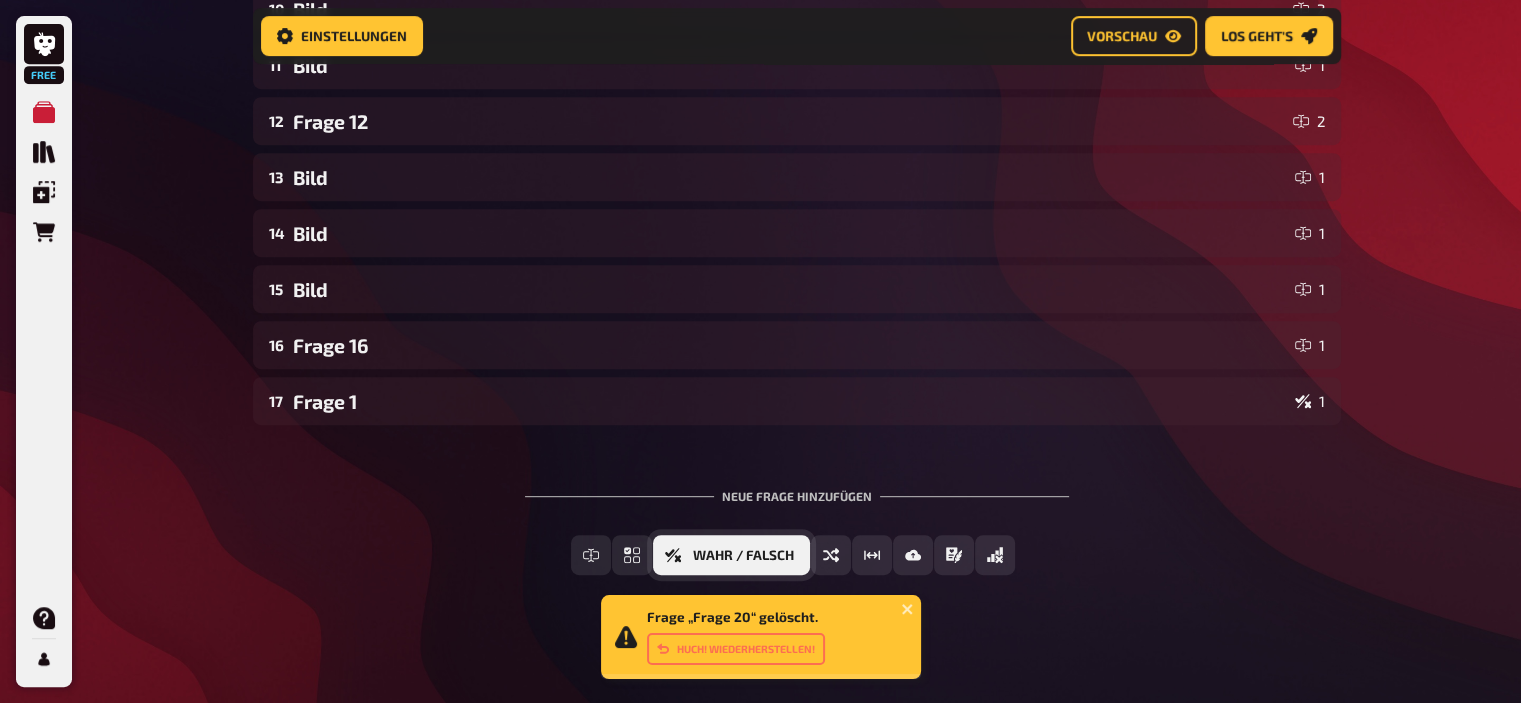 click on "Wahr / Falsch" at bounding box center [743, 556] 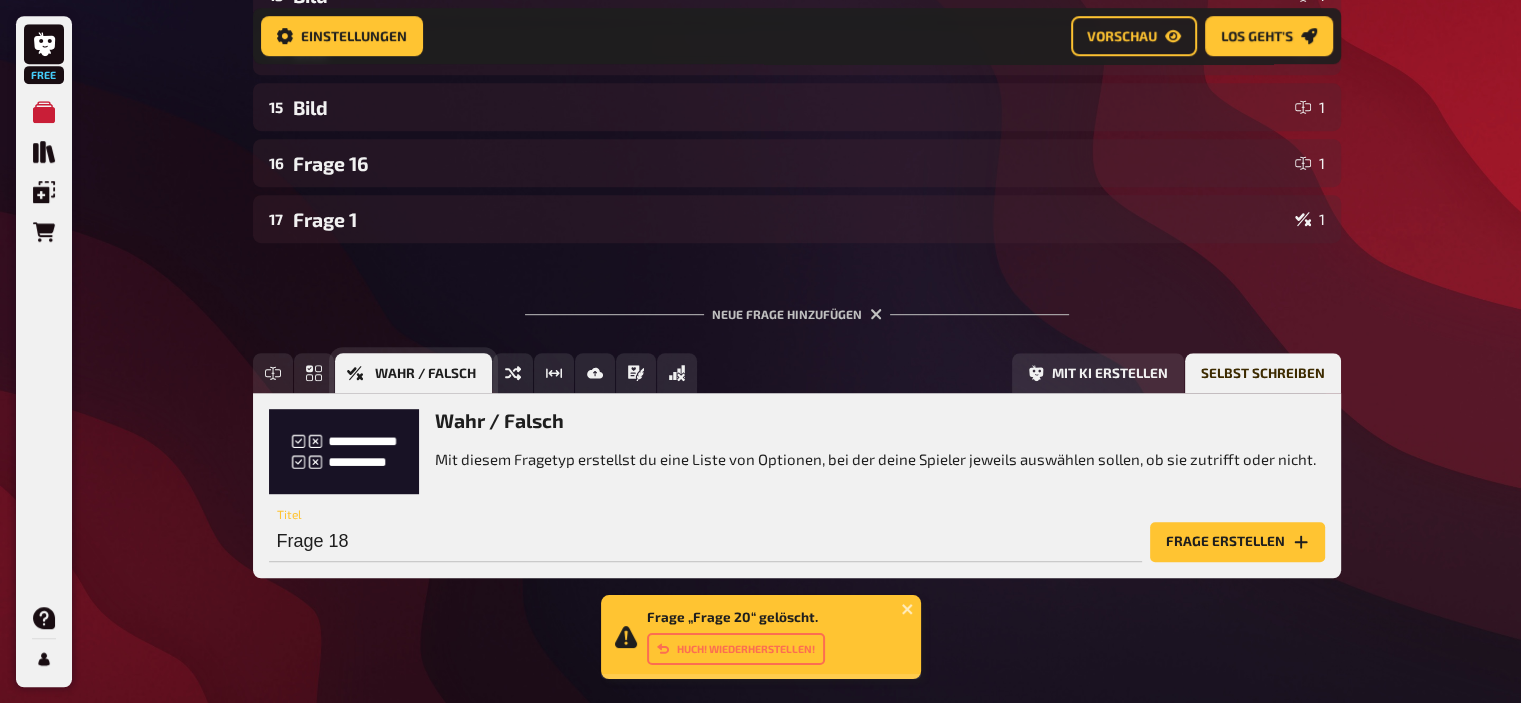 scroll, scrollTop: 1111, scrollLeft: 0, axis: vertical 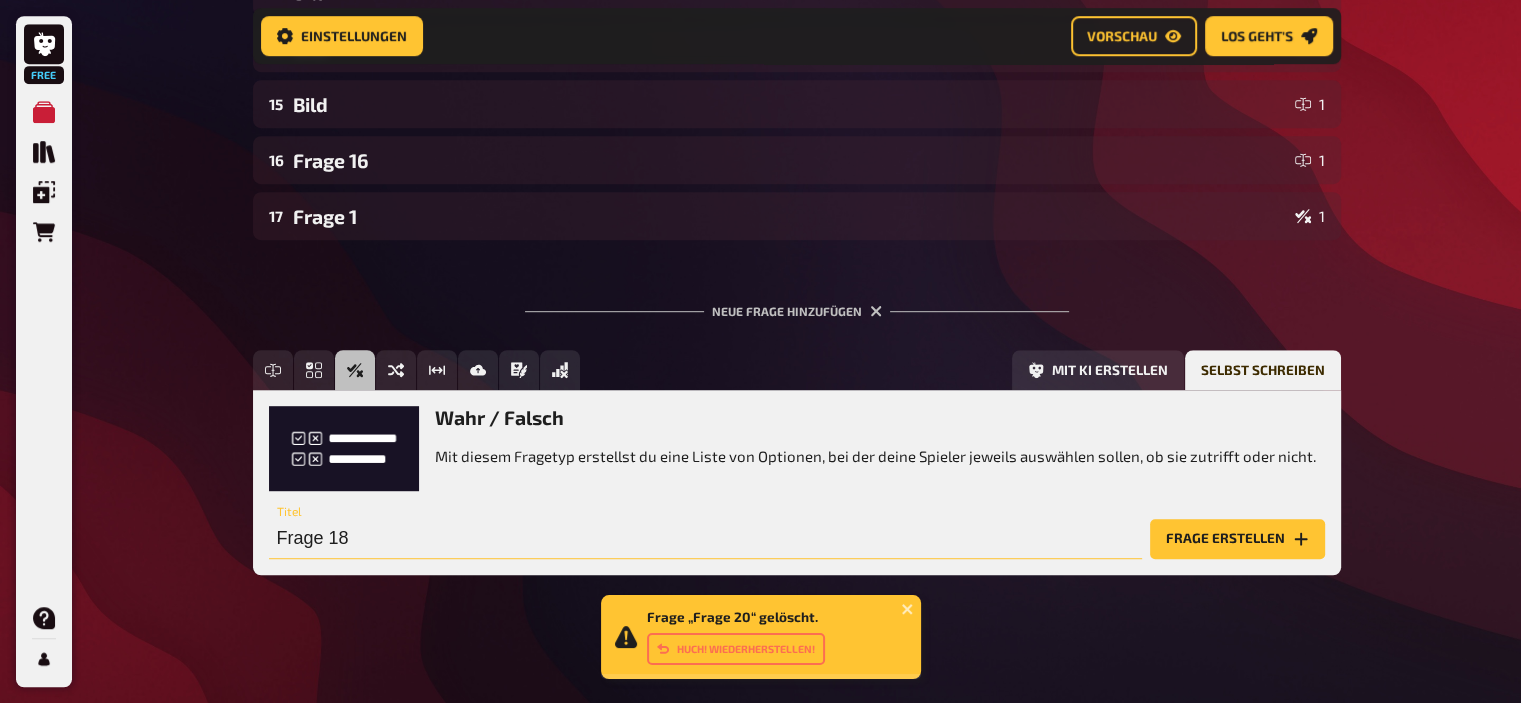 click on "Frage 18" at bounding box center [705, 539] 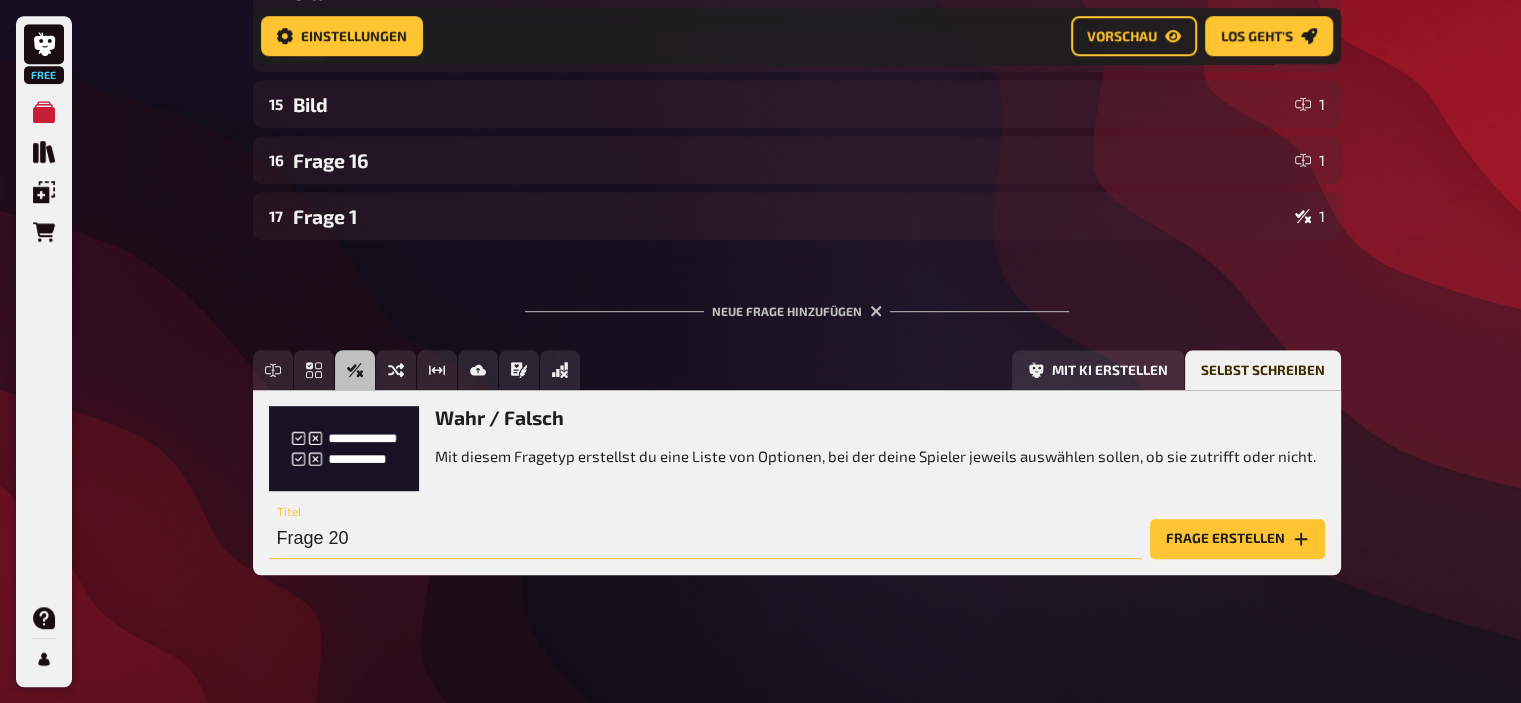 type on "Frage 20" 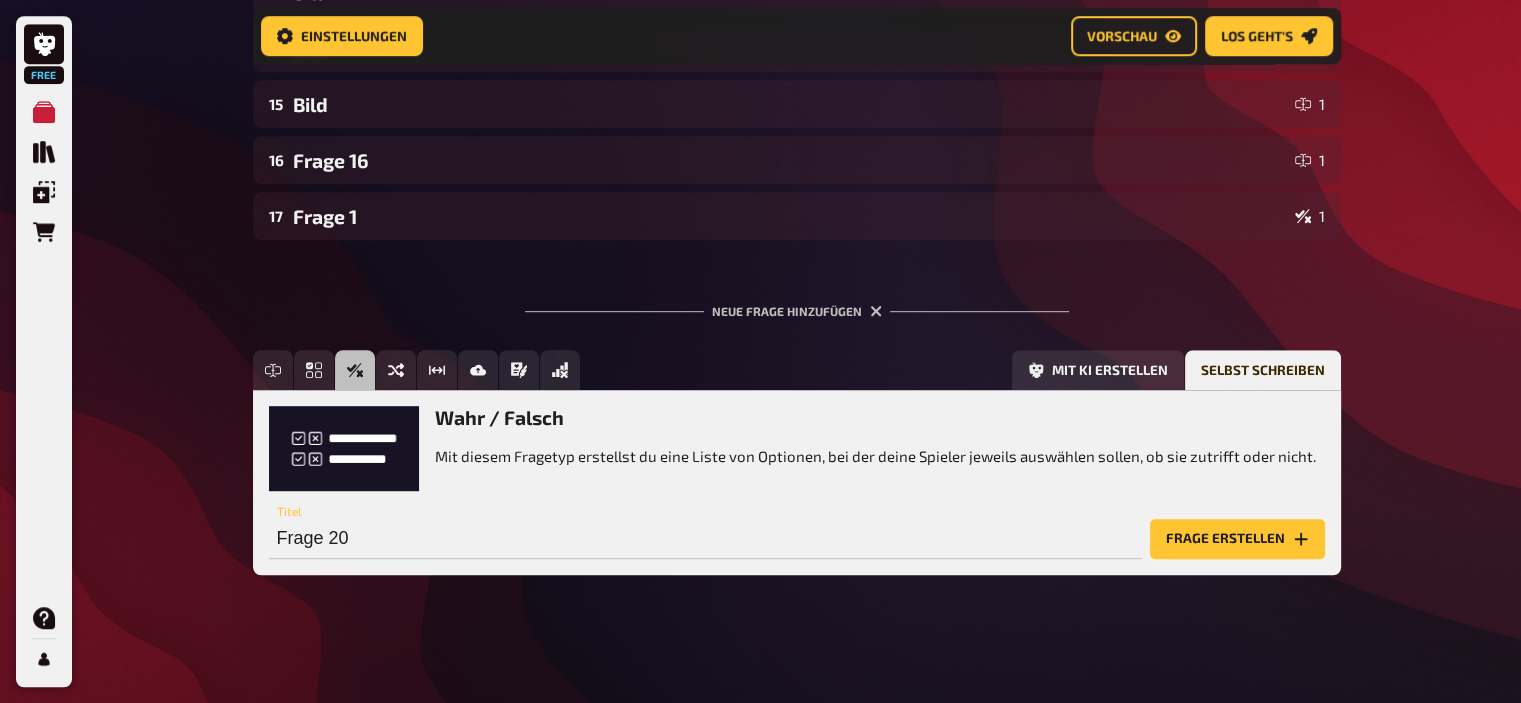 click on "Frage erstellen" at bounding box center [1237, 539] 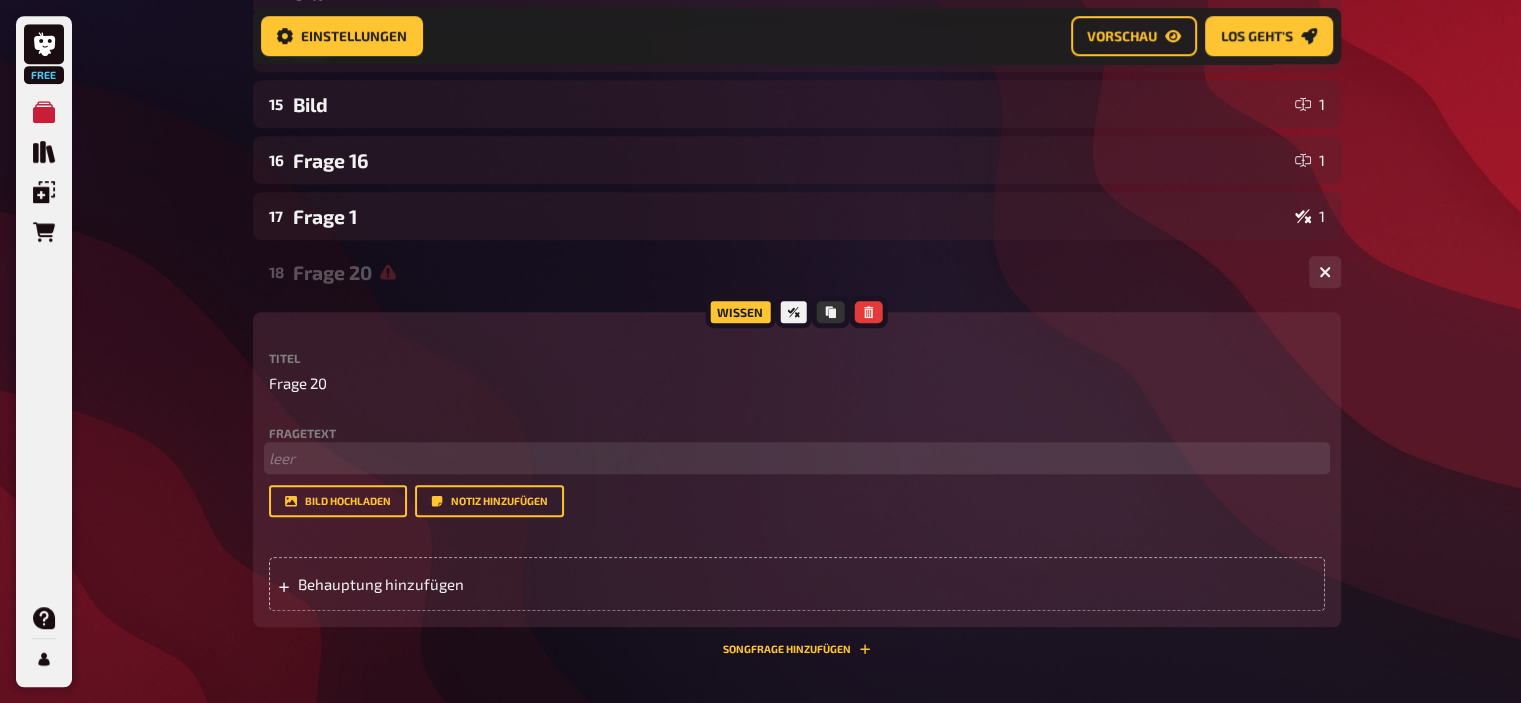 click on "﻿ leer" at bounding box center [797, 458] 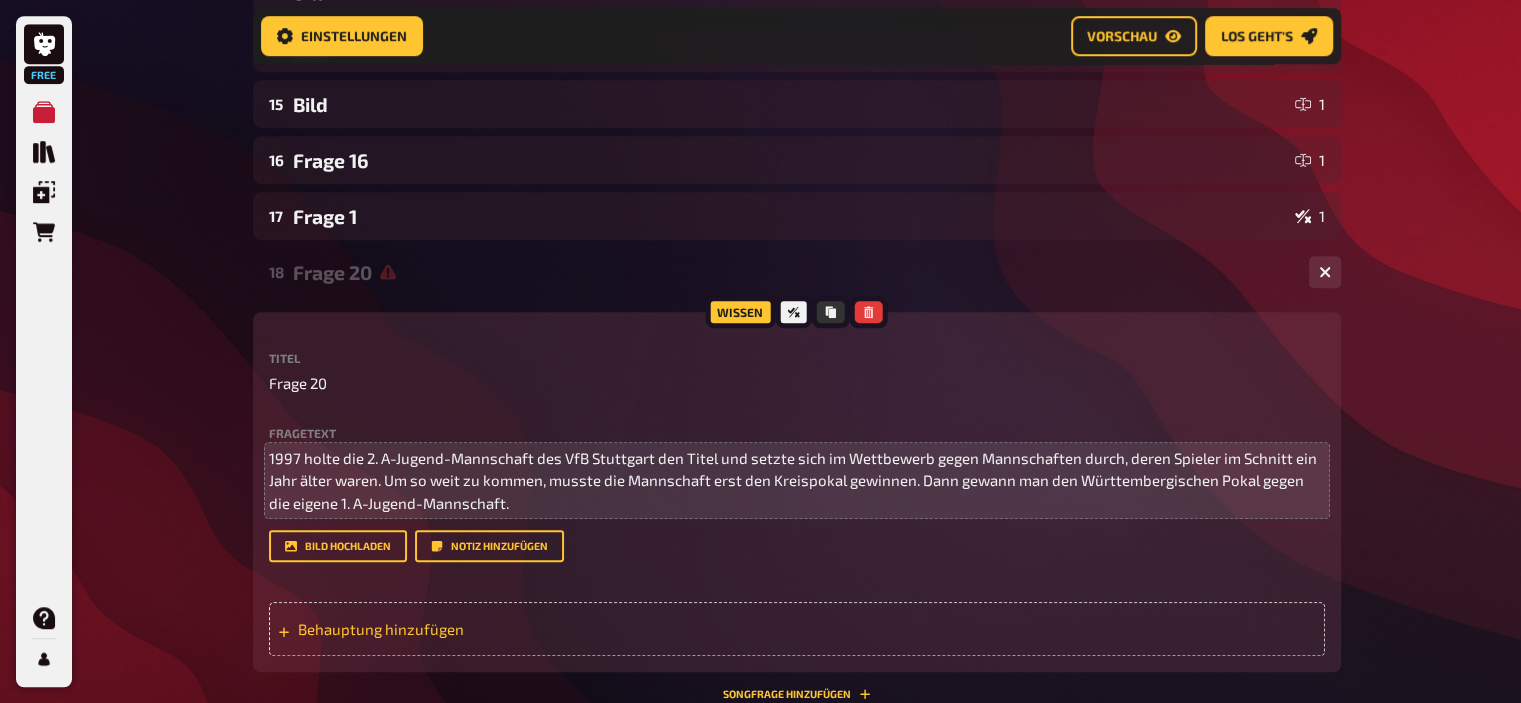click on "Behauptung hinzufügen" at bounding box center (453, 629) 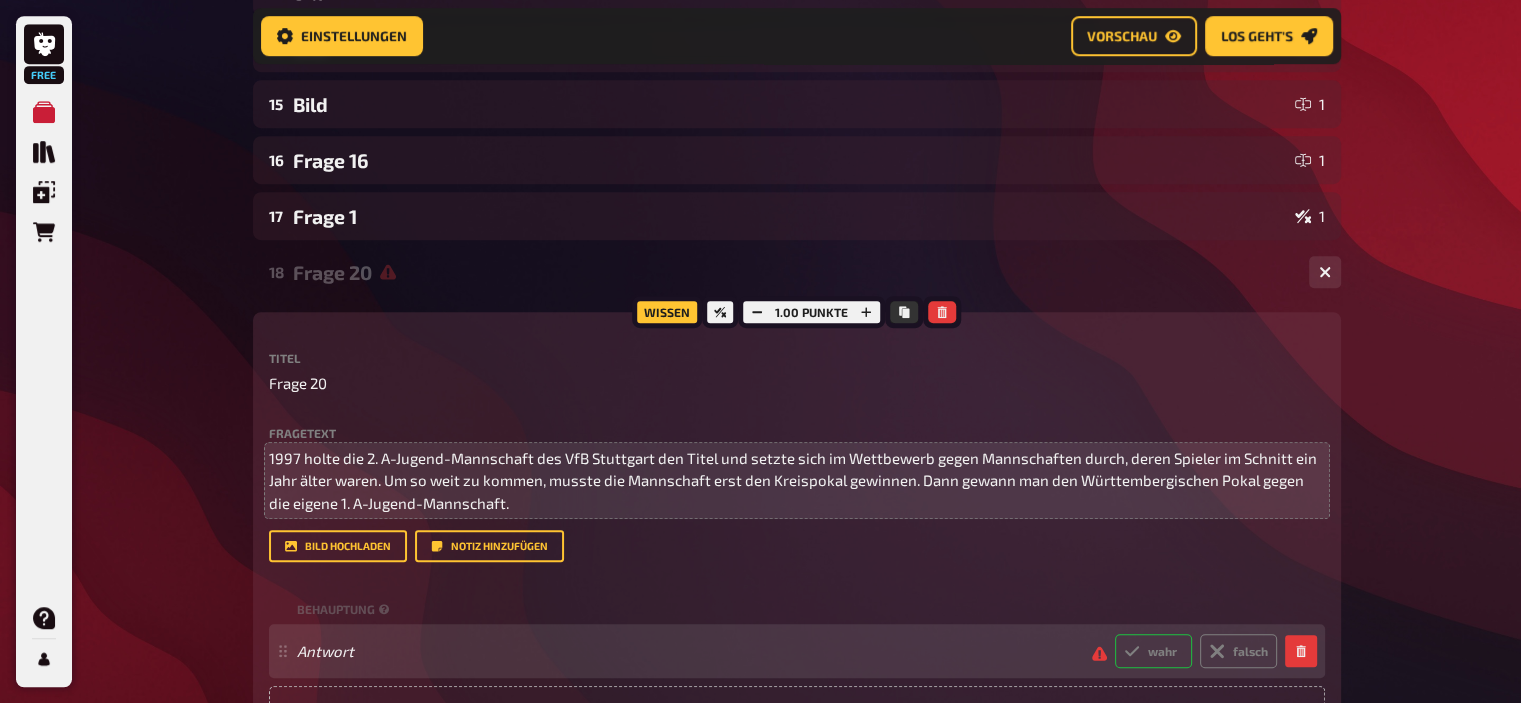 click on "wahr" at bounding box center [1153, 651] 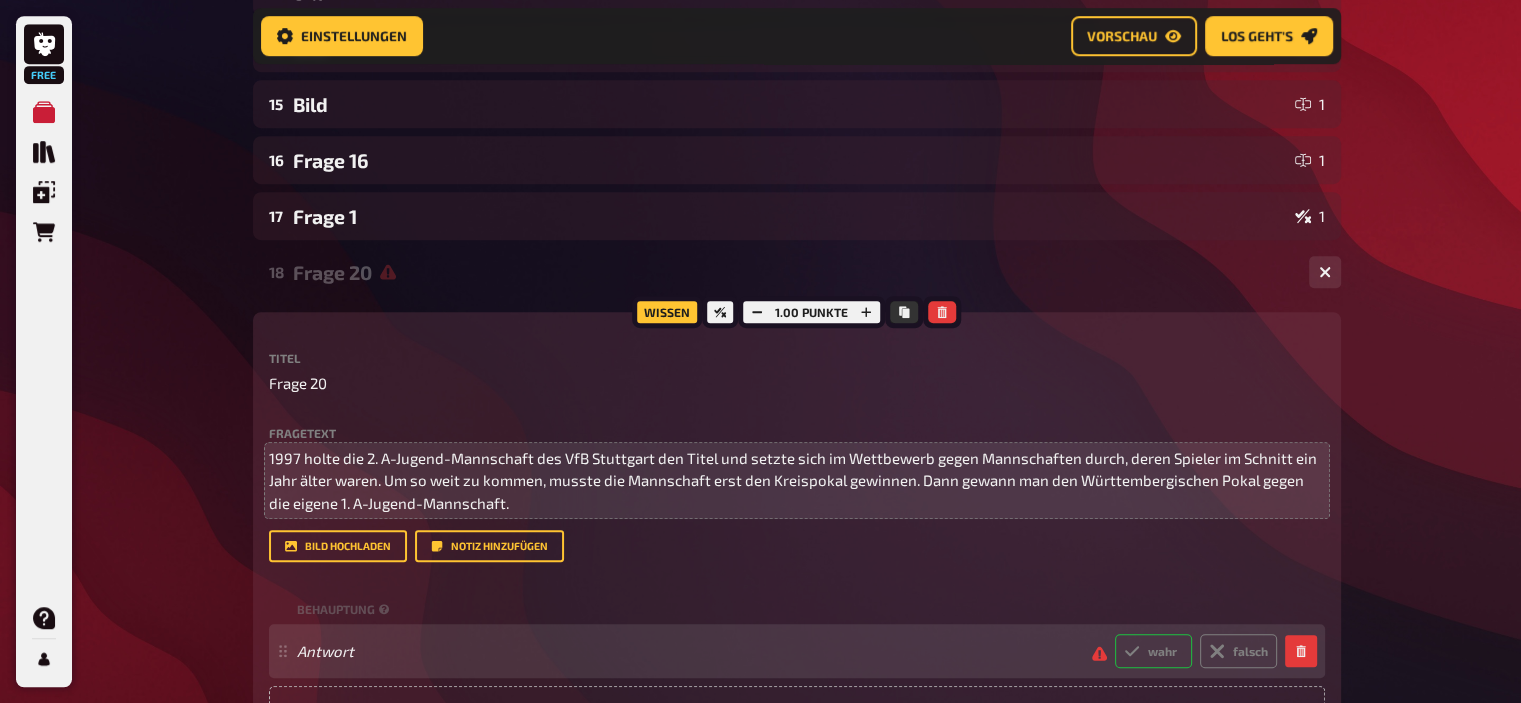 click on "wahr" at bounding box center (1114, 633) 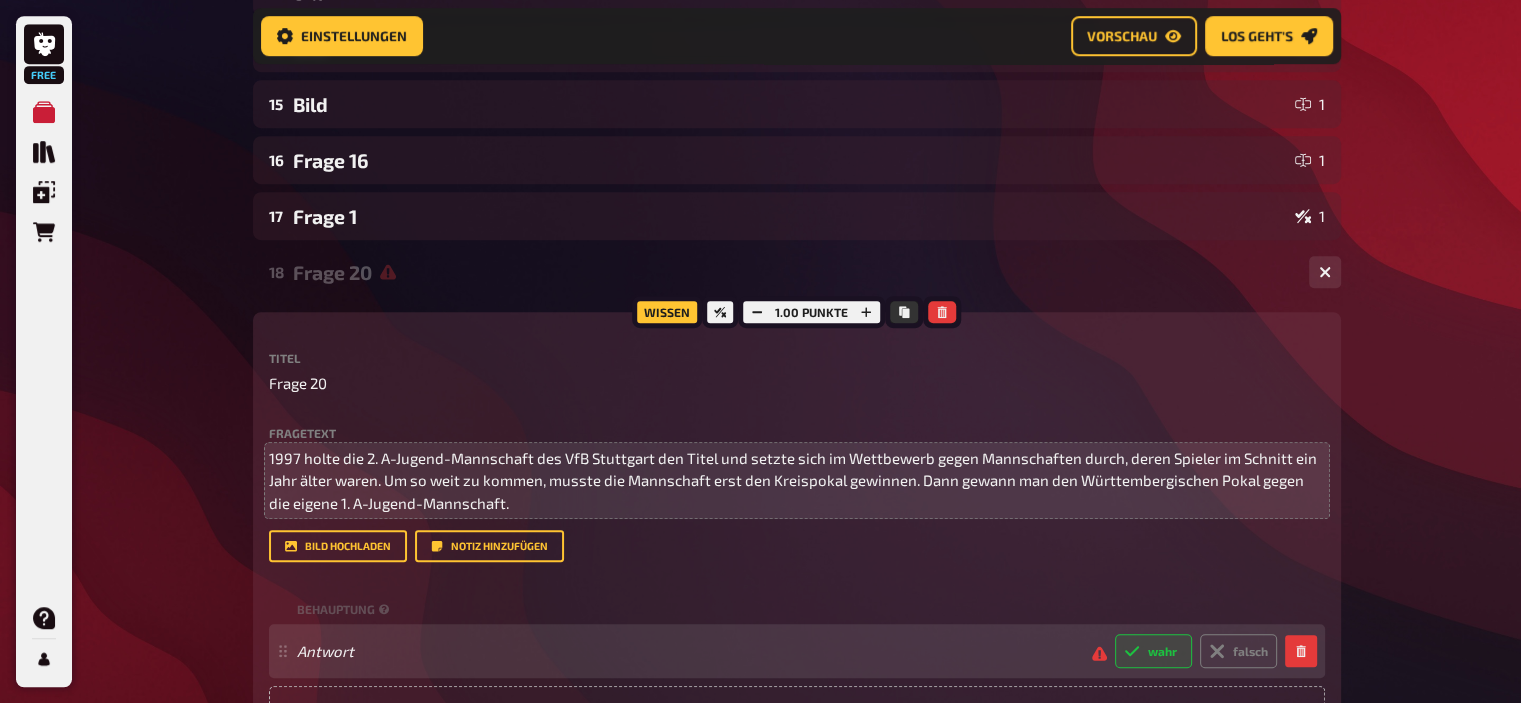 radio on "true" 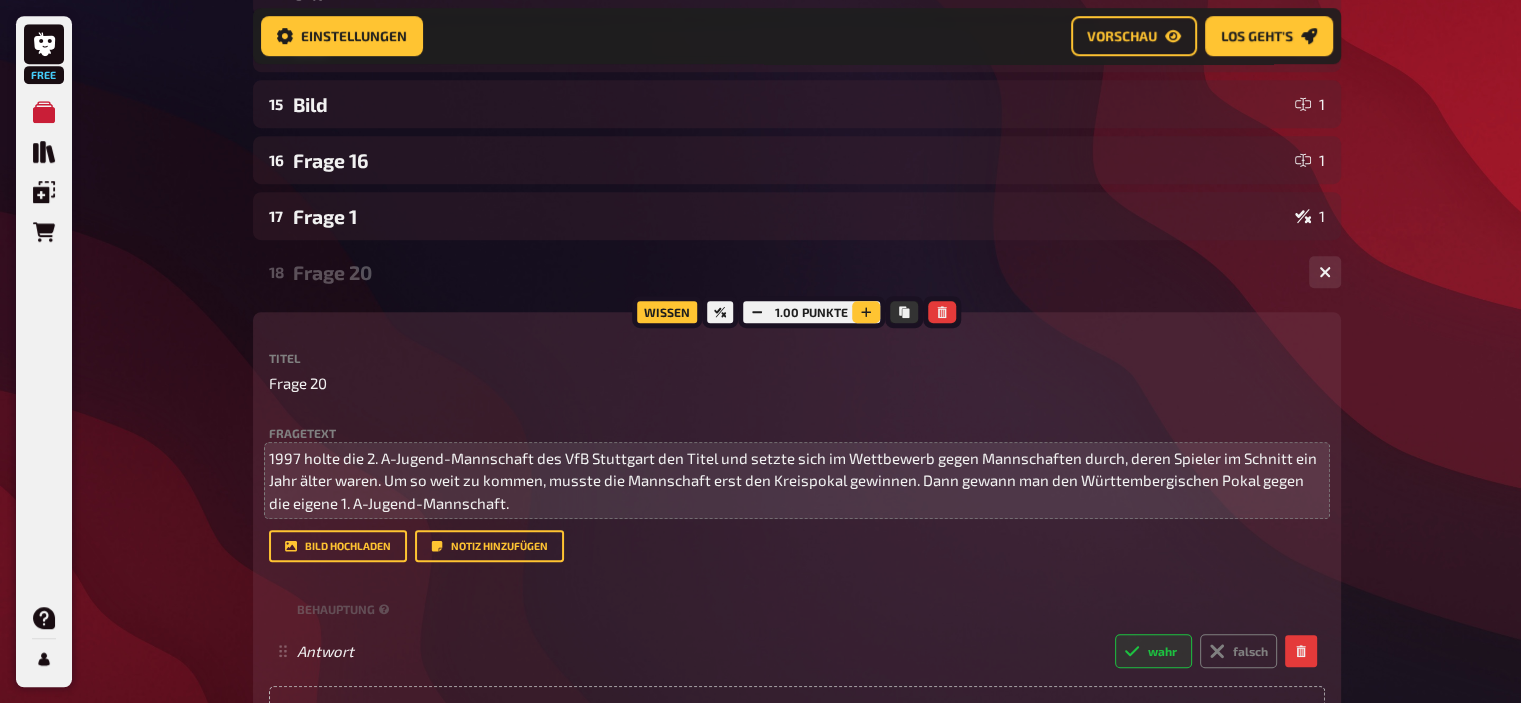 click 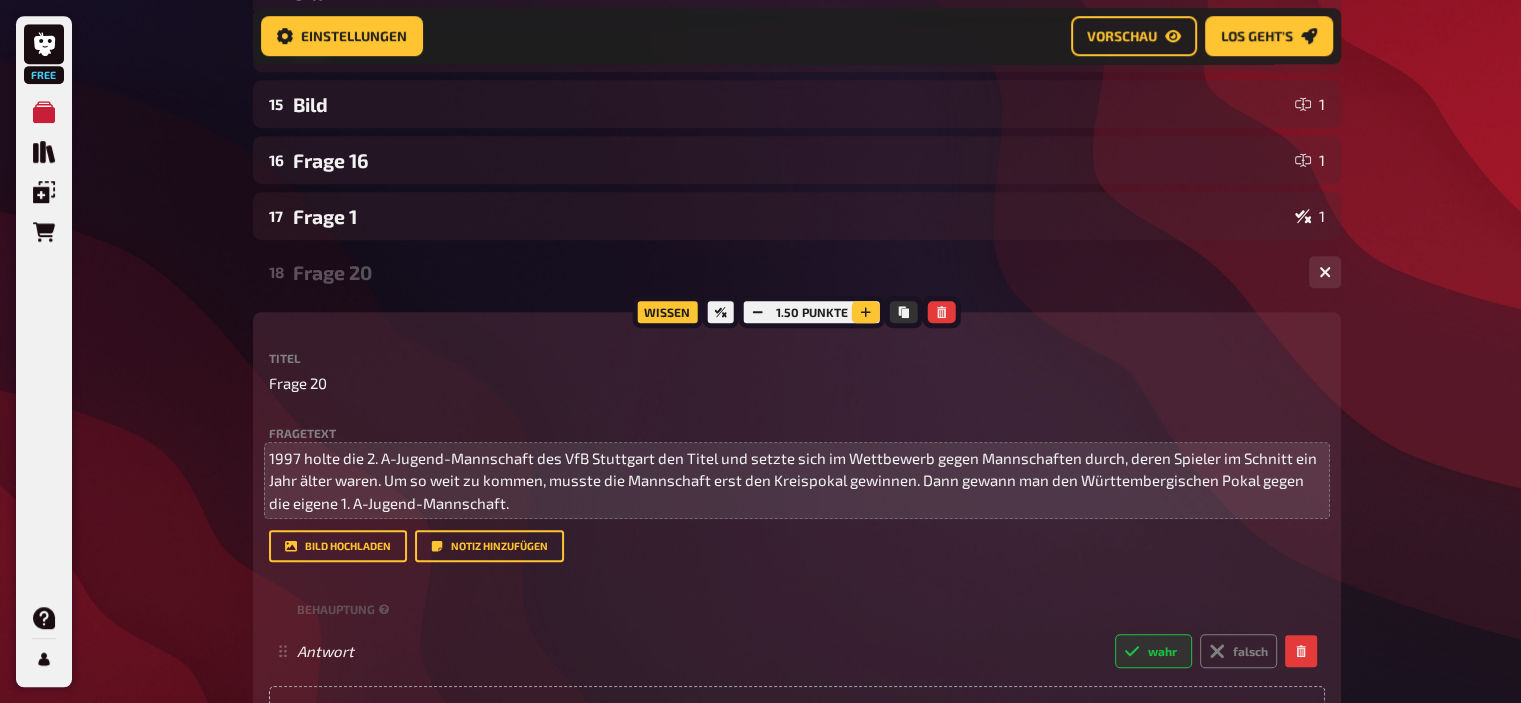 click 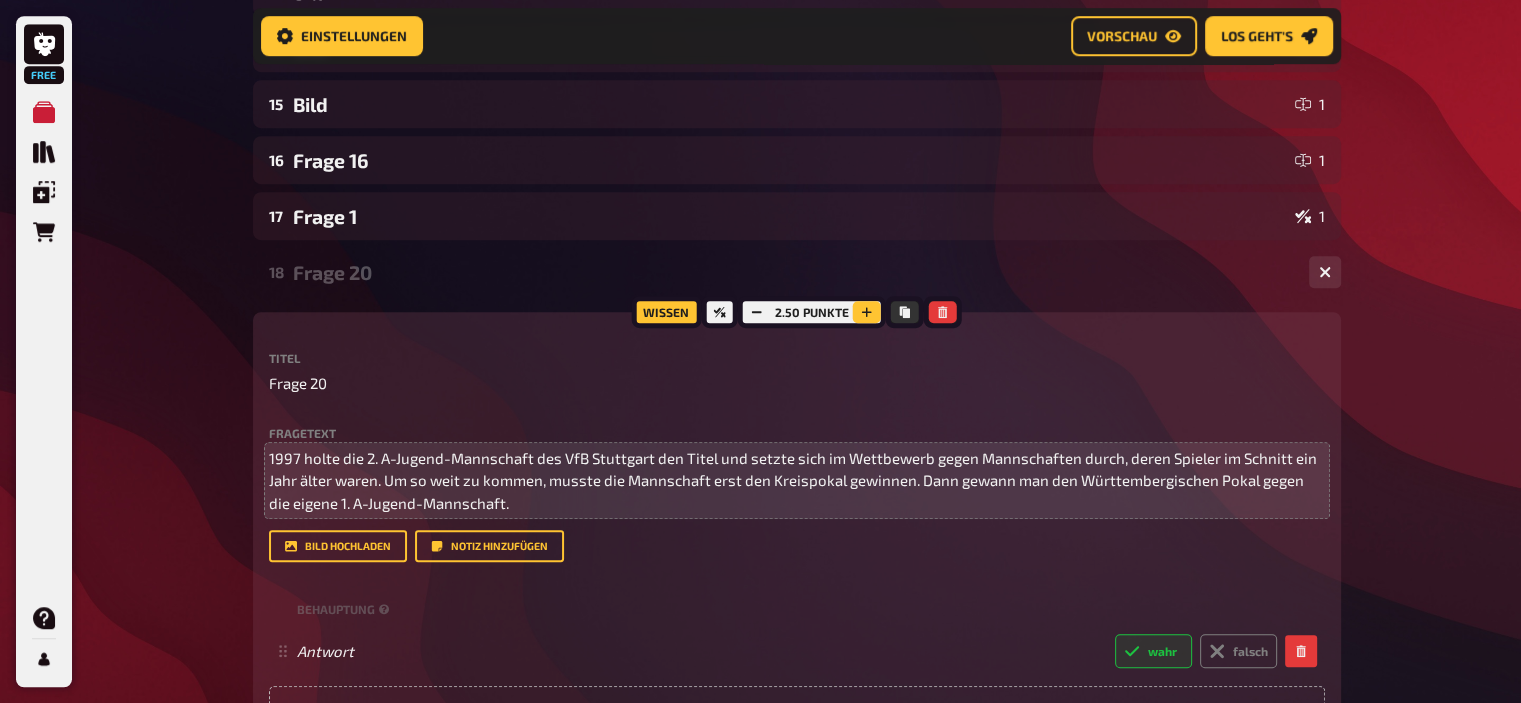 click 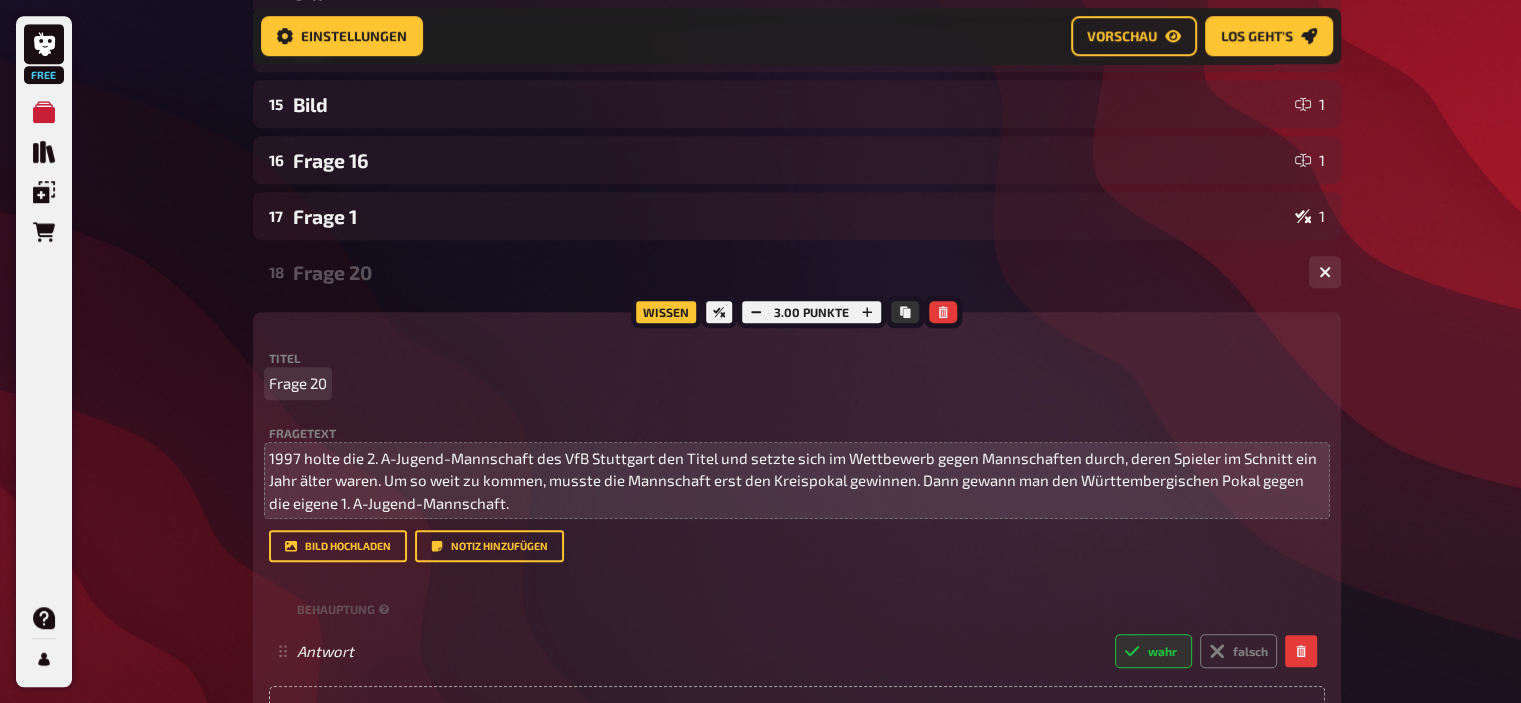 click on "Frage 20" at bounding box center [298, 383] 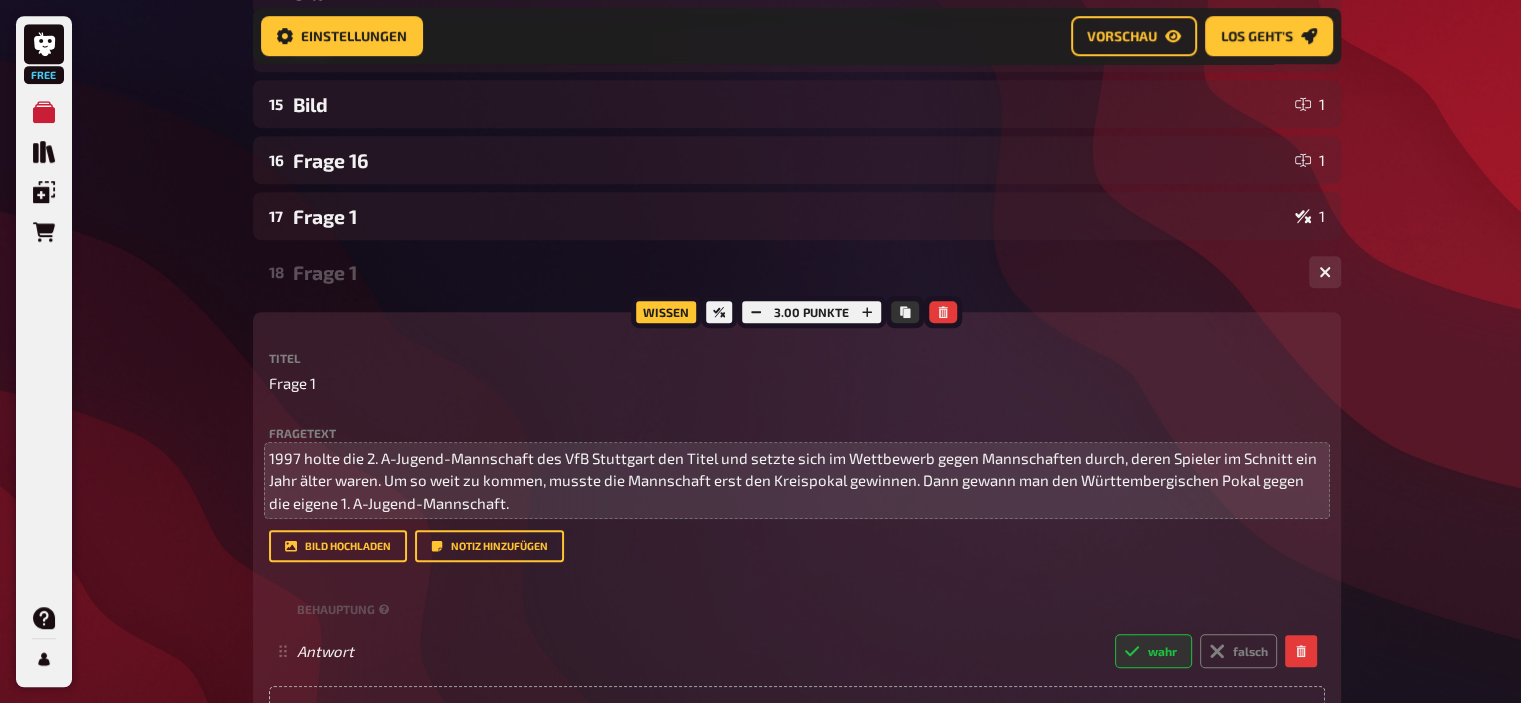 click on "Frage 1" at bounding box center [793, 272] 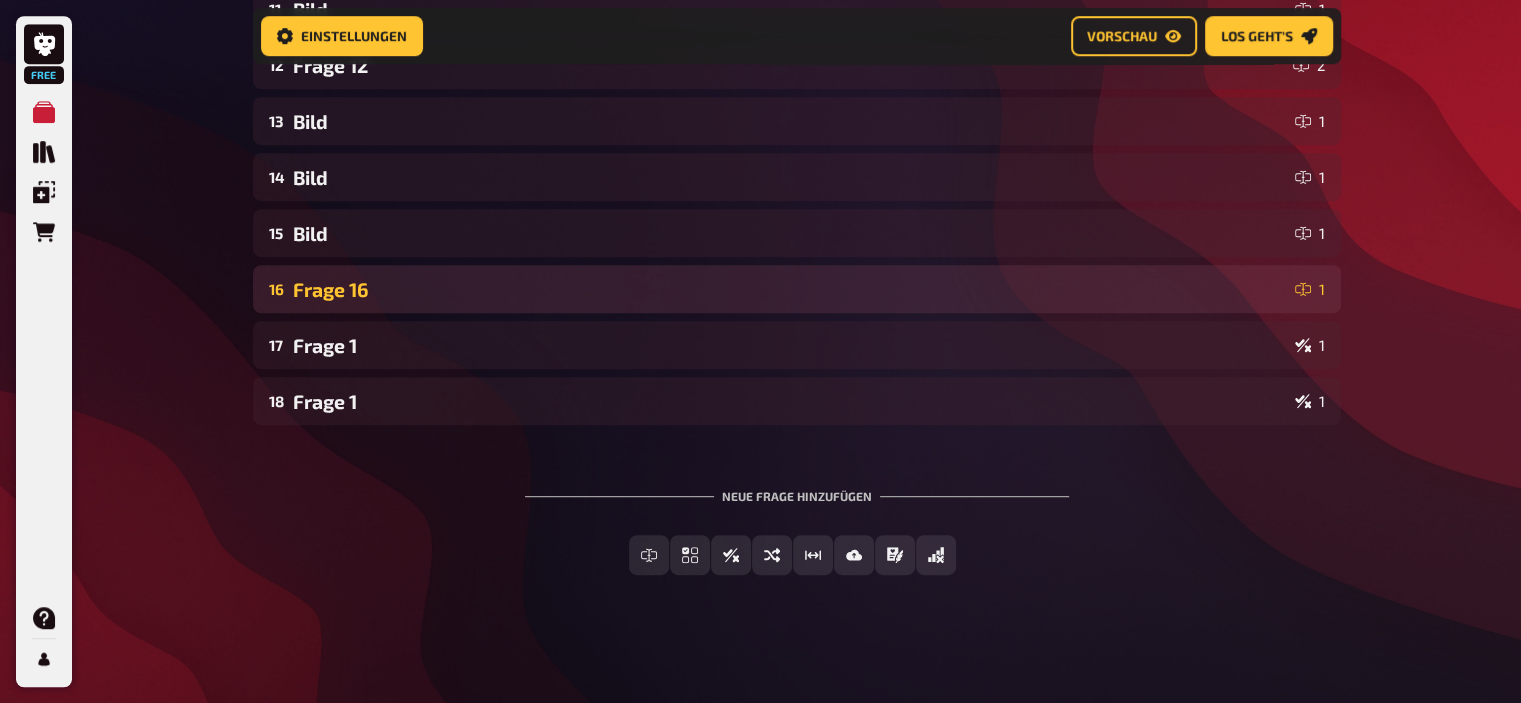 scroll, scrollTop: 983, scrollLeft: 0, axis: vertical 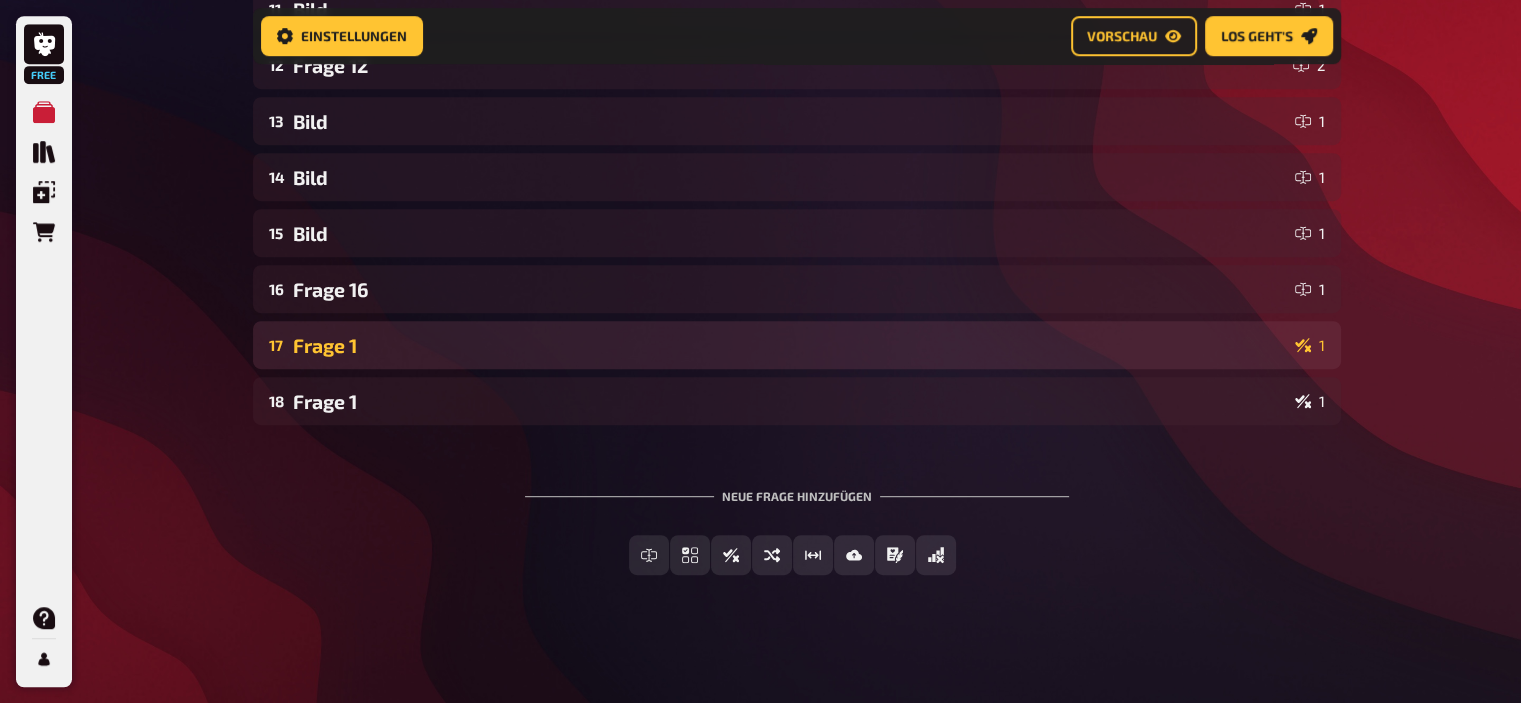 click on "Frage 1" at bounding box center (790, 345) 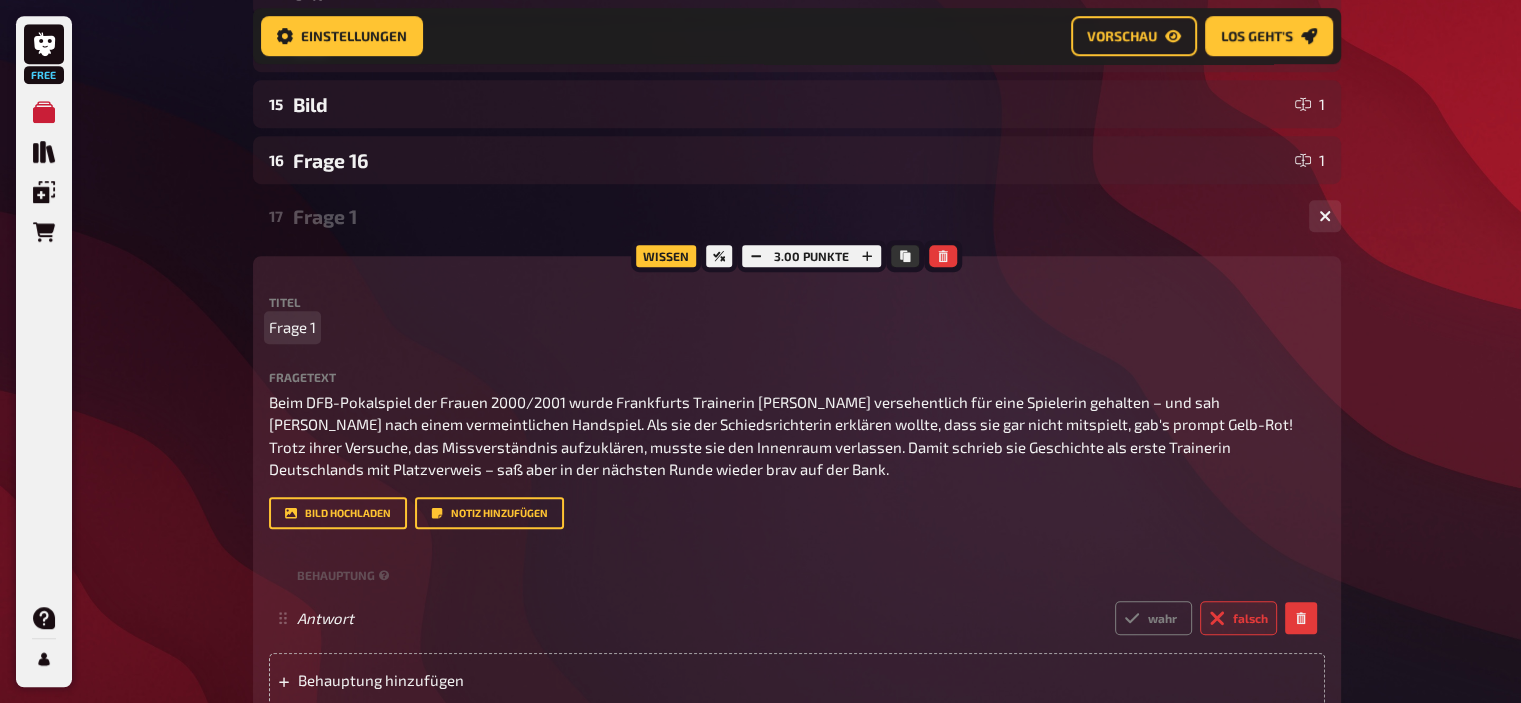 click on "Frage 1" at bounding box center (797, 327) 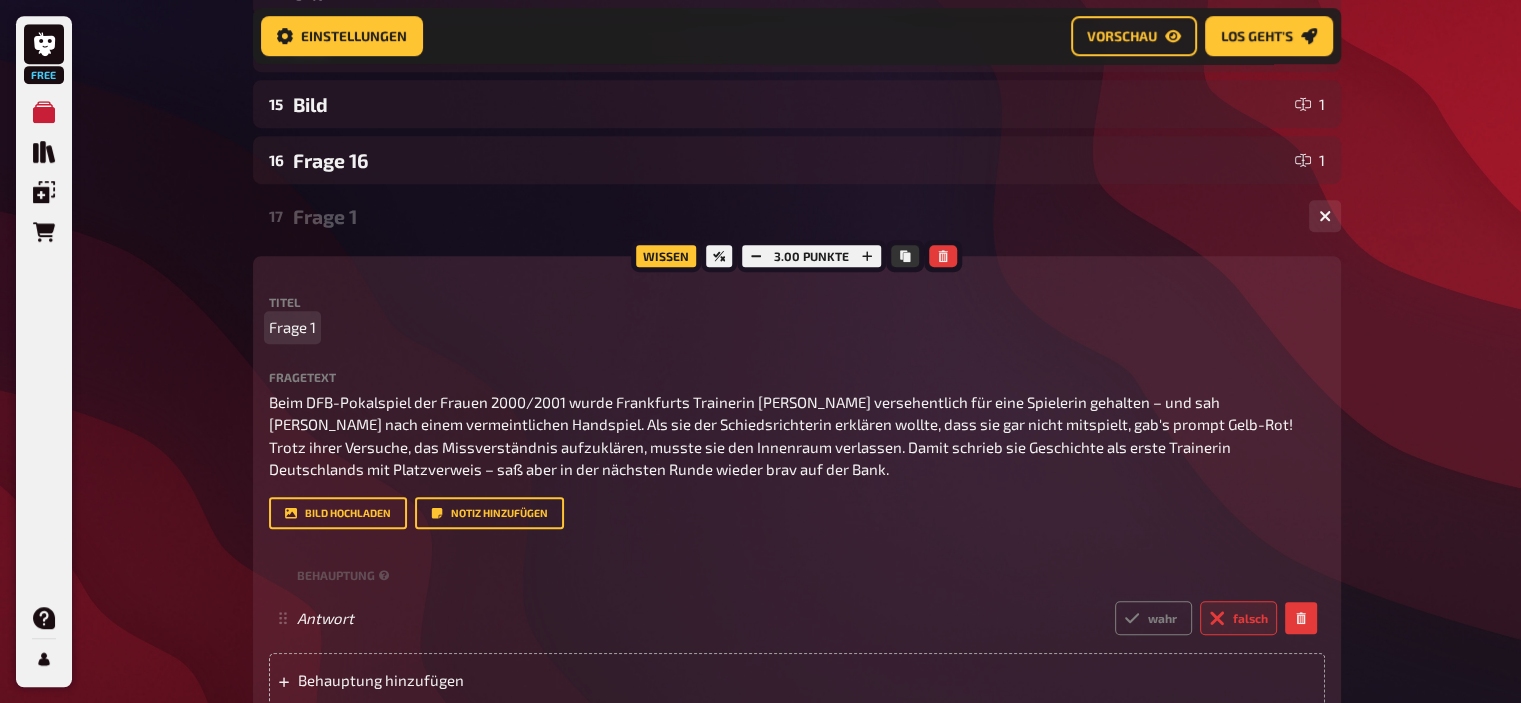 type 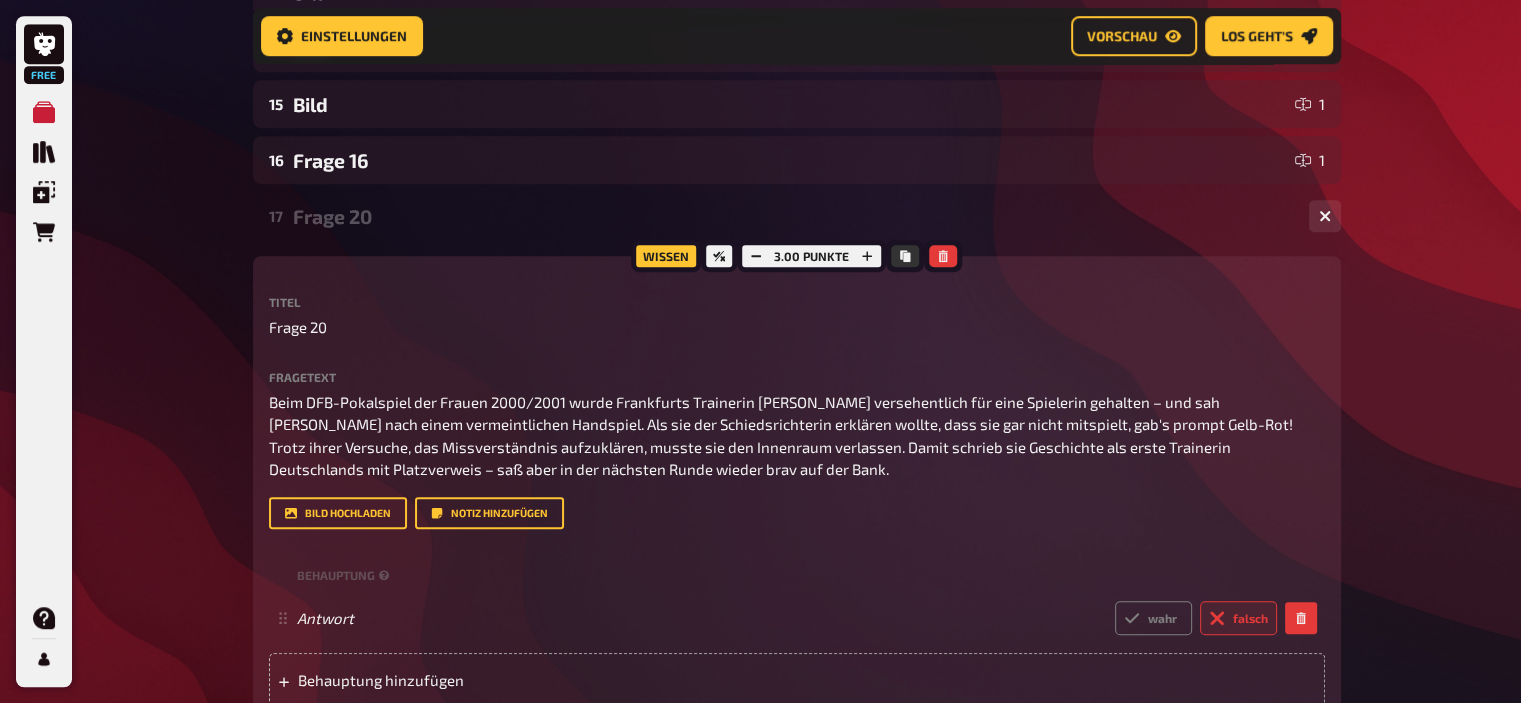 click on "17 Frage 20 1" at bounding box center (797, 216) 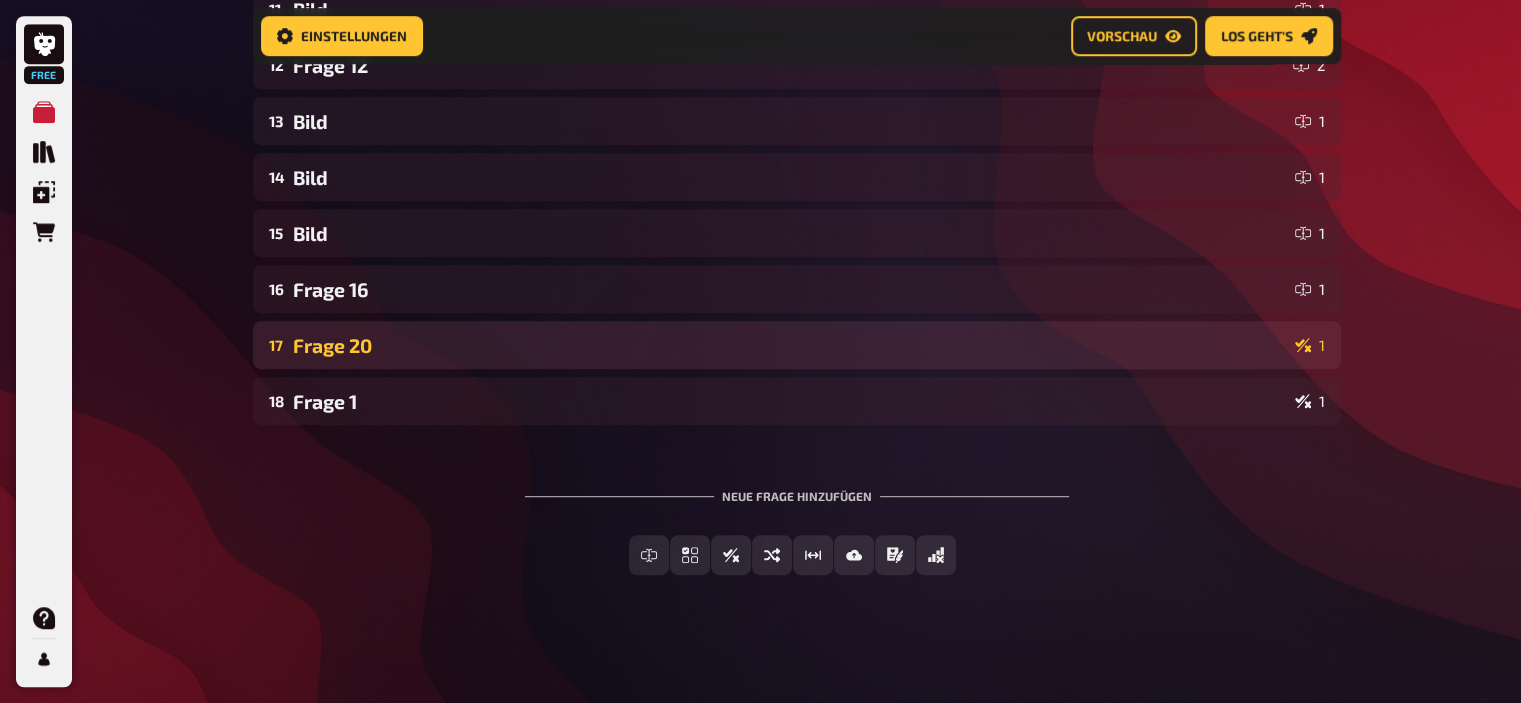 scroll, scrollTop: 983, scrollLeft: 0, axis: vertical 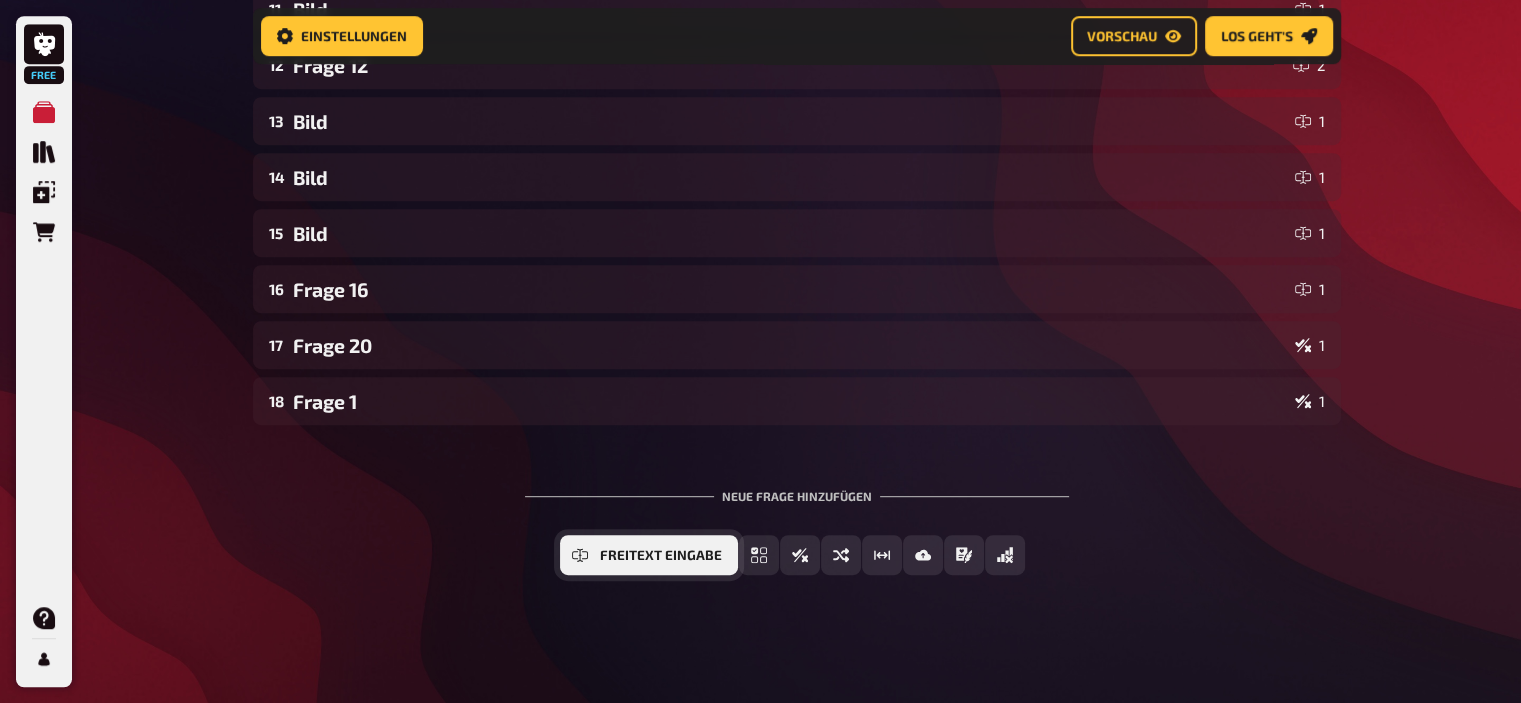 click on "Freitext Eingabe" at bounding box center (661, 556) 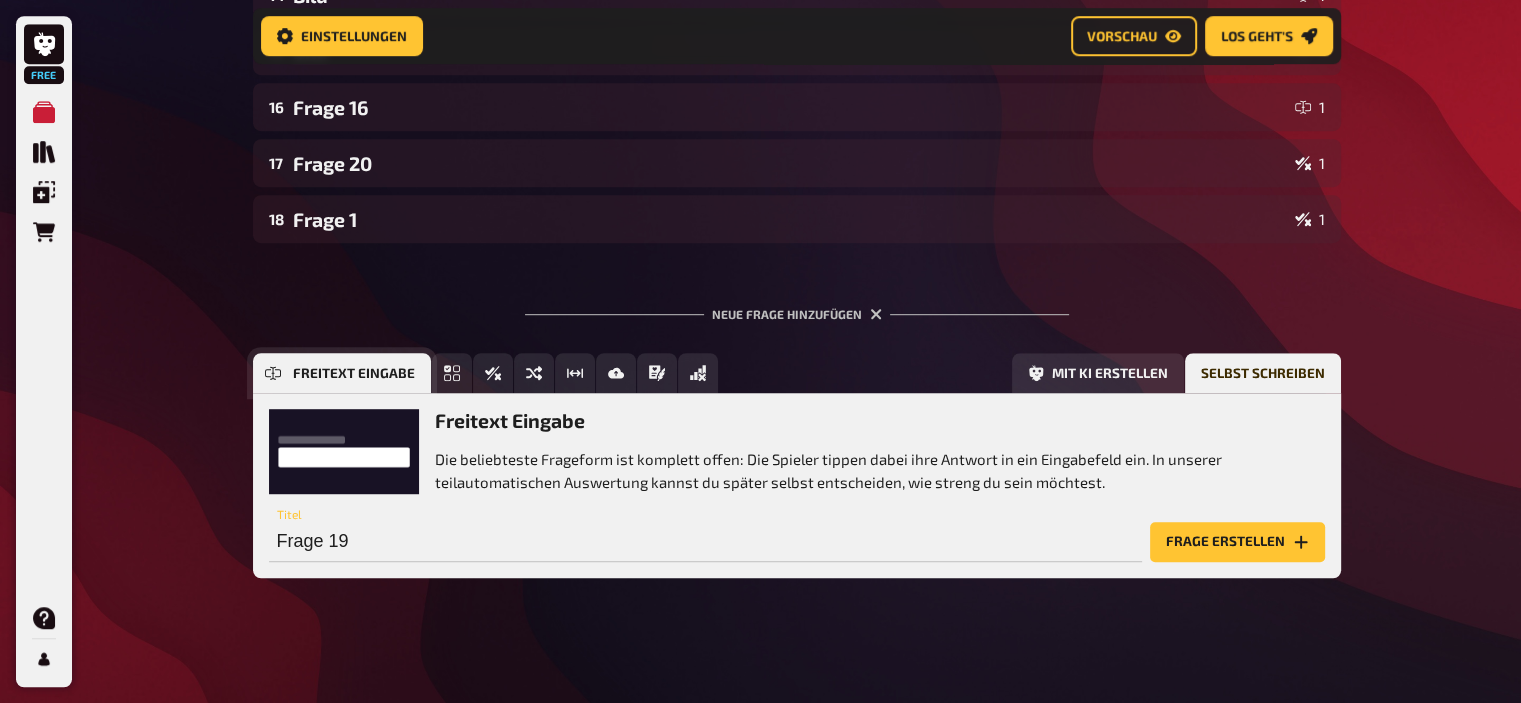 scroll, scrollTop: 1167, scrollLeft: 0, axis: vertical 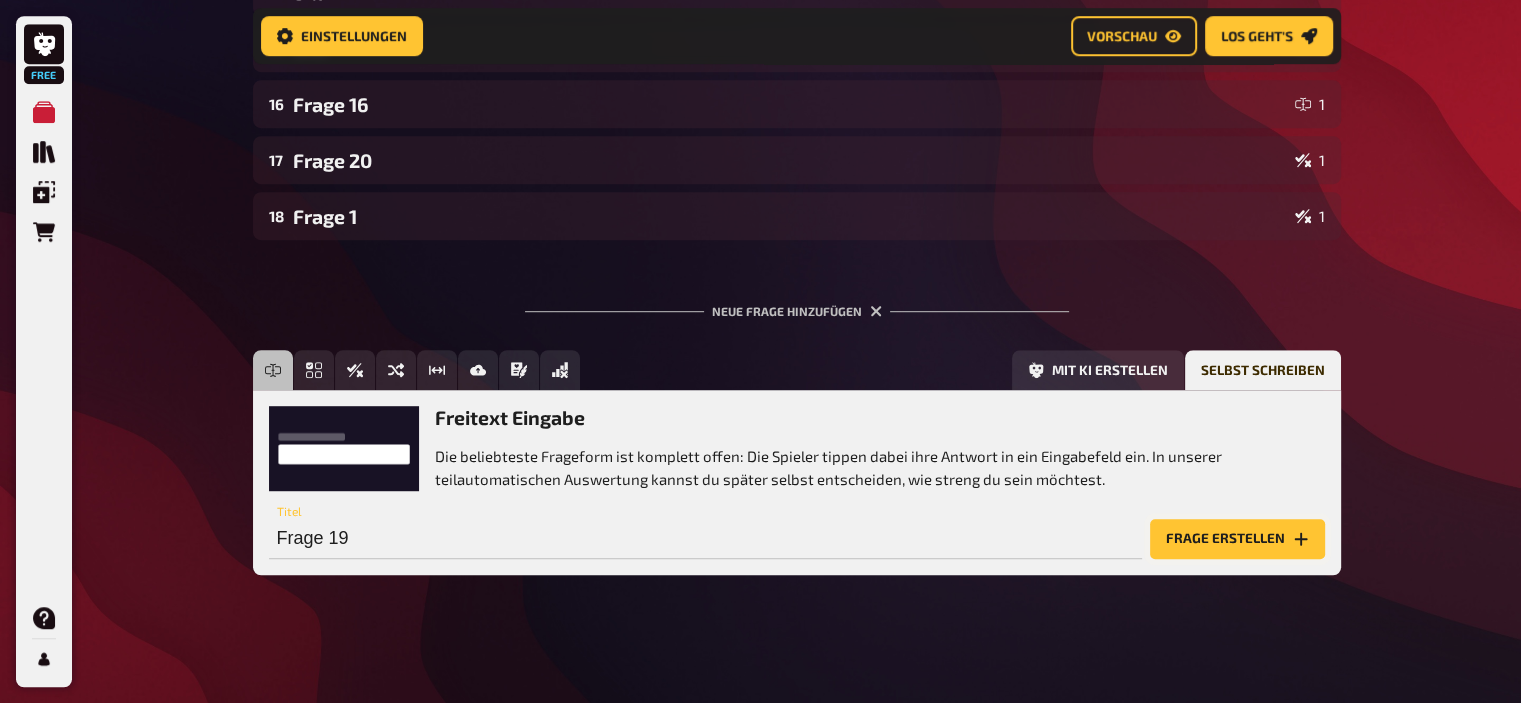 click on "Frage erstellen" at bounding box center [1237, 539] 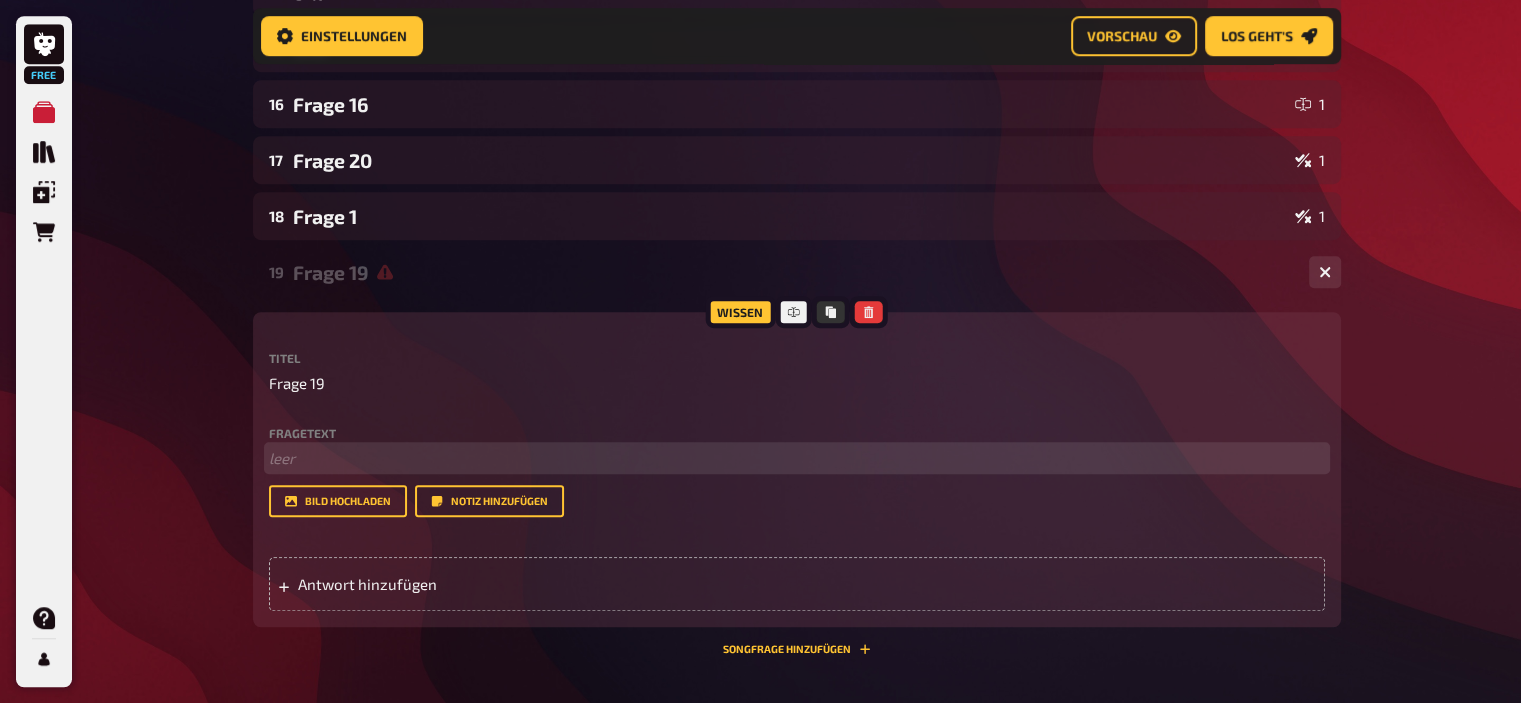 click on "﻿ leer" at bounding box center [797, 458] 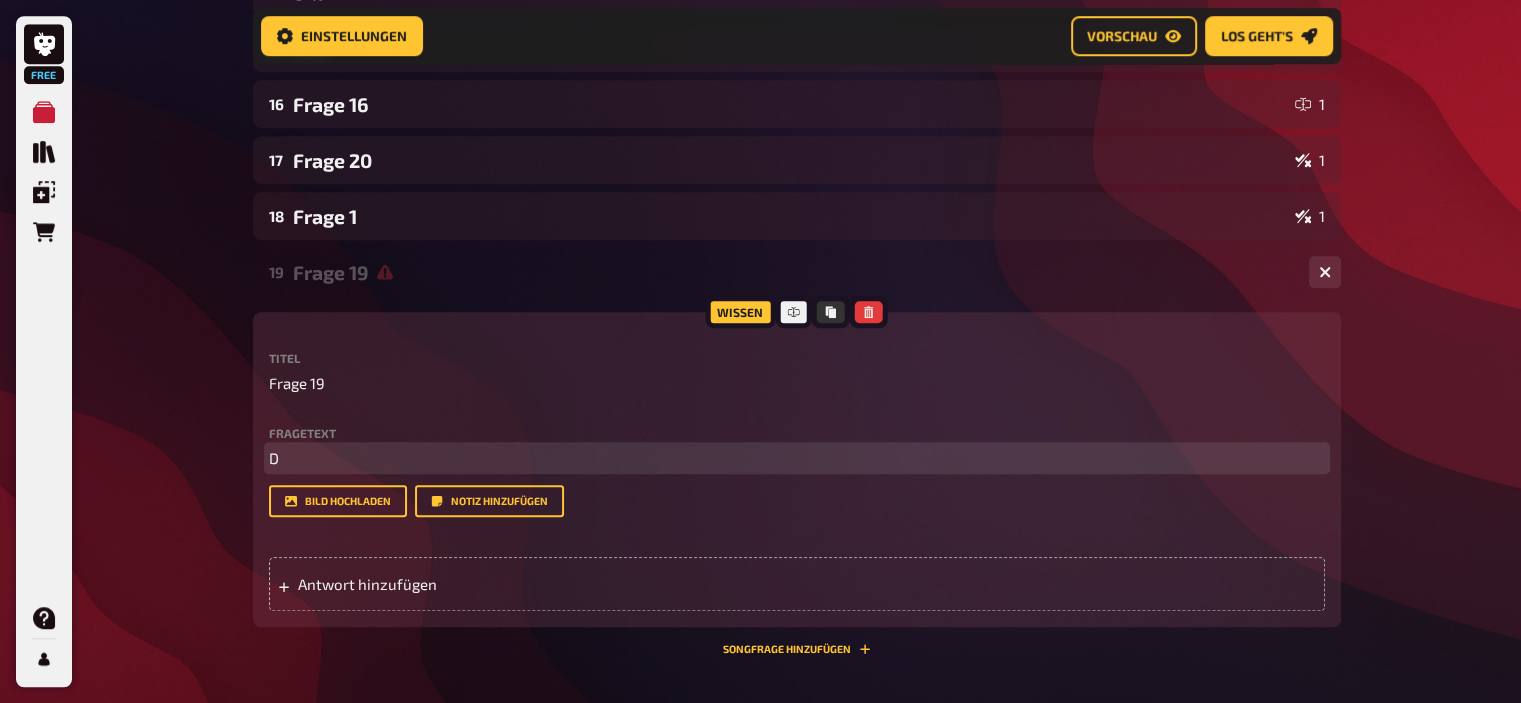 type 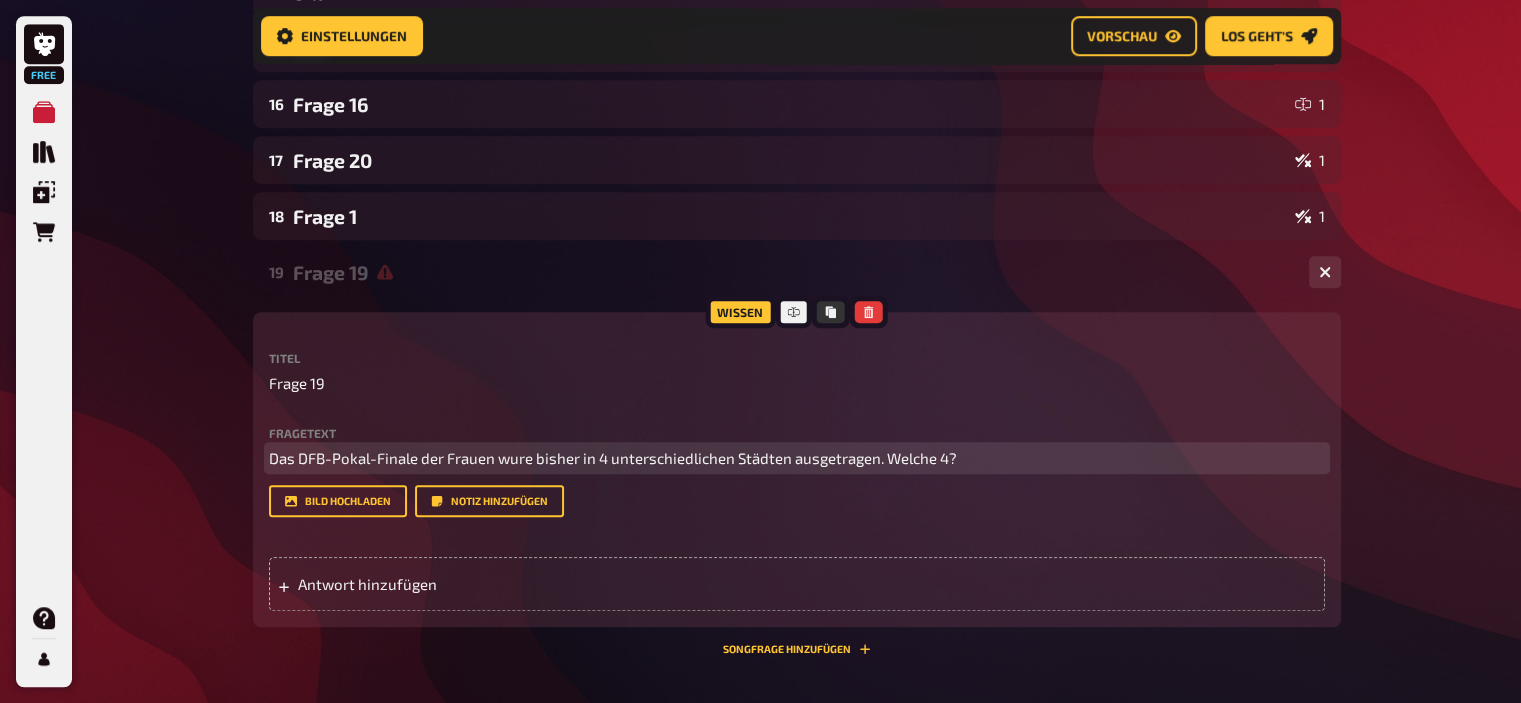 click on "Das DFB-Pokal-Finale der Frauen wure bisher in 4 unterschiedlichen Städten ausgetragen. Welche 4?" at bounding box center (613, 458) 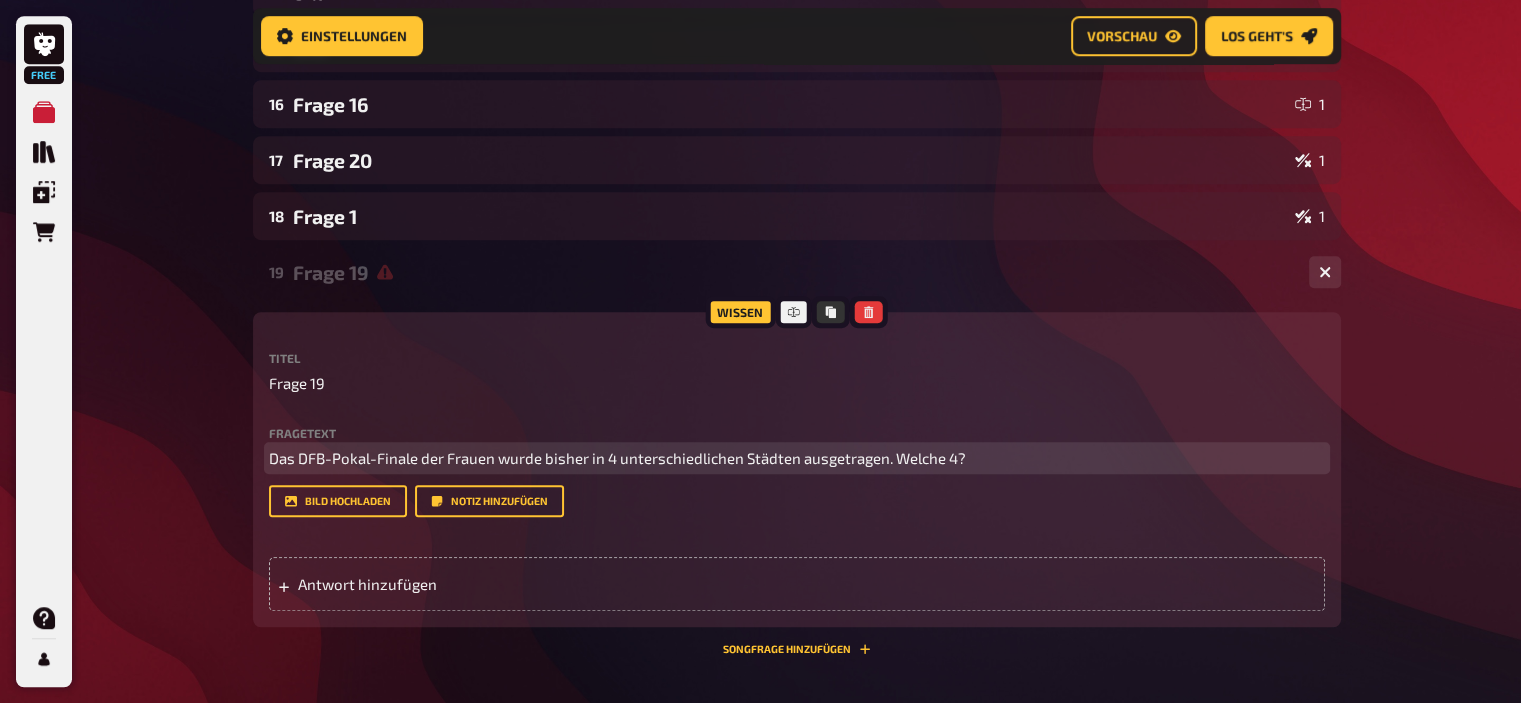click on "Das DFB-Pokal-Finale der Frauen wurde bisher in 4 unterschiedlichen Städten ausgetragen. Welche 4?" at bounding box center [797, 458] 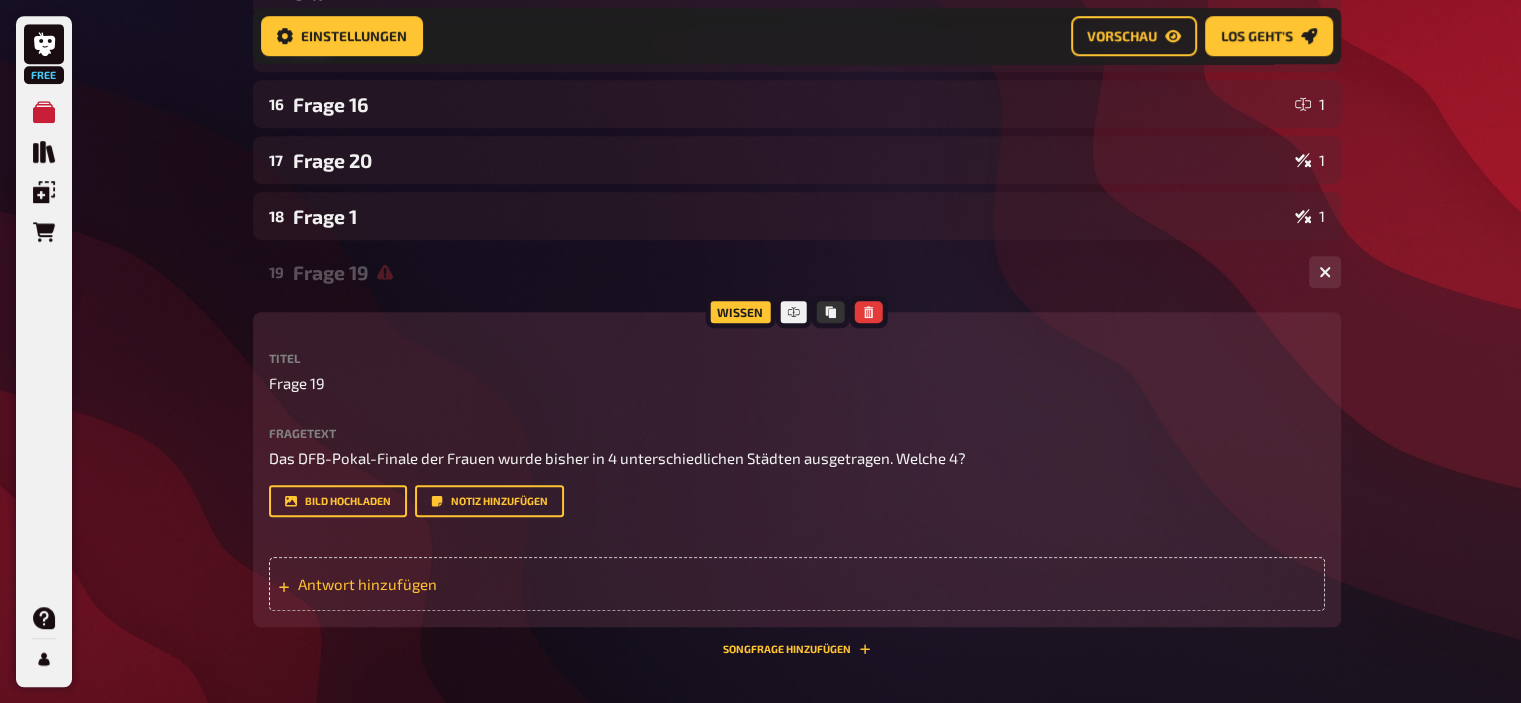 click on "Antwort hinzufügen" at bounding box center [797, 584] 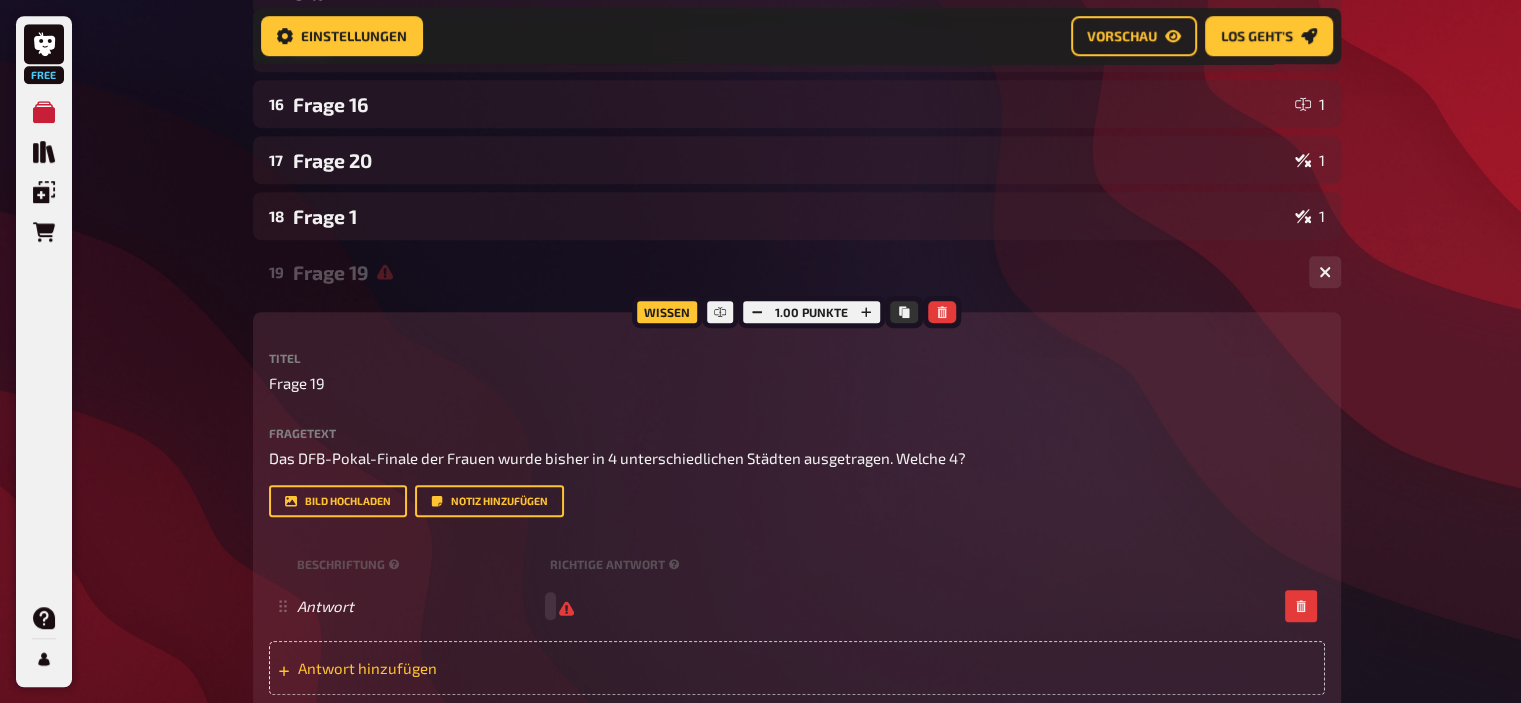 type 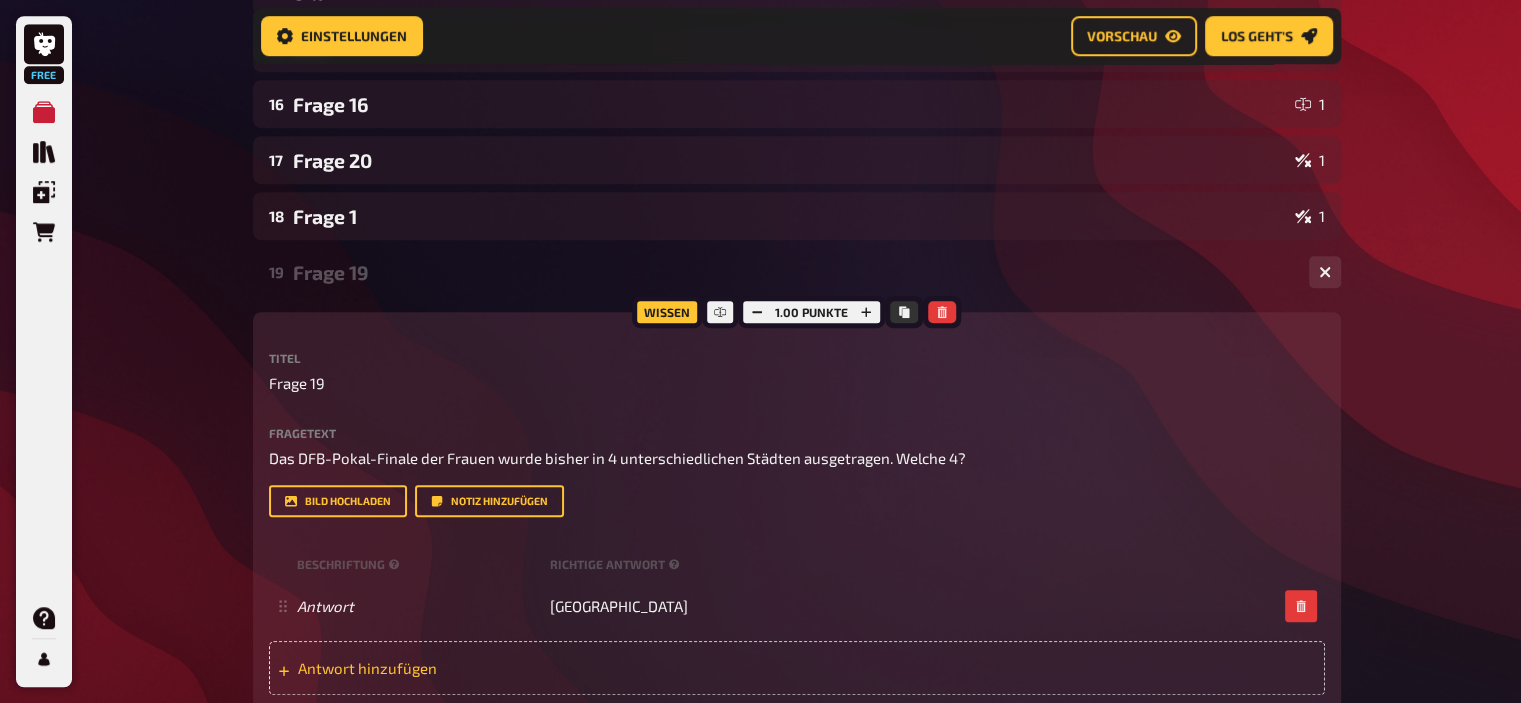 click on "Antwort hinzufügen" at bounding box center [797, 668] 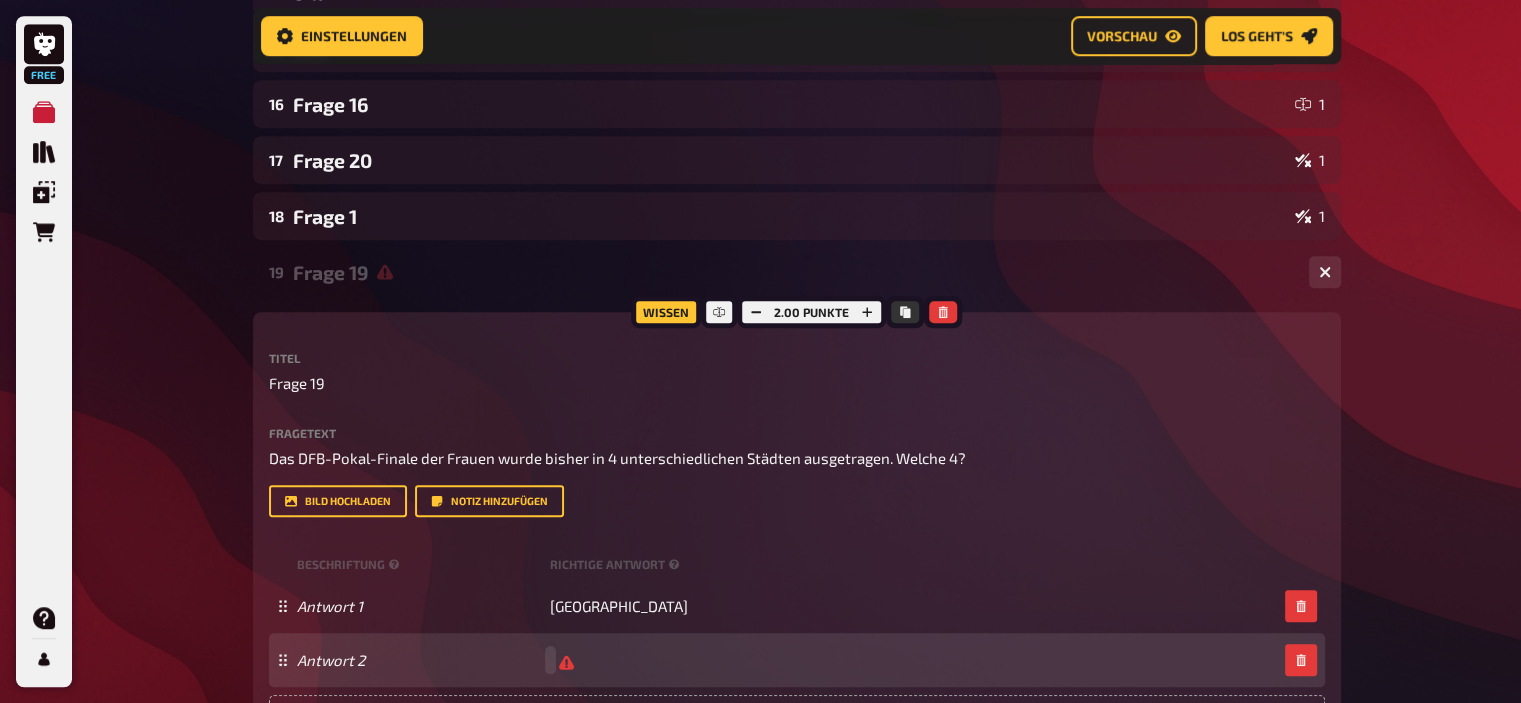 type 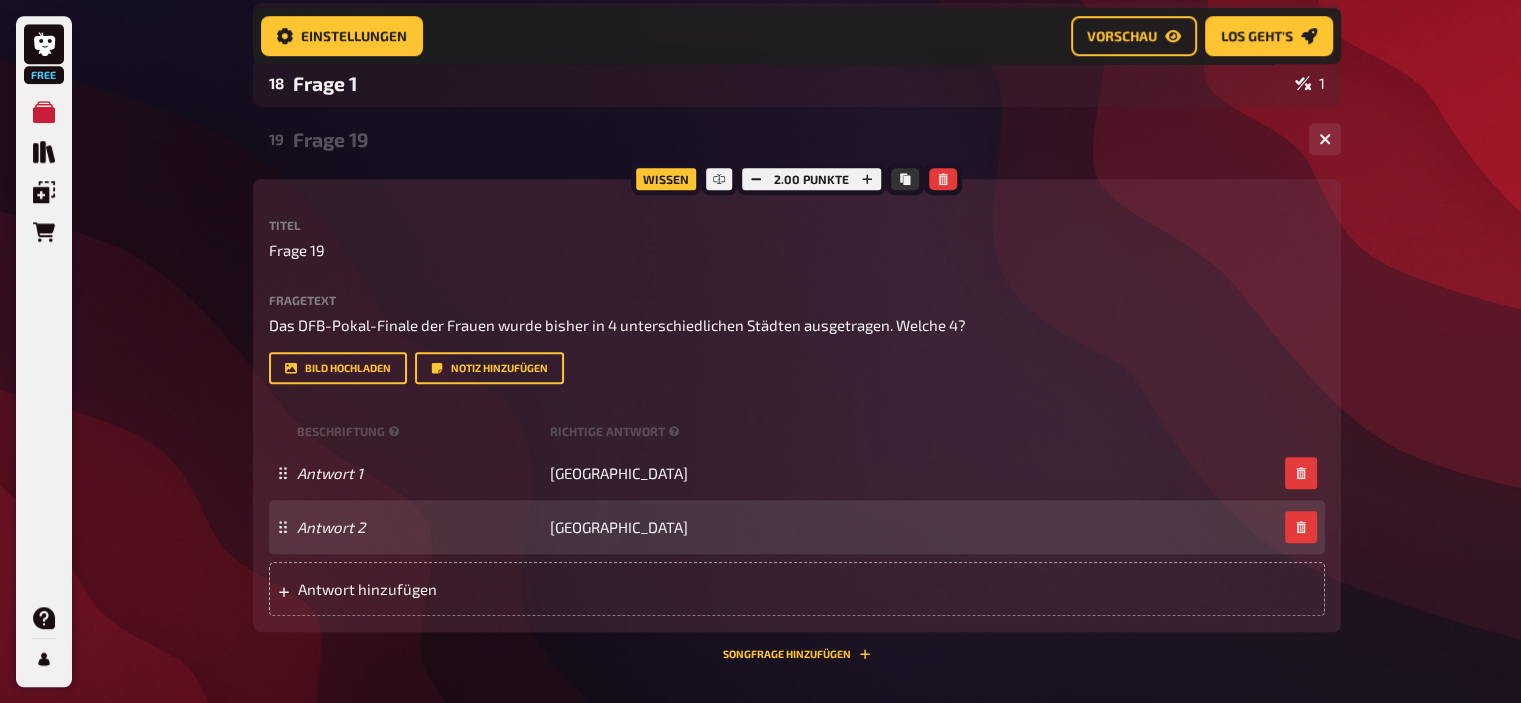 scroll, scrollTop: 1301, scrollLeft: 0, axis: vertical 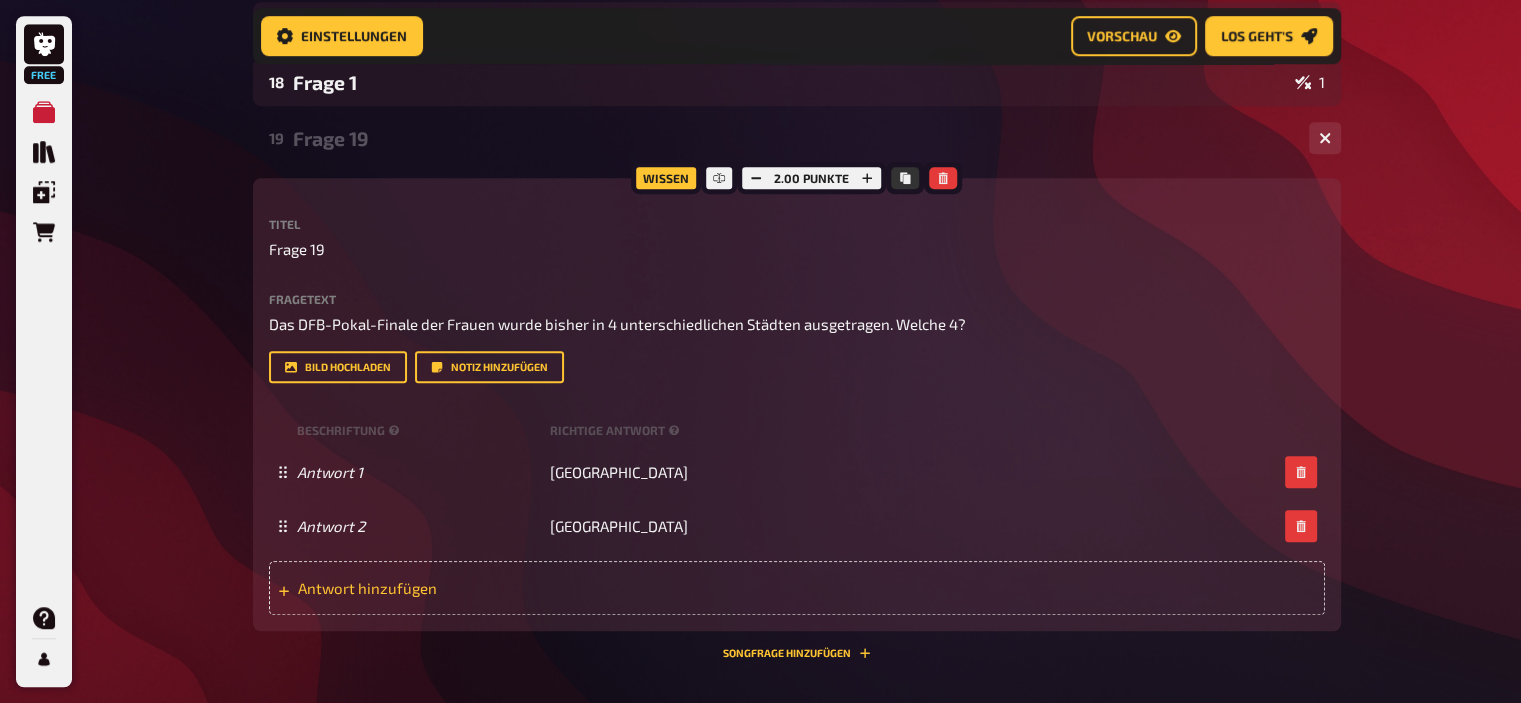 click on "Antwort hinzufügen" at bounding box center (453, 588) 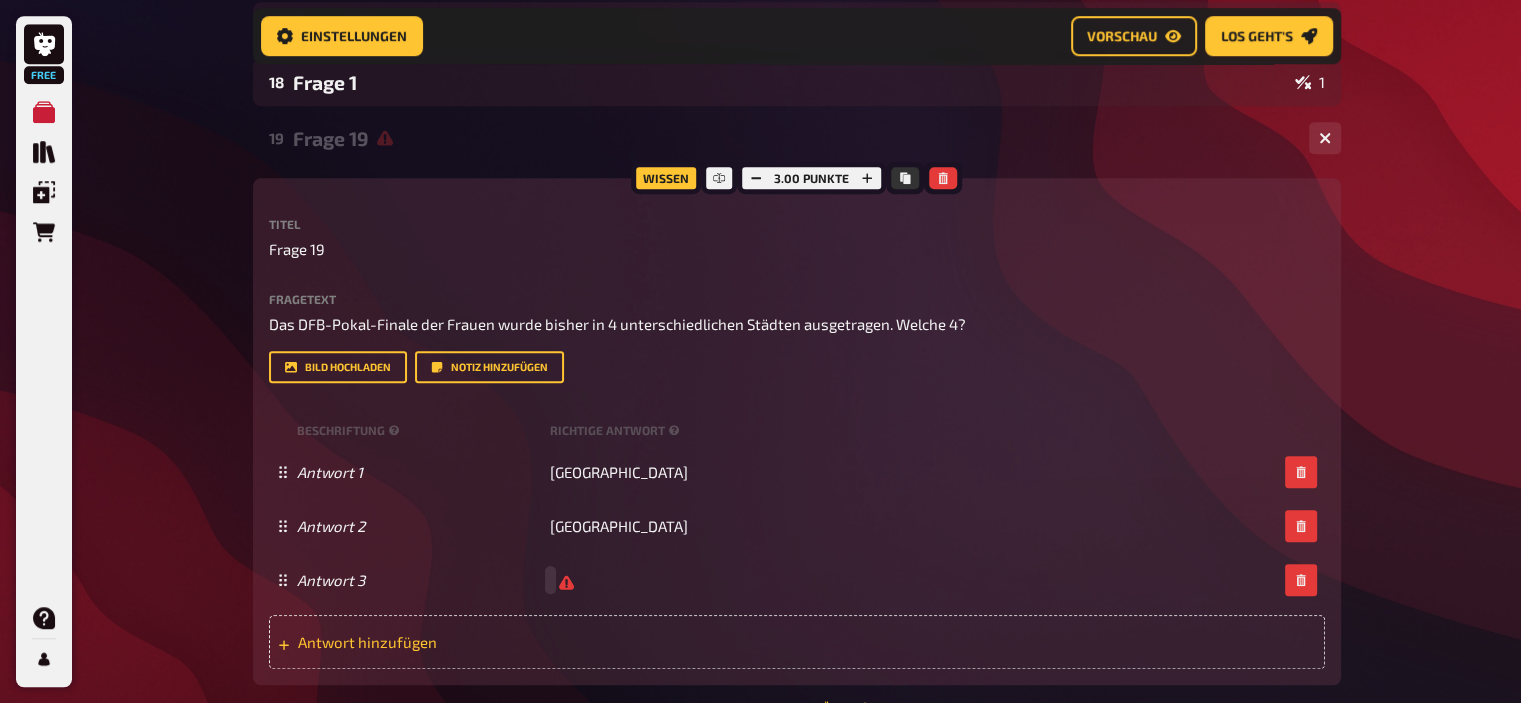 type 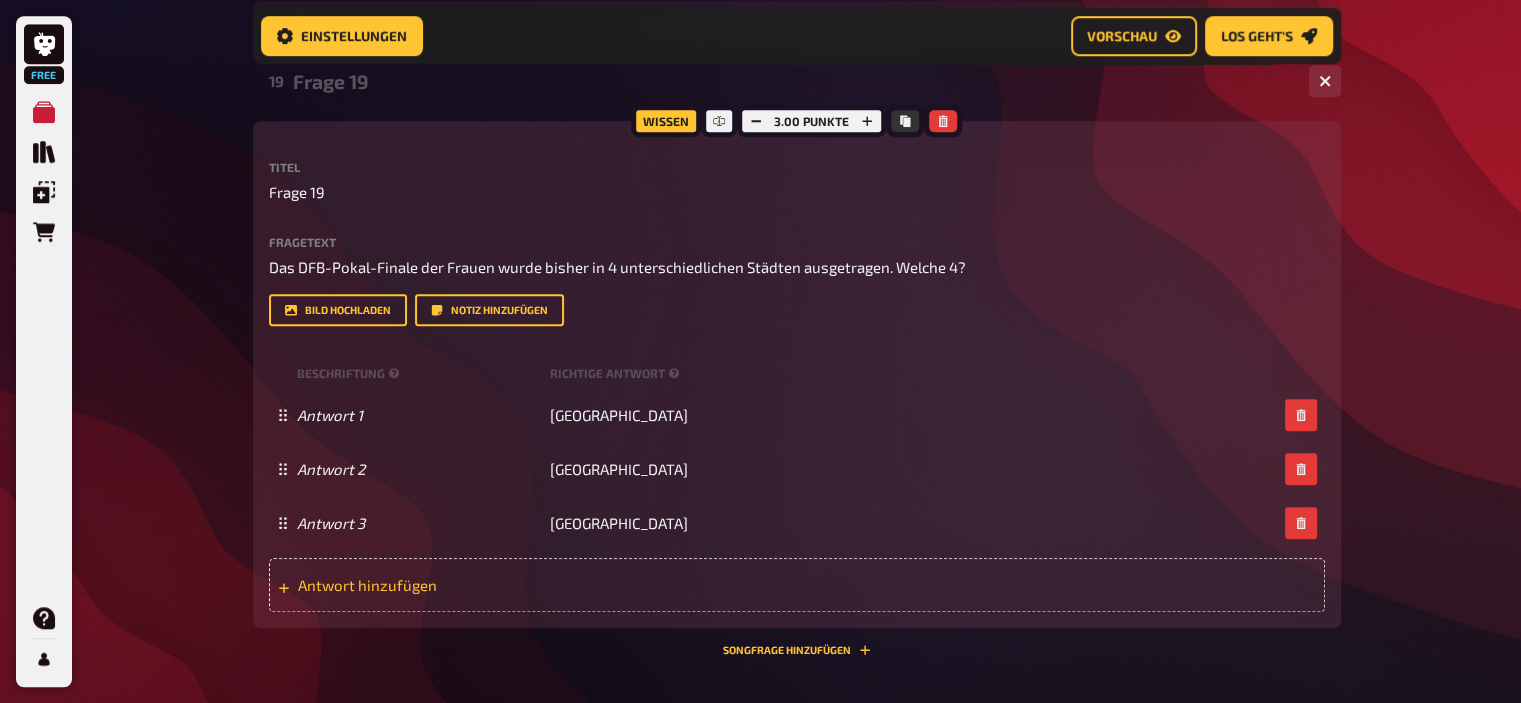 scroll, scrollTop: 1383, scrollLeft: 0, axis: vertical 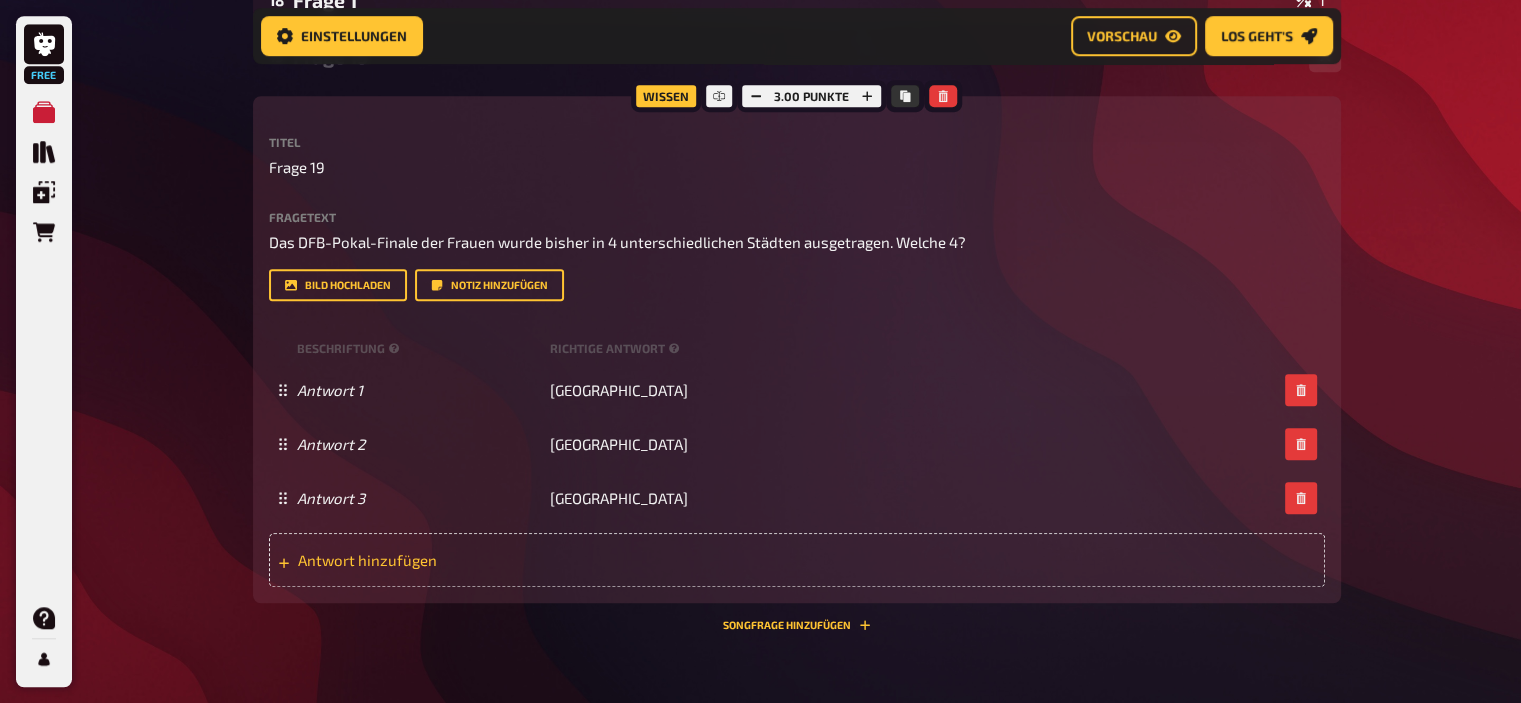 click on "Antwort hinzufügen" at bounding box center [797, 560] 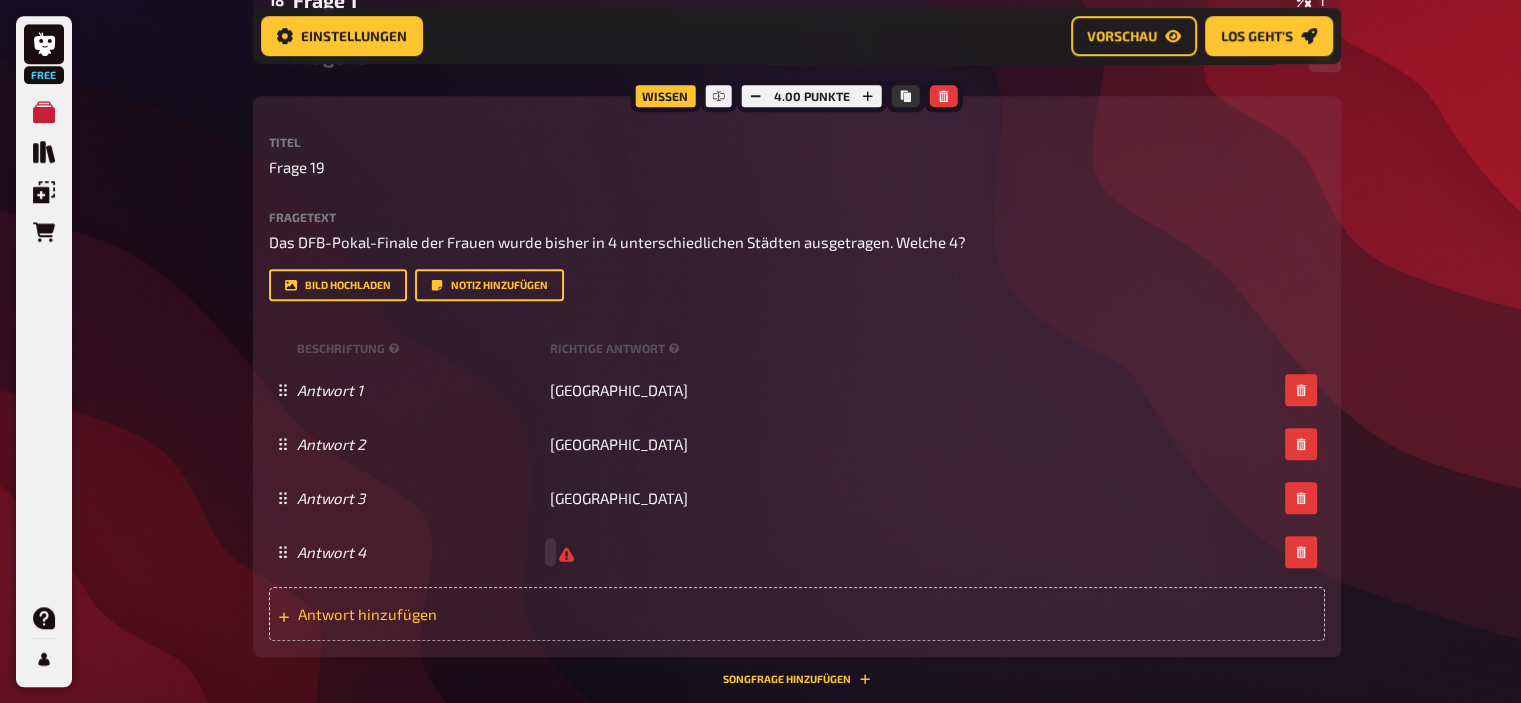 type 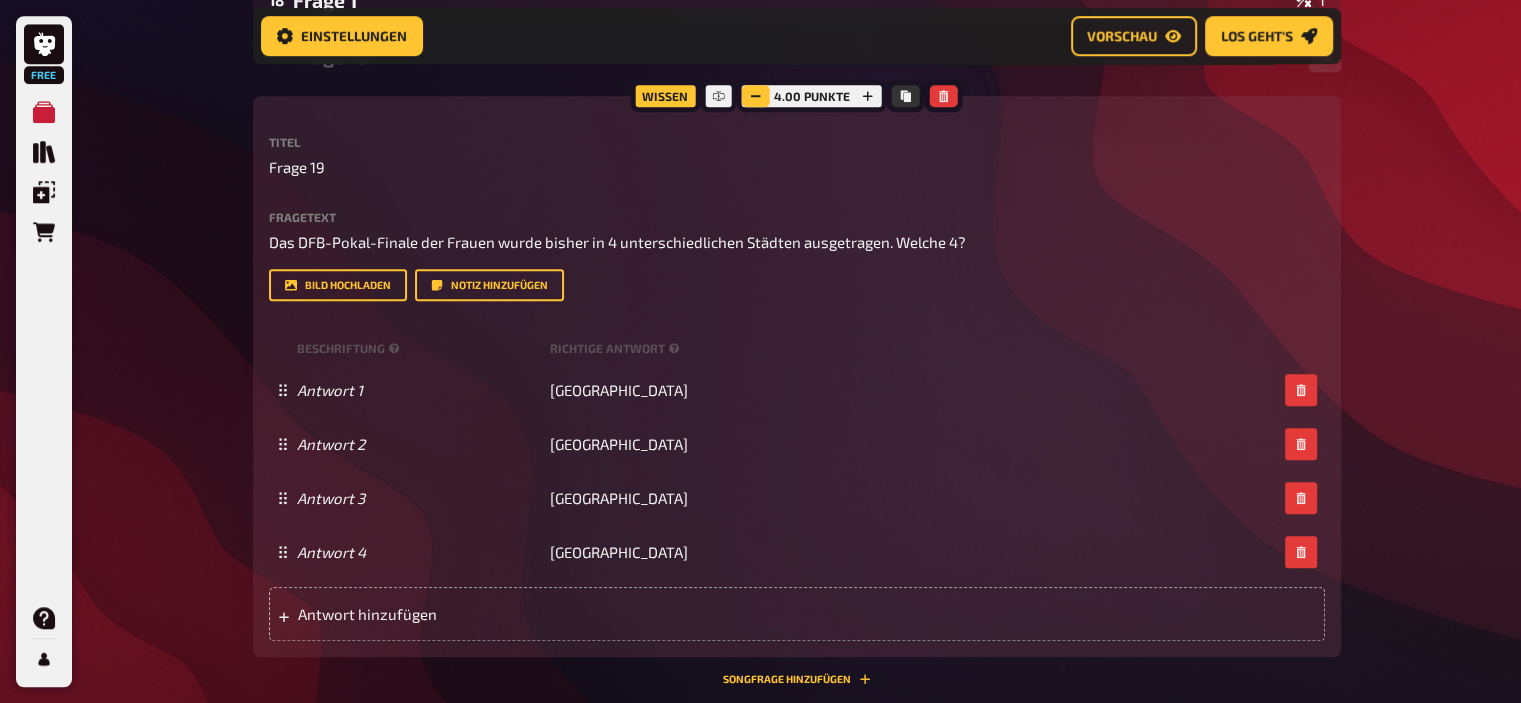 click at bounding box center (756, 96) 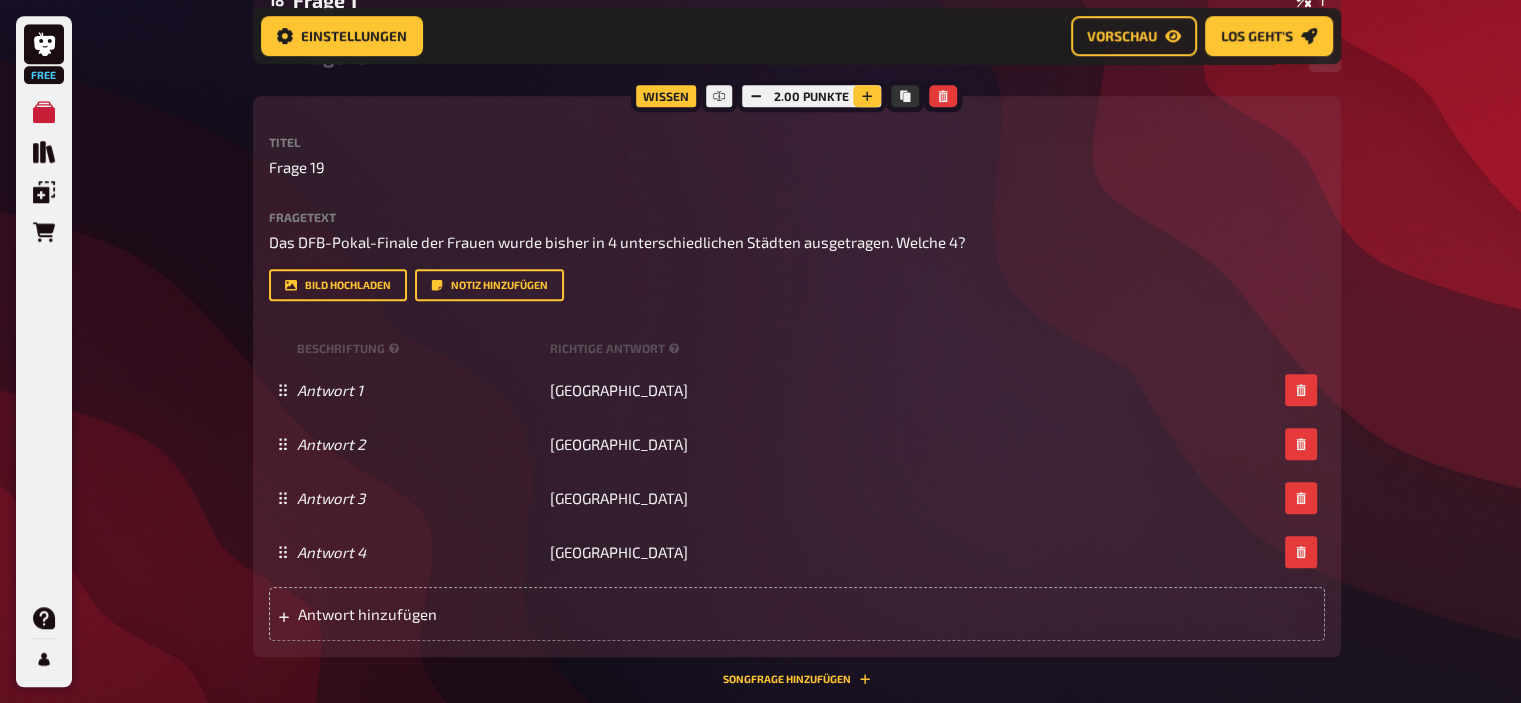 click 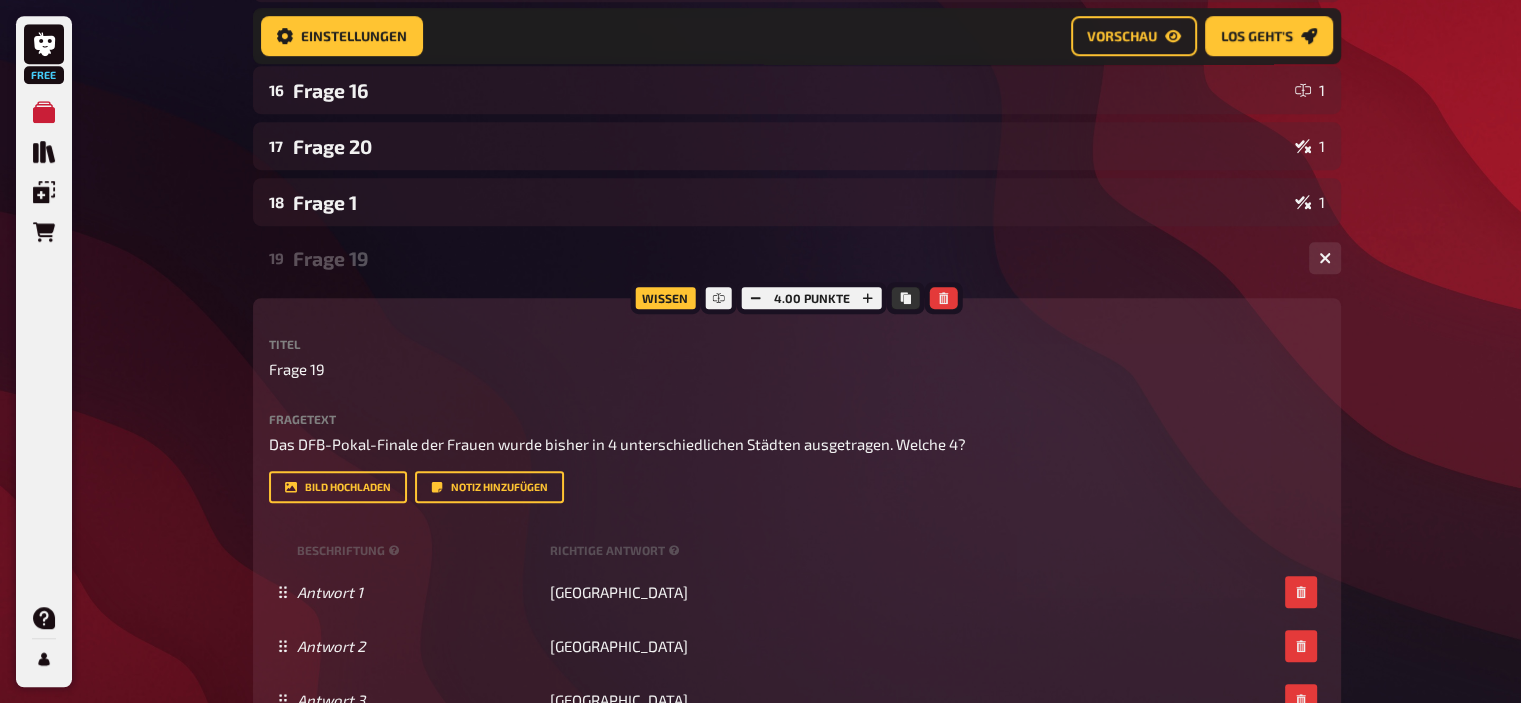 scroll, scrollTop: 1178, scrollLeft: 0, axis: vertical 